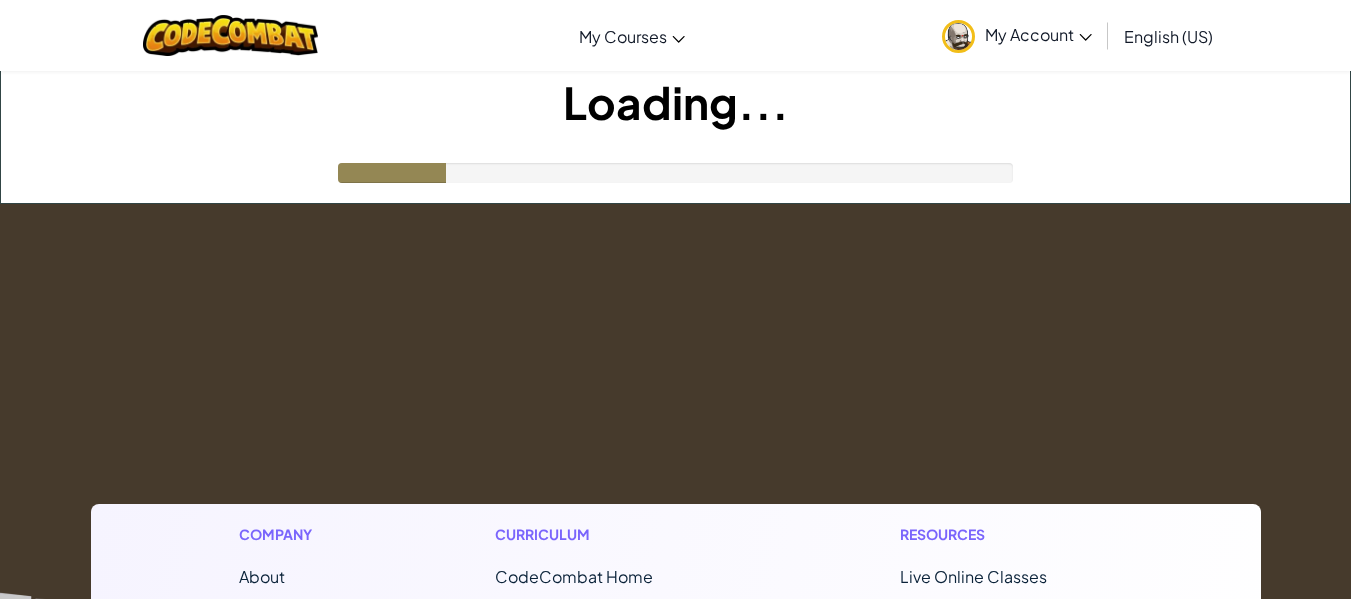 scroll, scrollTop: 0, scrollLeft: 0, axis: both 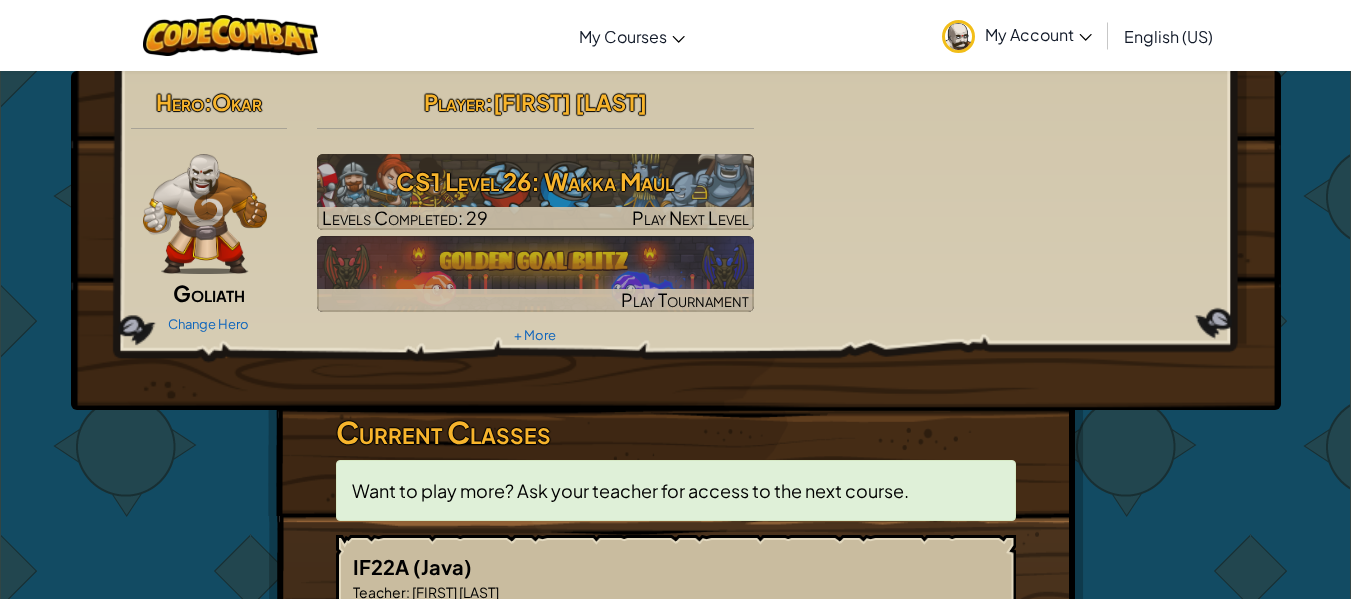 click on "My Account" at bounding box center (1017, 35) 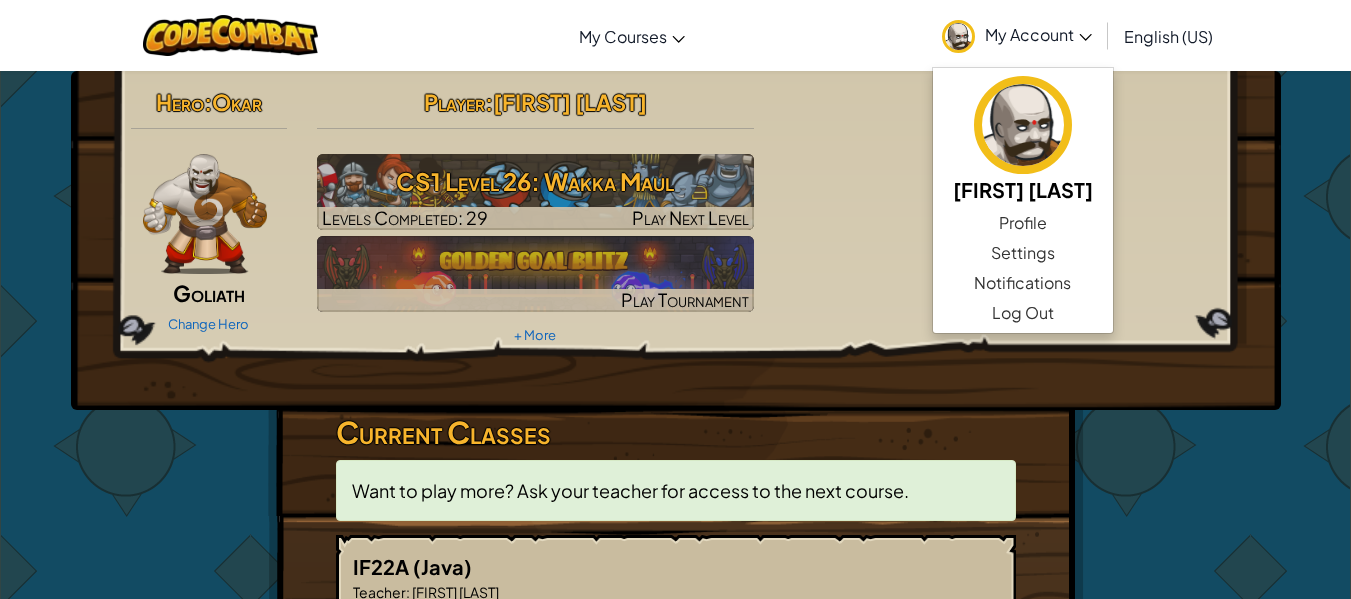 click on "Hero :  Okar Goliath Change Hero Player :  [FIRST] [LAST] CS1 Level 26: Wakka Maul Levels Completed: 29 Play Next Level Play Tournament + More" at bounding box center [676, 215] 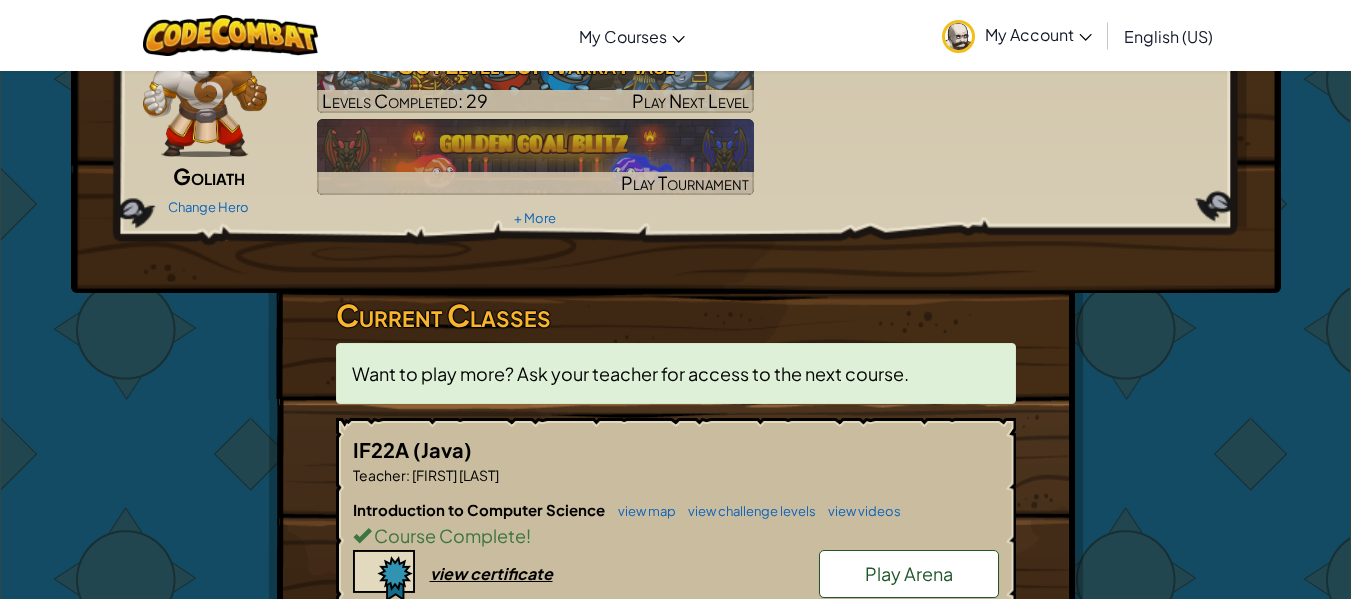 scroll, scrollTop: 0, scrollLeft: 0, axis: both 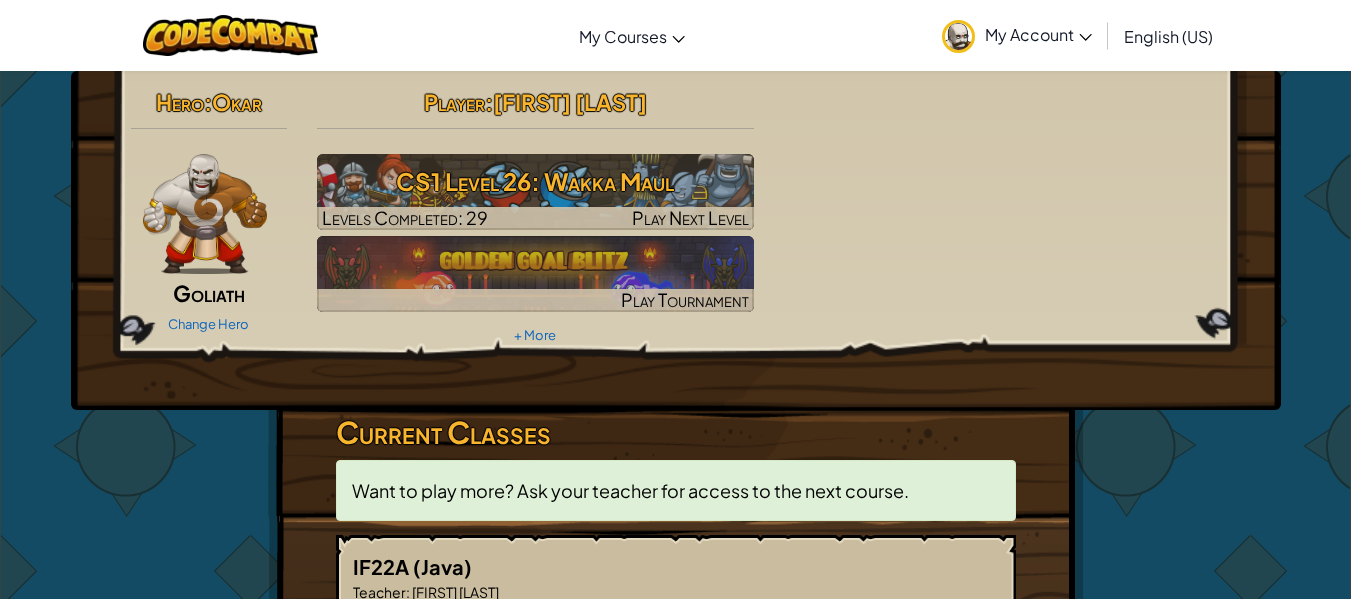 click on "My Account" at bounding box center [1017, 35] 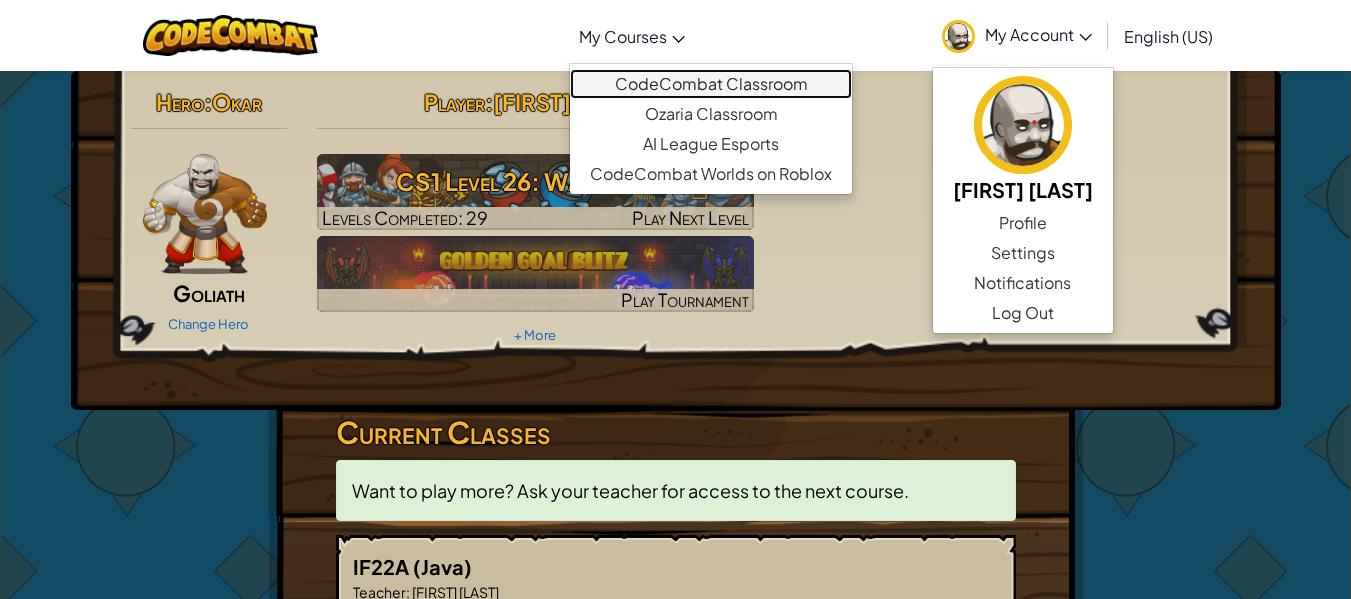 click on "CodeCombat Classroom" at bounding box center (711, 84) 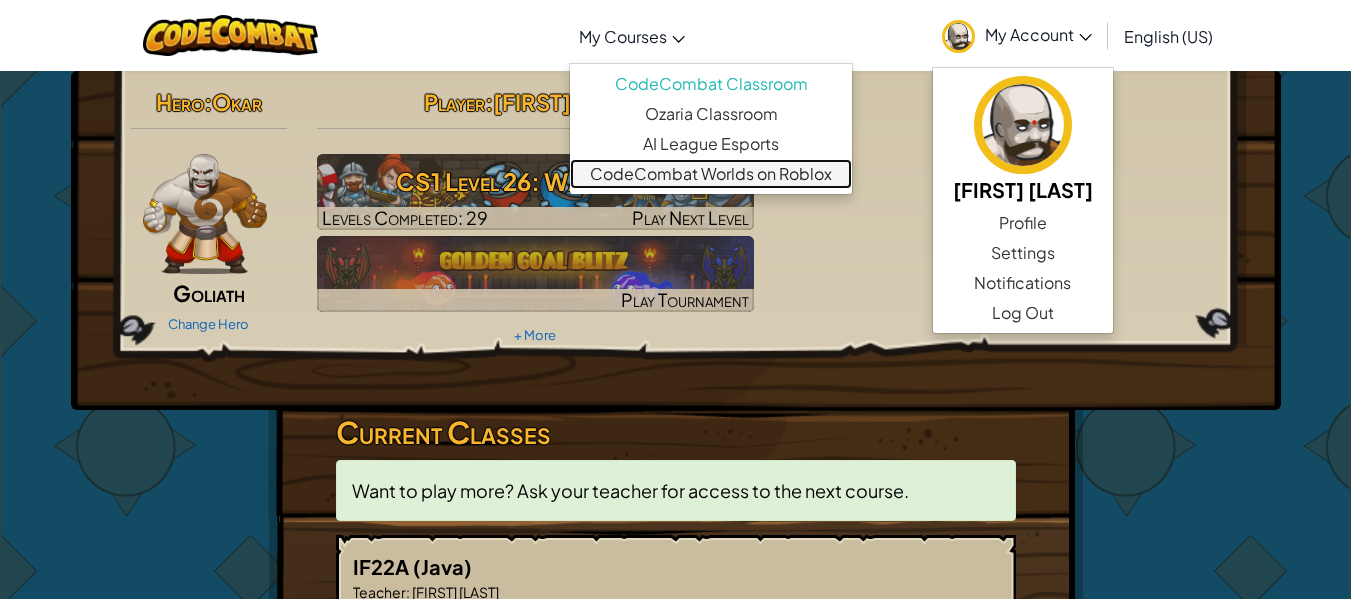 click on "CodeCombat Worlds on Roblox" at bounding box center (711, 174) 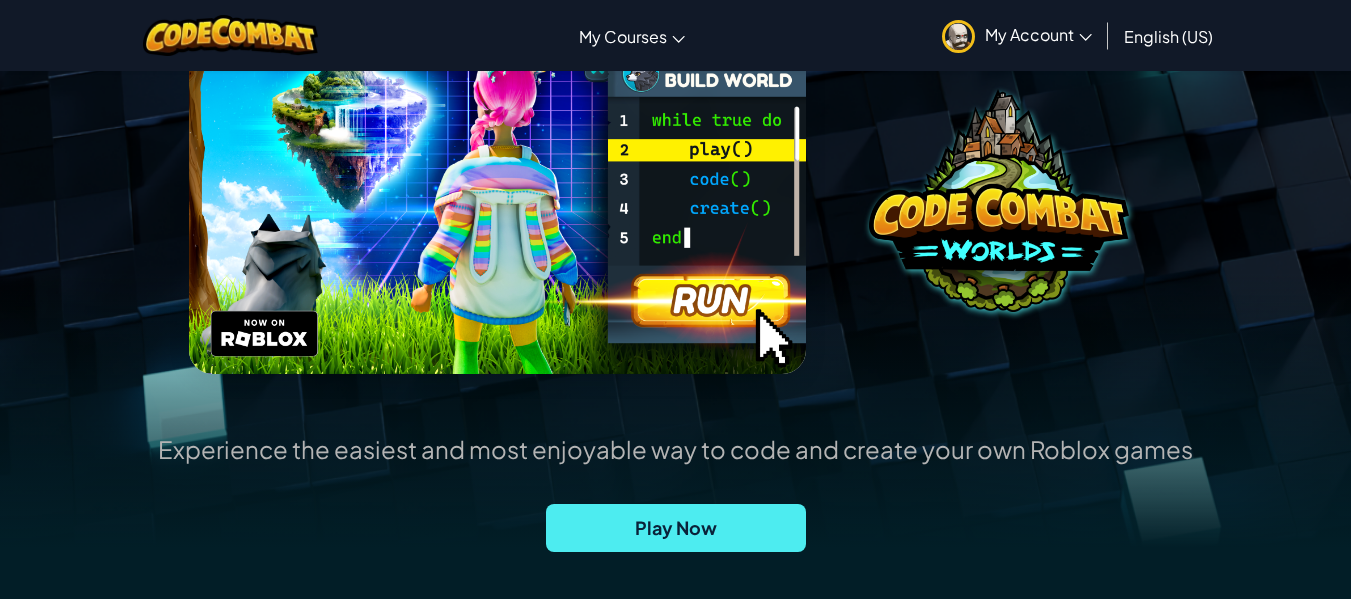 scroll, scrollTop: 259, scrollLeft: 0, axis: vertical 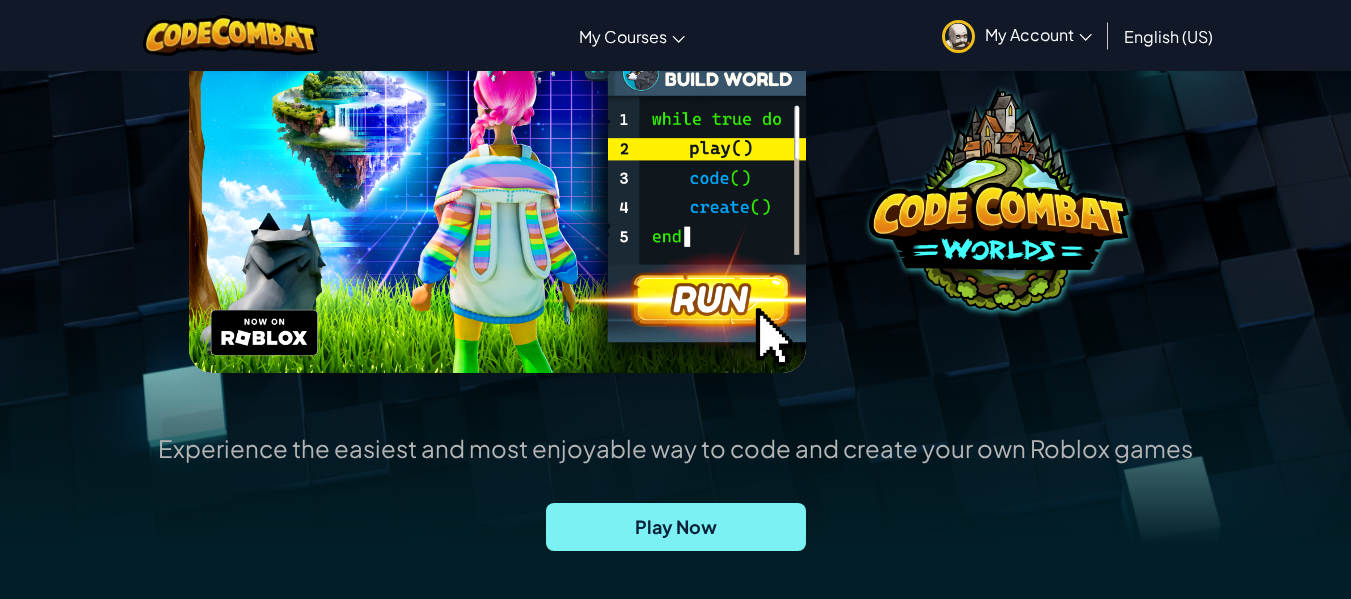 click on "Play Now" at bounding box center [676, 527] 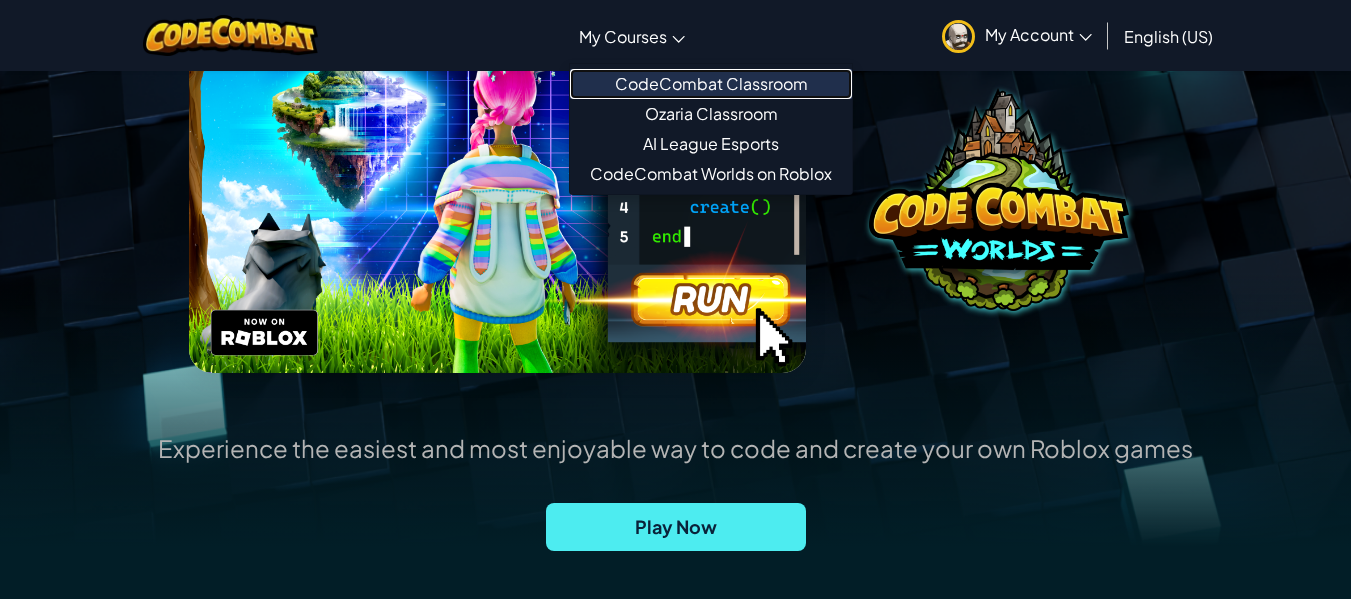 click on "CodeCombat Classroom" at bounding box center [711, 84] 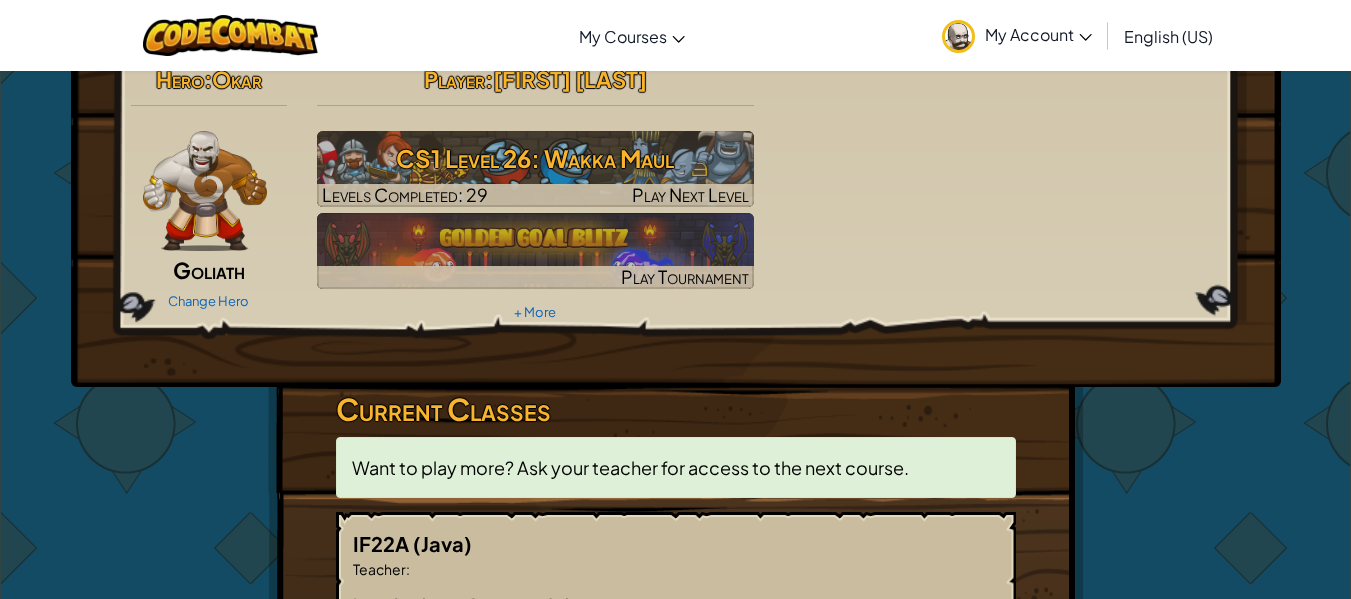 scroll, scrollTop: 0, scrollLeft: 0, axis: both 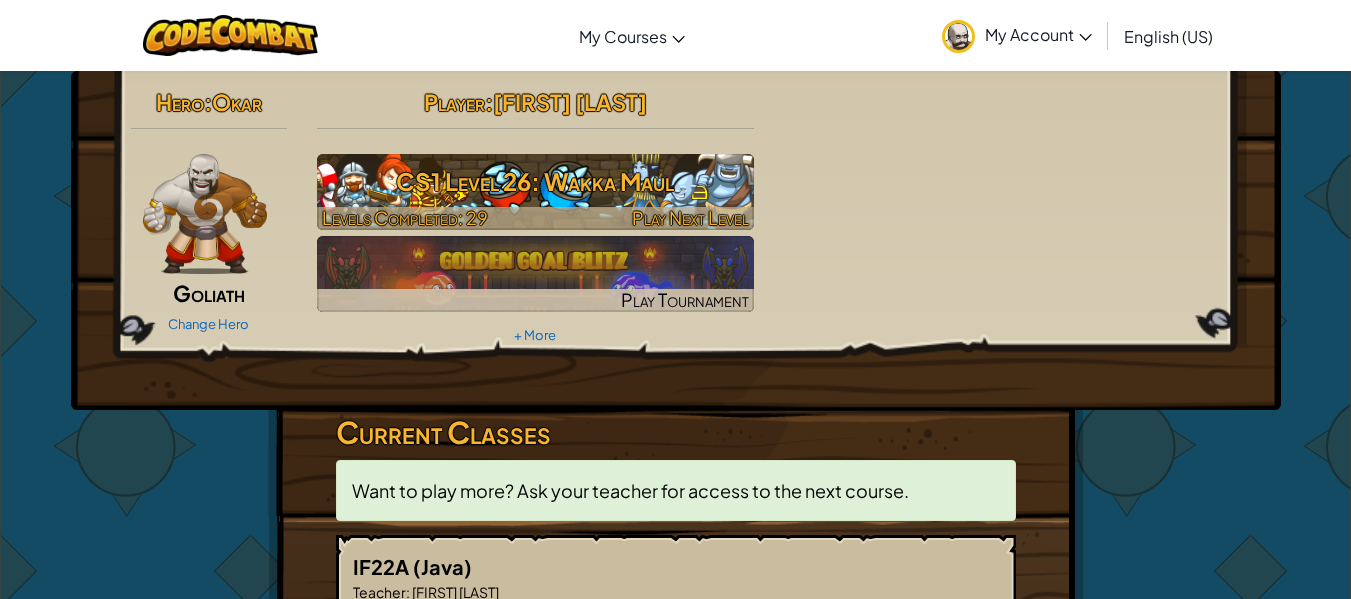 click on "CS1 Level 26: Wakka Maul" at bounding box center (535, 181) 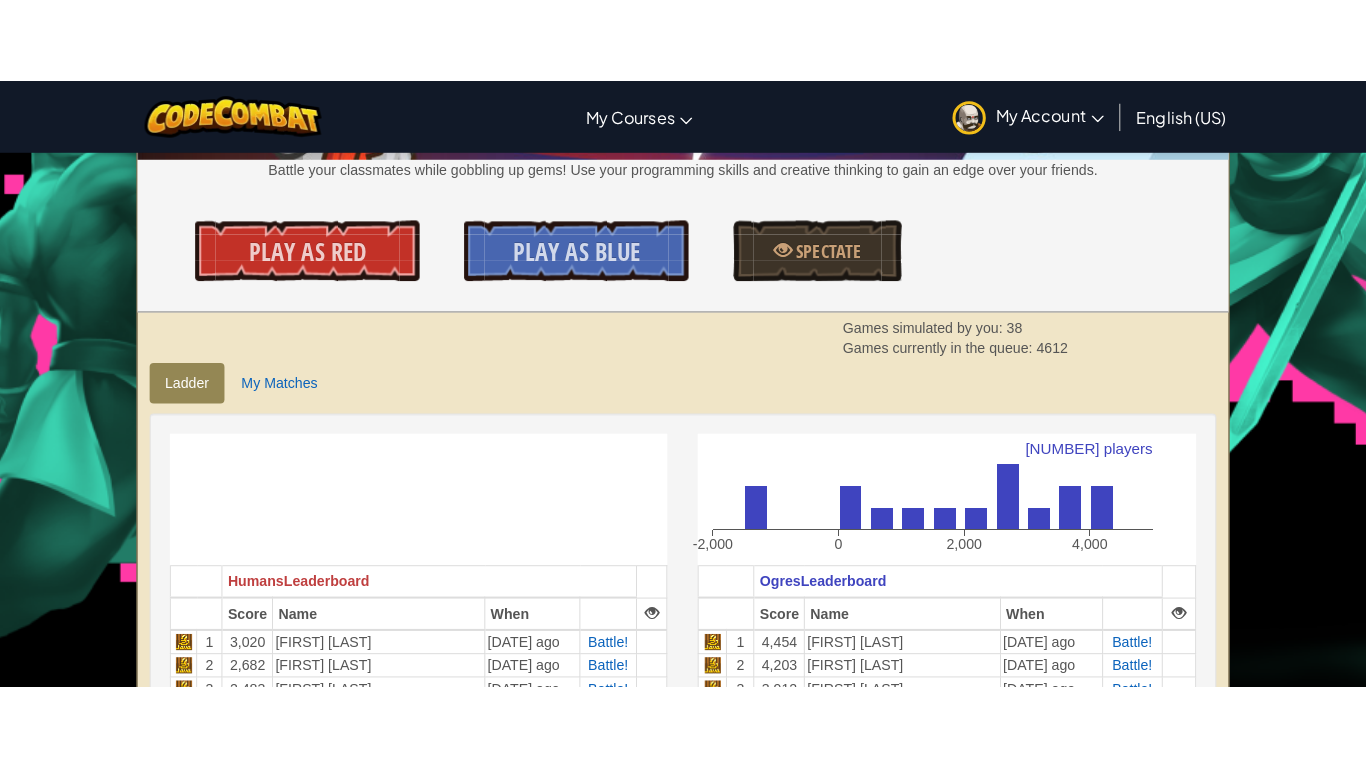 scroll, scrollTop: 0, scrollLeft: 0, axis: both 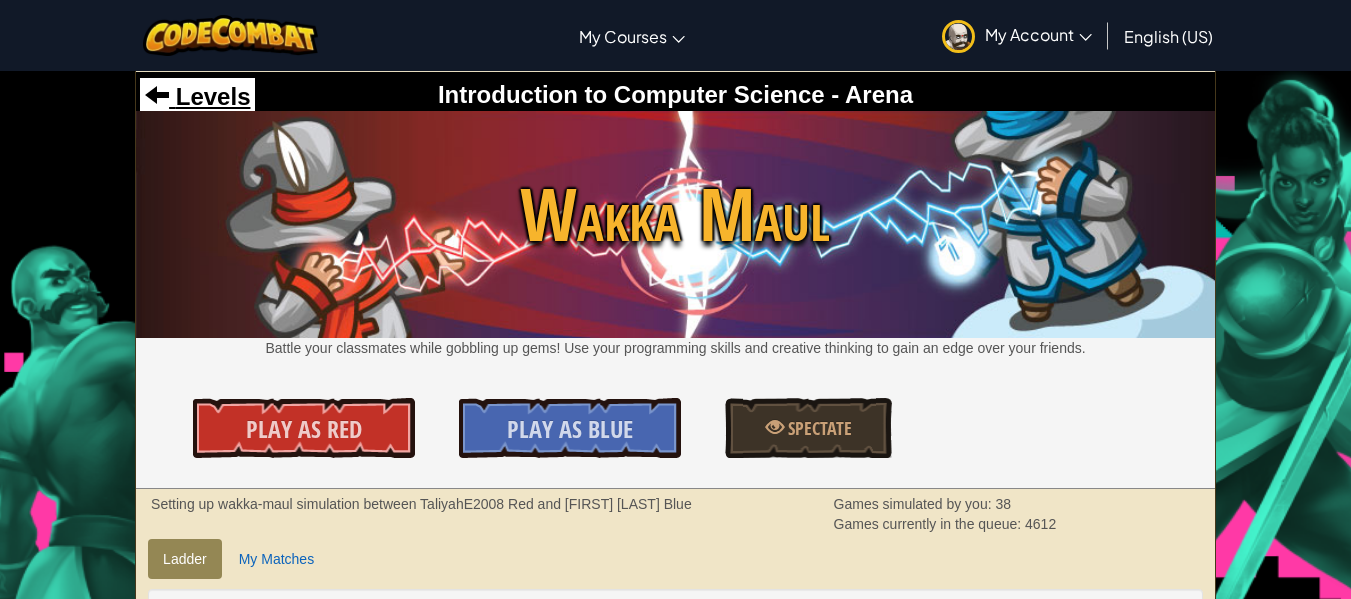 click on "Levels" at bounding box center (197, 97) 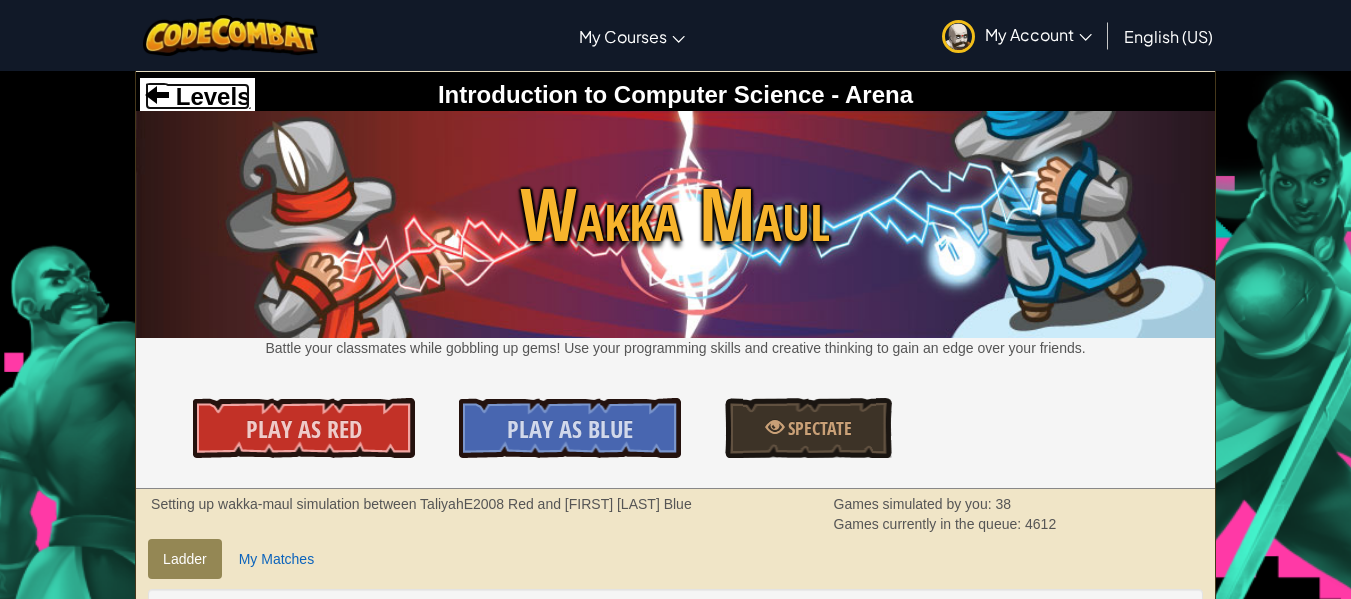 click on "Levels" at bounding box center [209, 96] 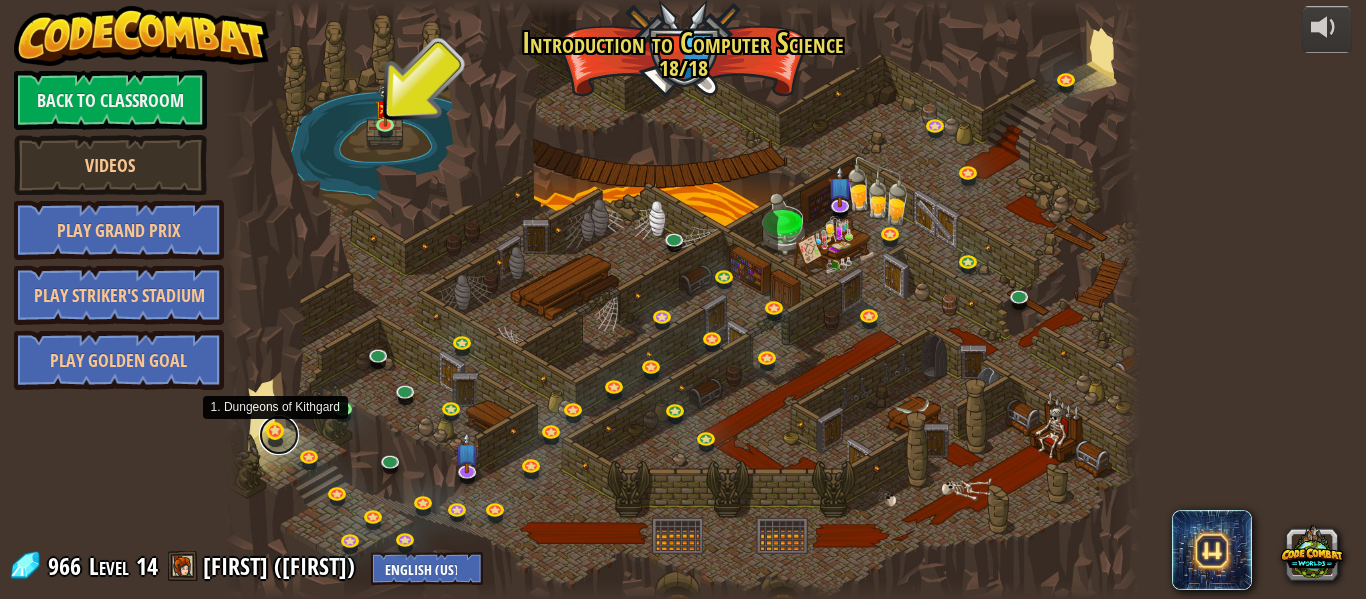 click at bounding box center [279, 435] 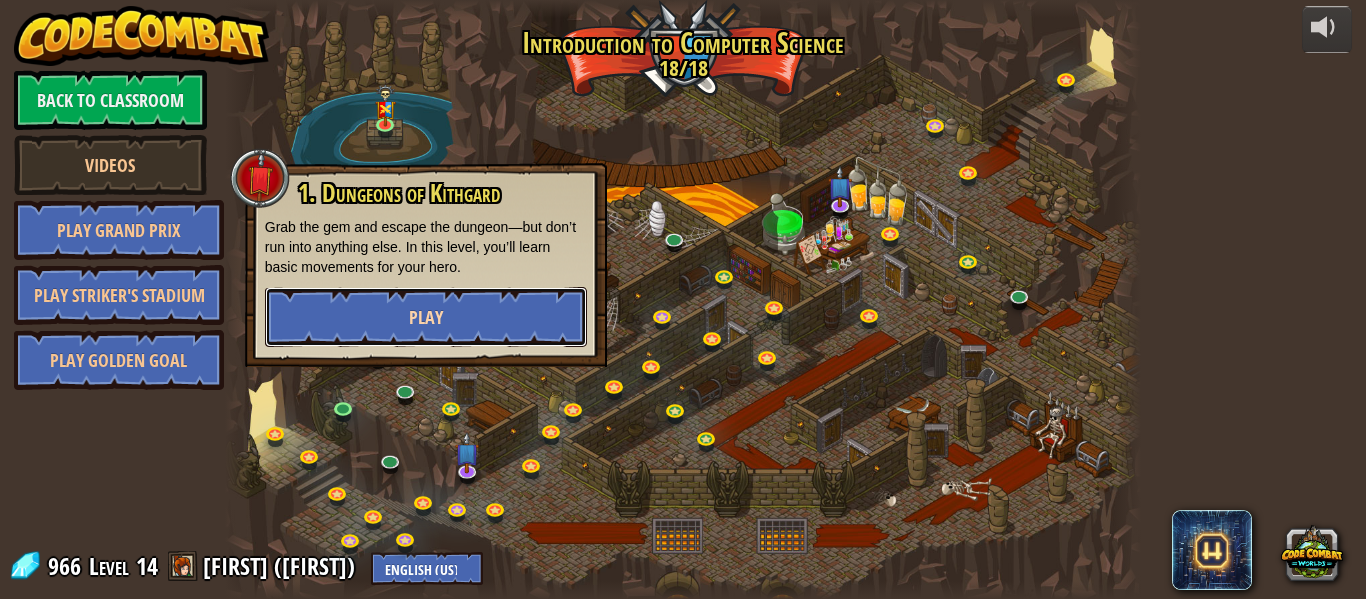 click on "Play" at bounding box center (426, 317) 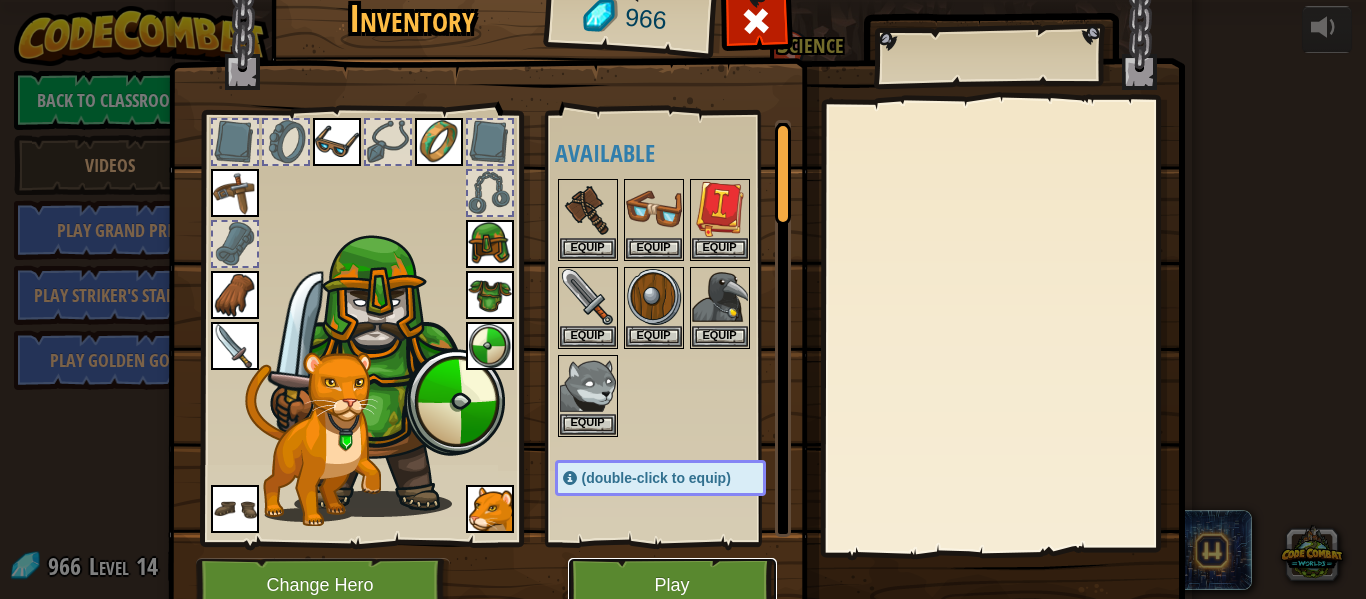 click on "Play" at bounding box center (672, 585) 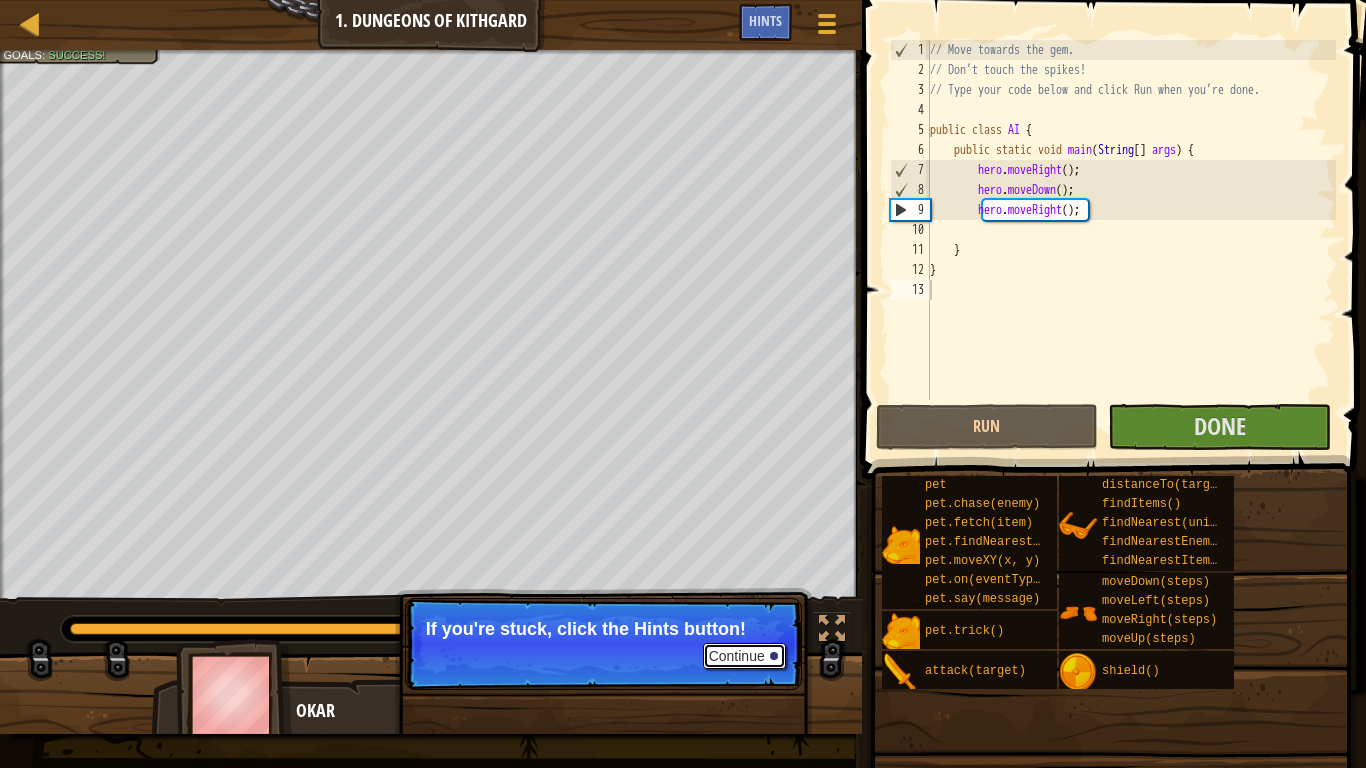click on "Continue" at bounding box center [744, 656] 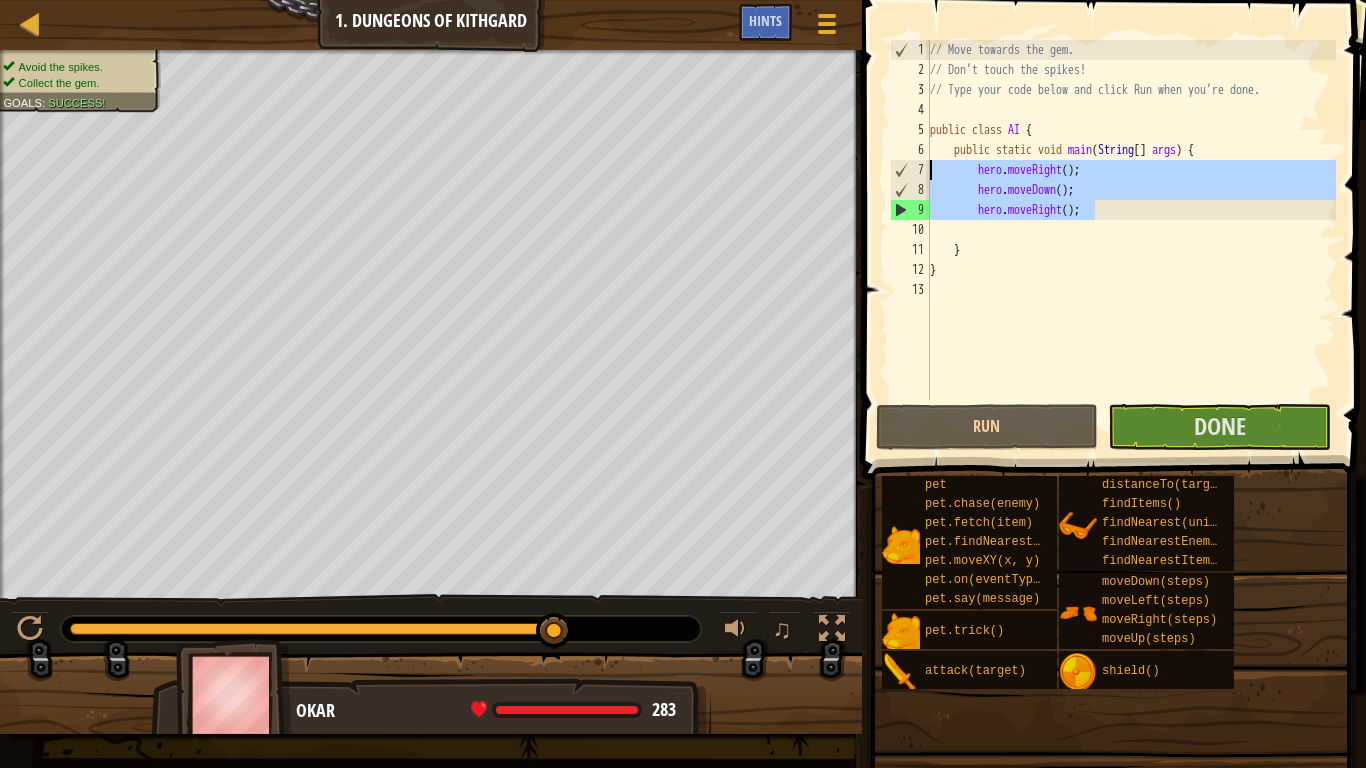drag, startPoint x: 1114, startPoint y: 212, endPoint x: 917, endPoint y: 167, distance: 202.07425 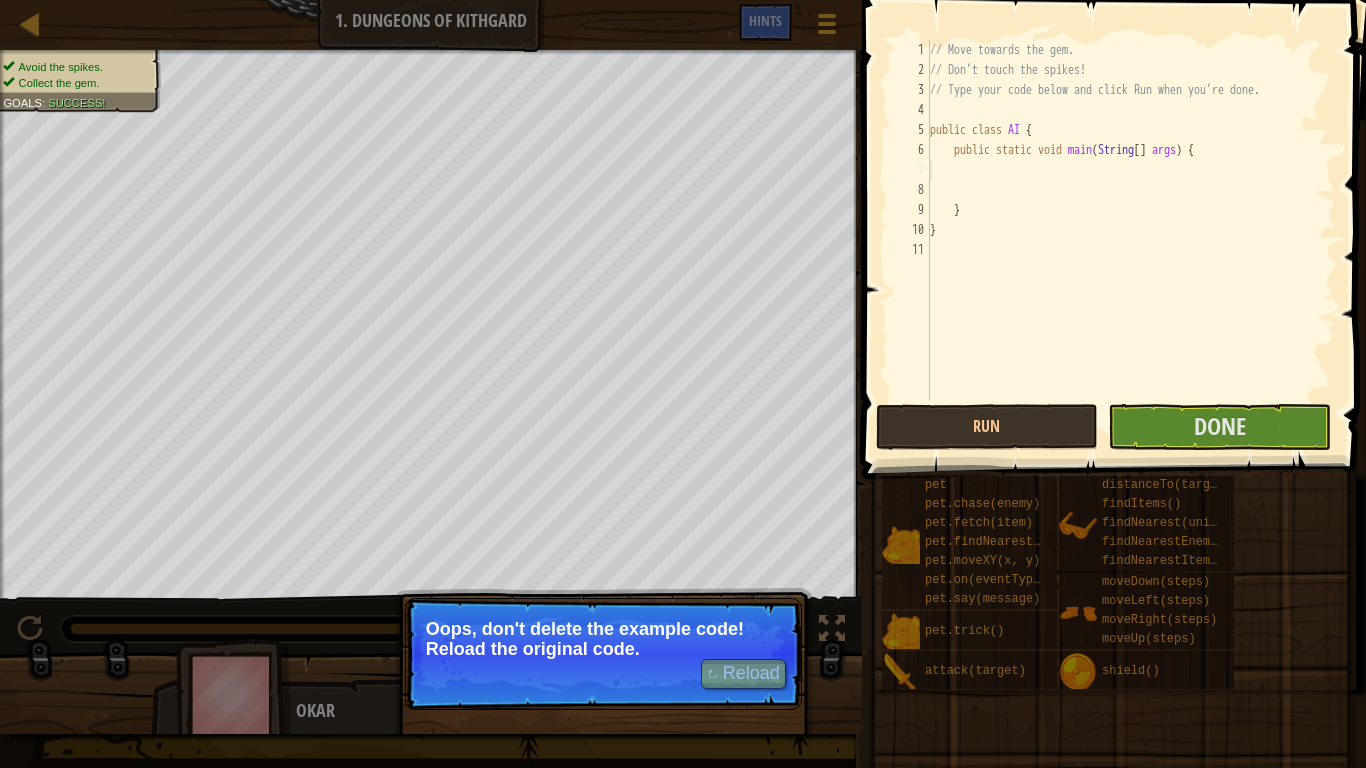 click on "Oops, don't delete the example code! Reload the original code." at bounding box center (603, 639) 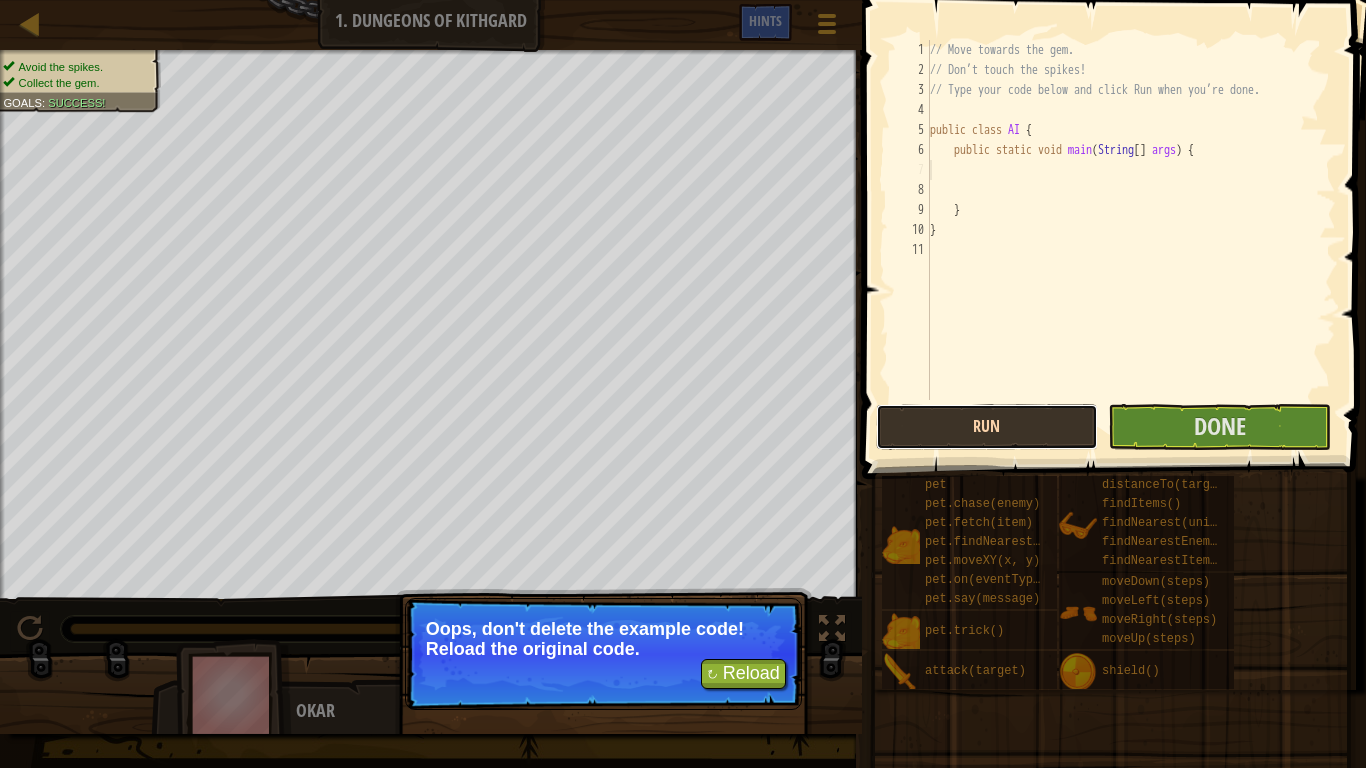 click on "Run" at bounding box center [987, 427] 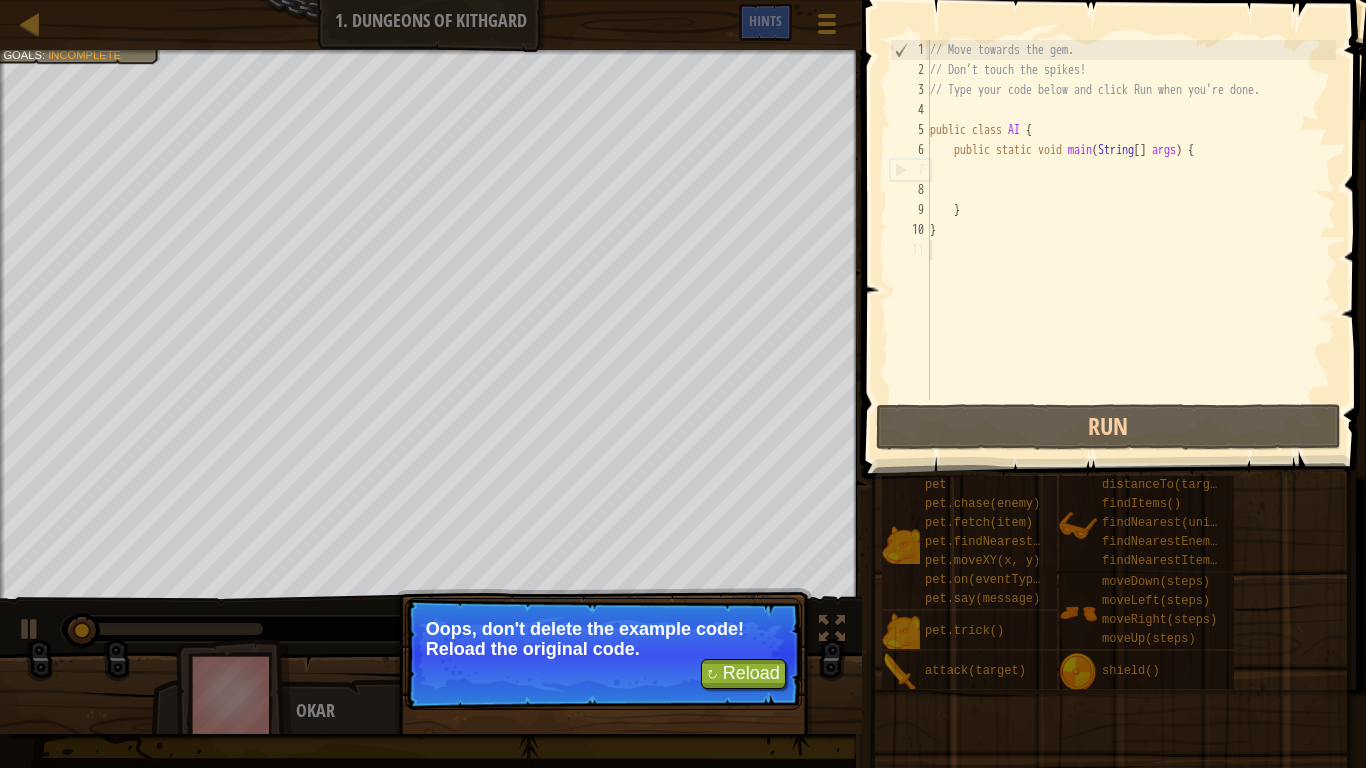 click on "// Move towards the gem. // Don’t touch the spikes! // Type your code below and click Run when you’re done. public   class   AI   {      public   static   void   main ( String [ ]   args )   {               } }" at bounding box center [1131, 240] 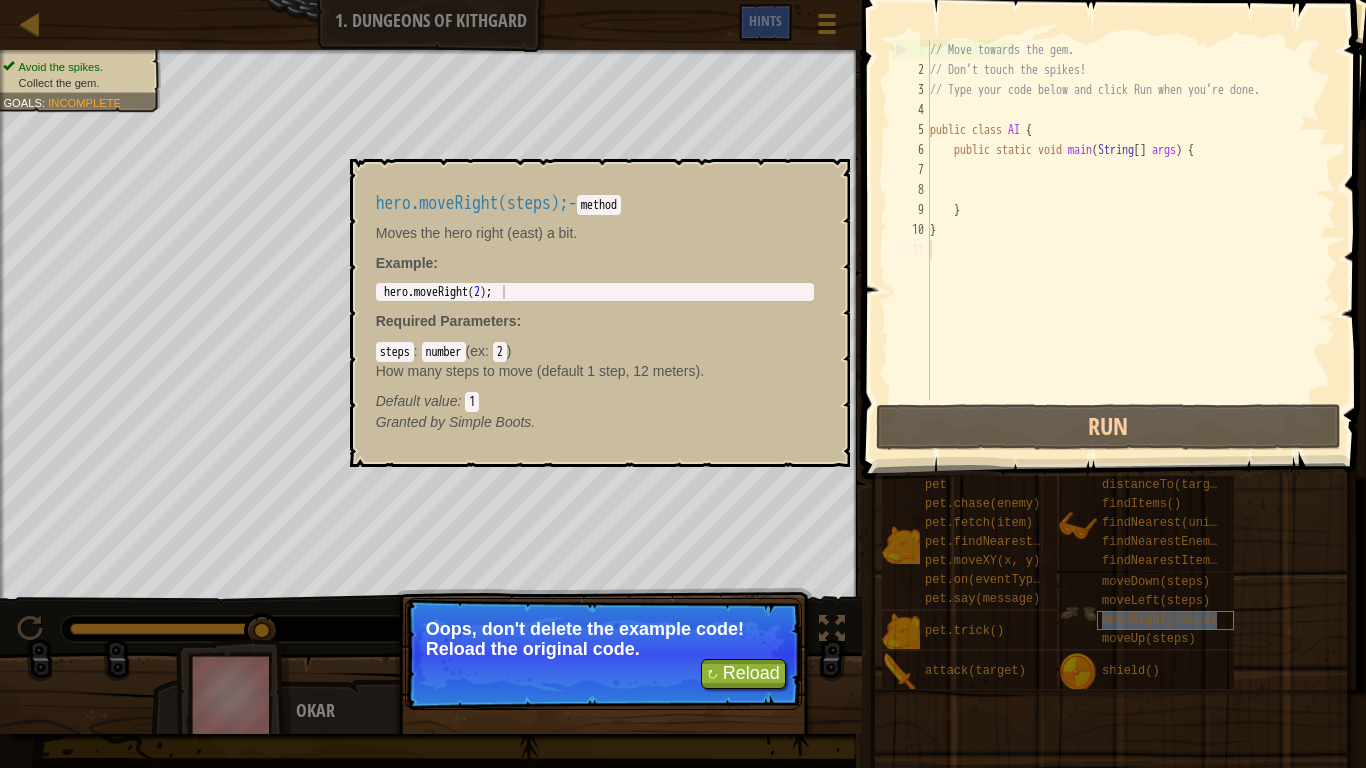 click on "moveRight(steps)" at bounding box center (1159, 620) 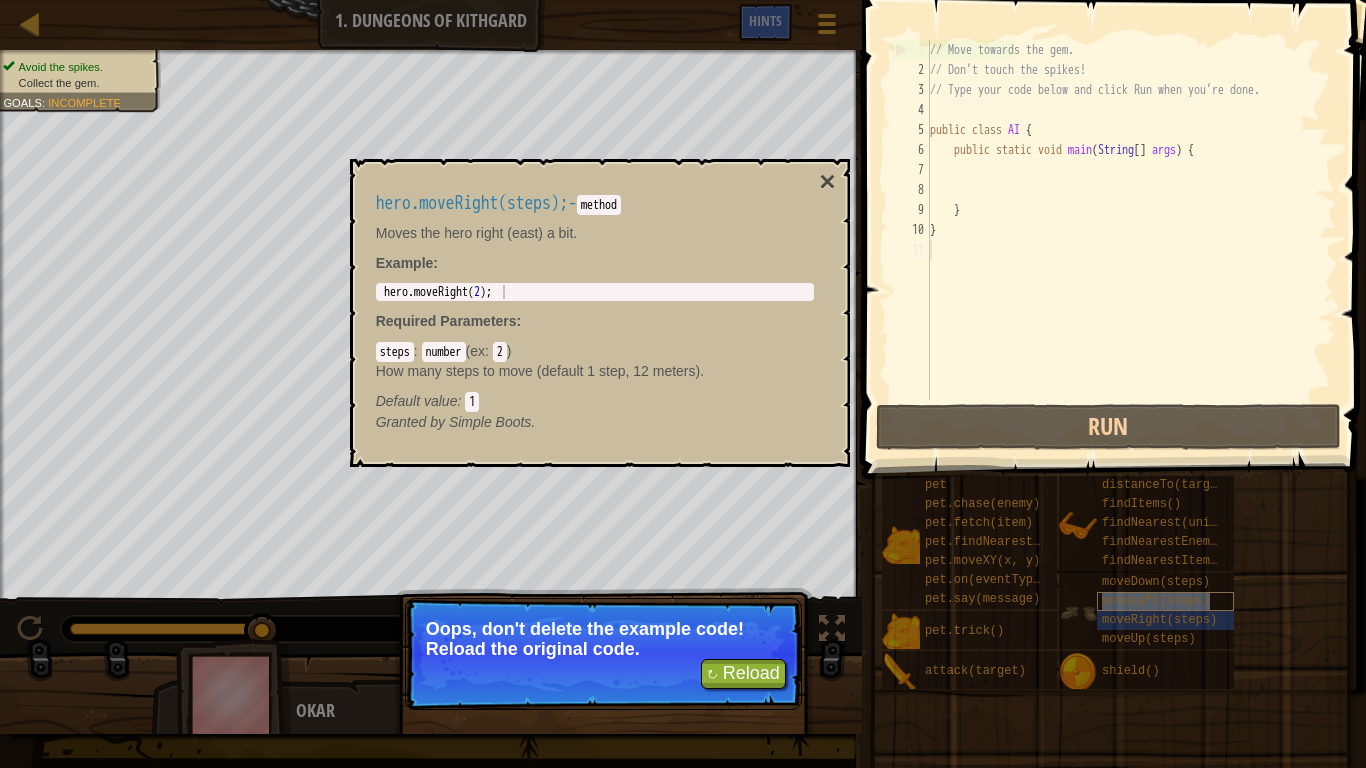 click on "moveLeft(steps)" at bounding box center [1165, 601] 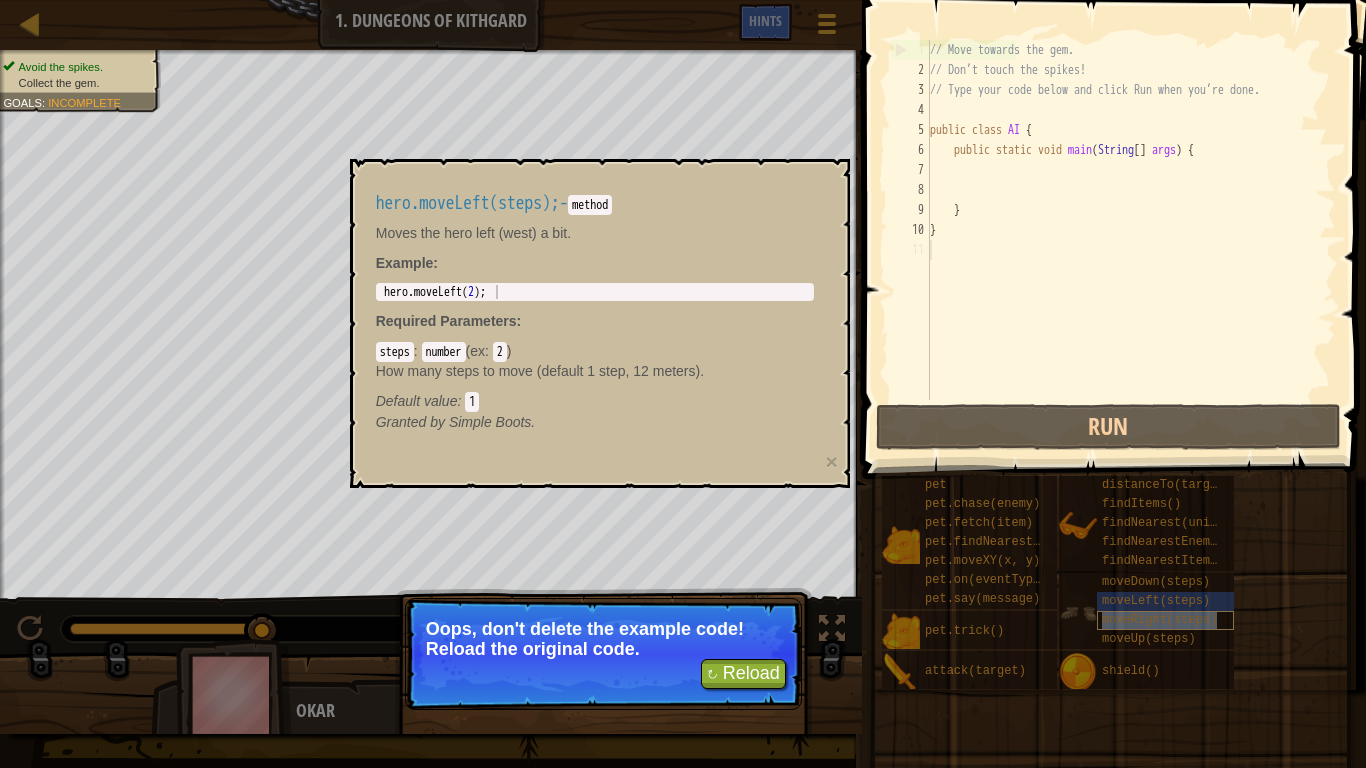 click on "moveRight(steps)" at bounding box center (1159, 620) 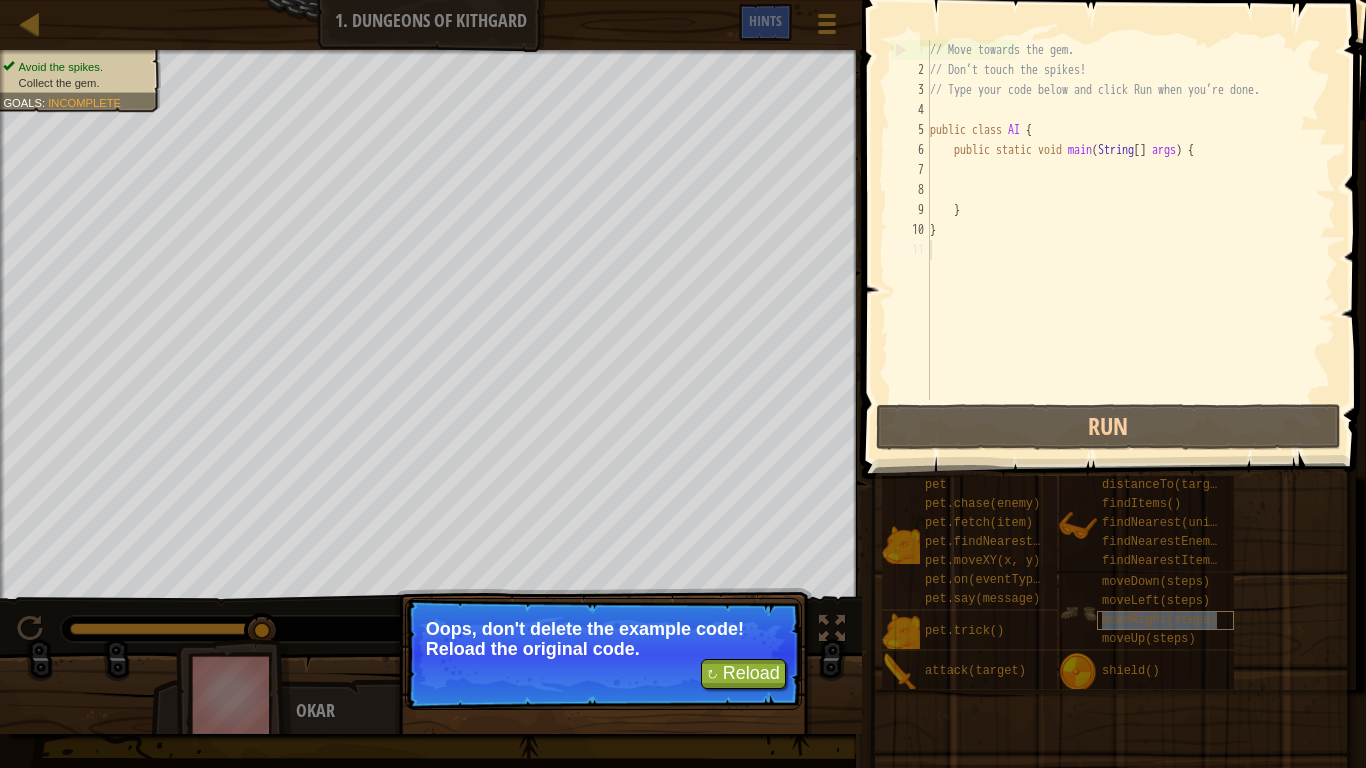 click on "moveRight(steps)" at bounding box center (1159, 620) 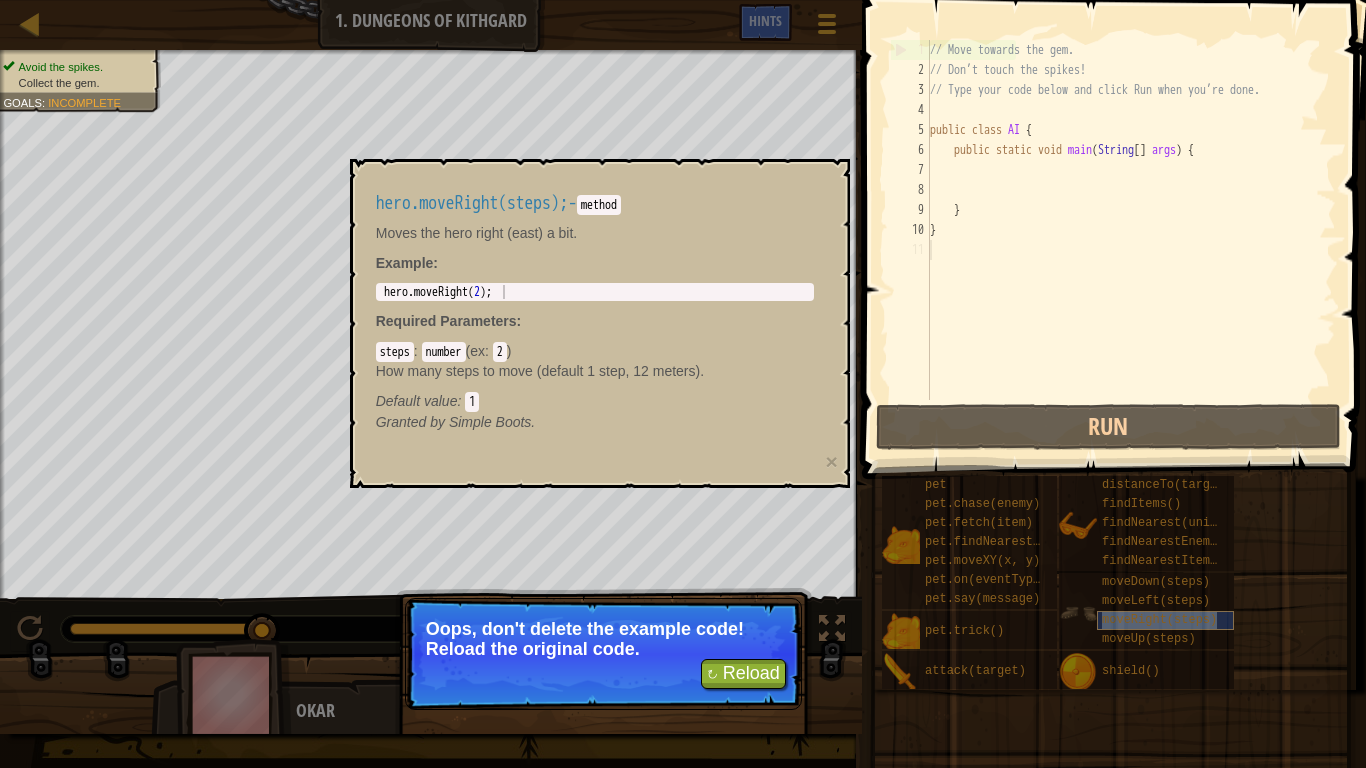 click on "moveRight(steps)" at bounding box center [1159, 620] 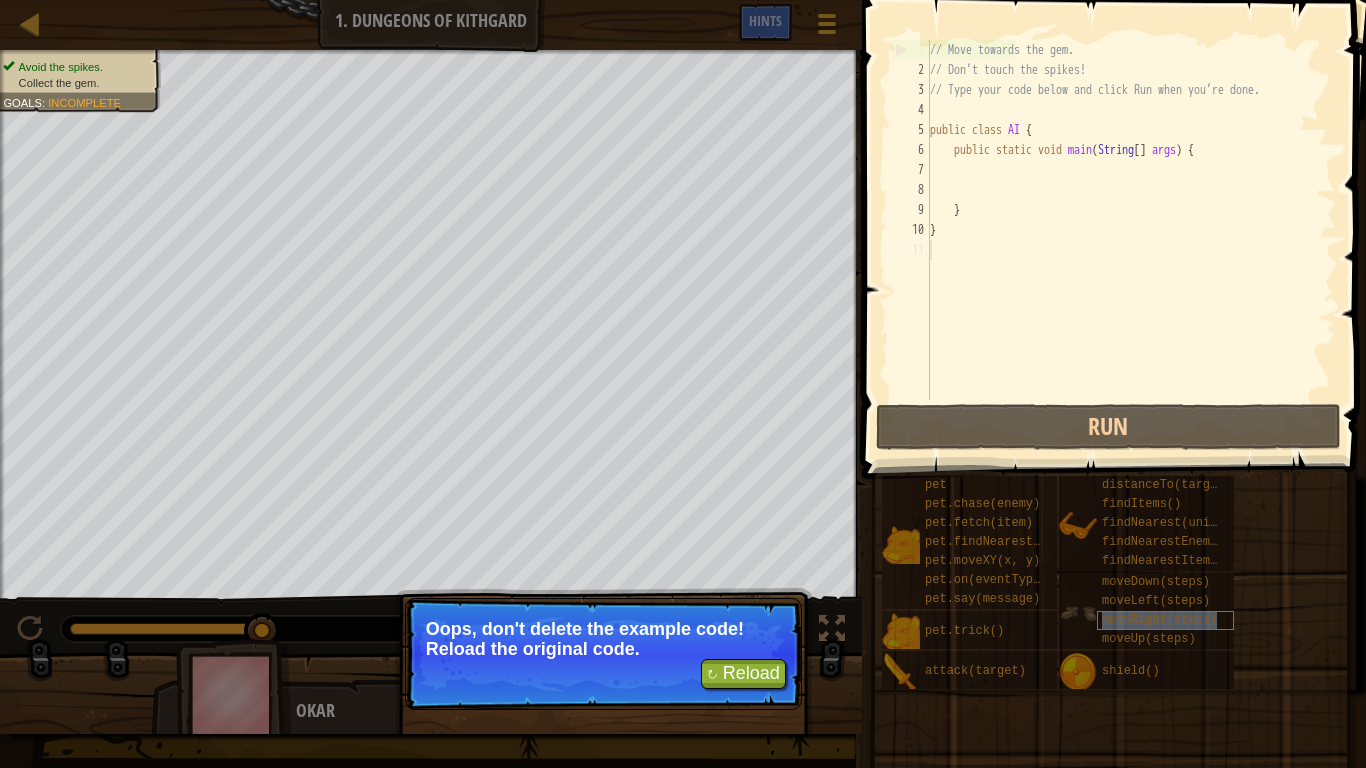 click on "moveRight(steps)" at bounding box center (1159, 620) 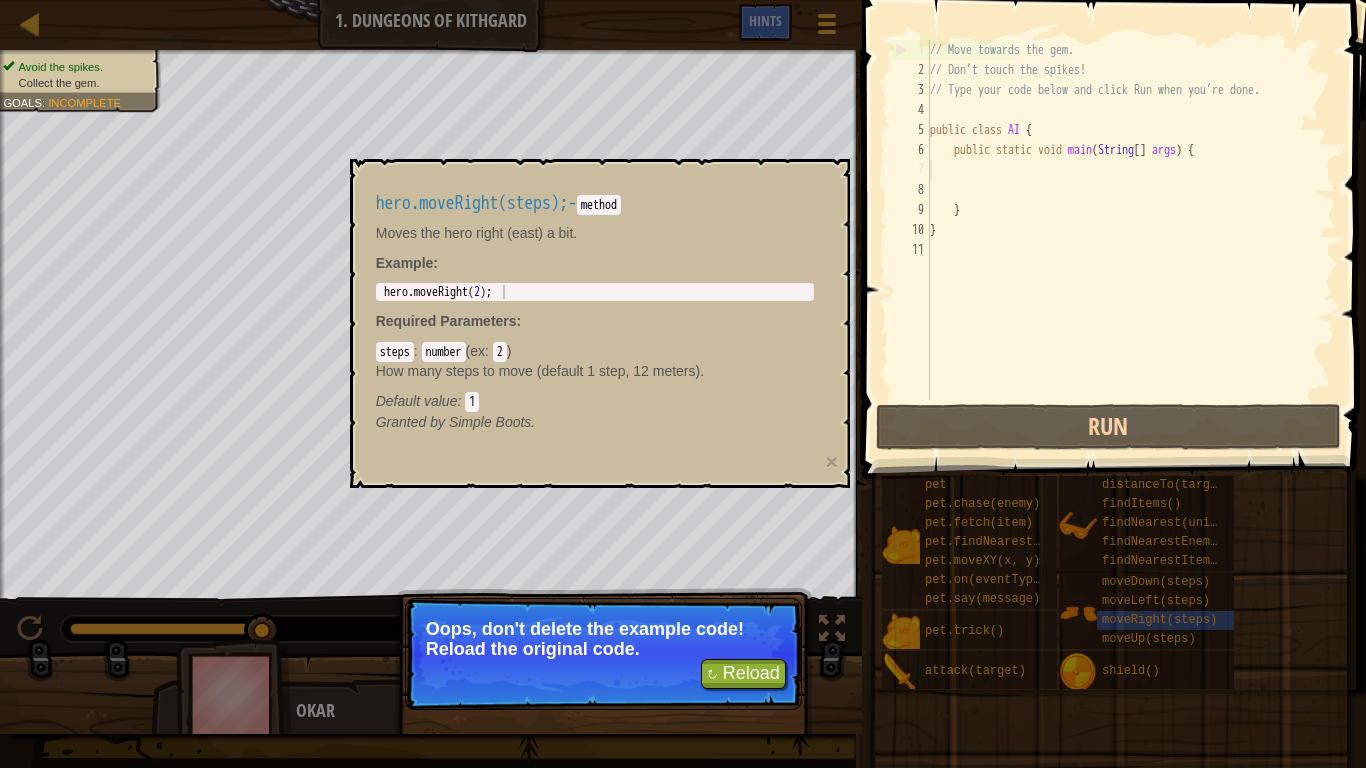 click on "// Move towards the gem. // Don’t touch the spikes! // Type your code below and click Run when you’re done. public   class   AI   {      public   static   void   main ( String [ ]   args )   {               } }" at bounding box center [1131, 240] 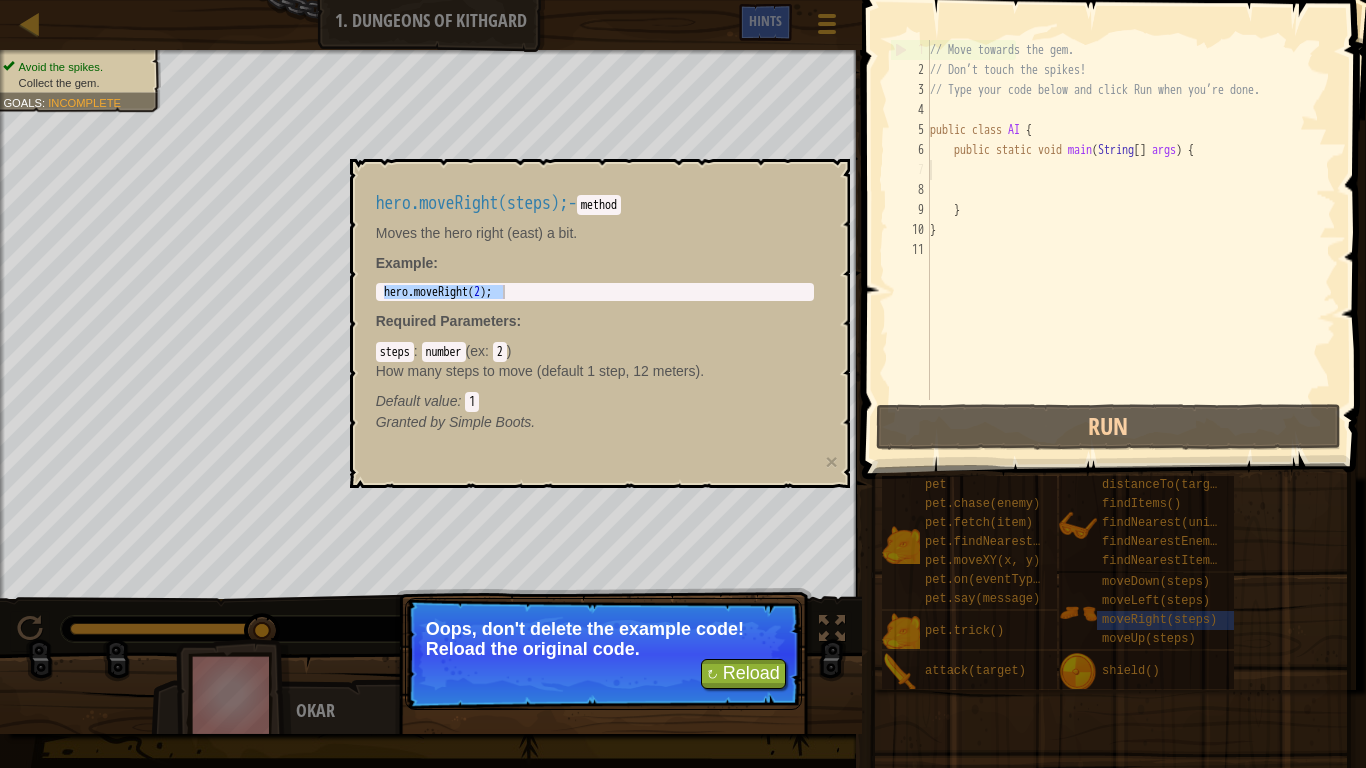 click on "// Move towards the gem. // Don’t touch the spikes! // Type your code below and click Run when you’re done. public   class   AI   {      public   static   void   main ( String [ ]   args )   {               } }" at bounding box center [1131, 240] 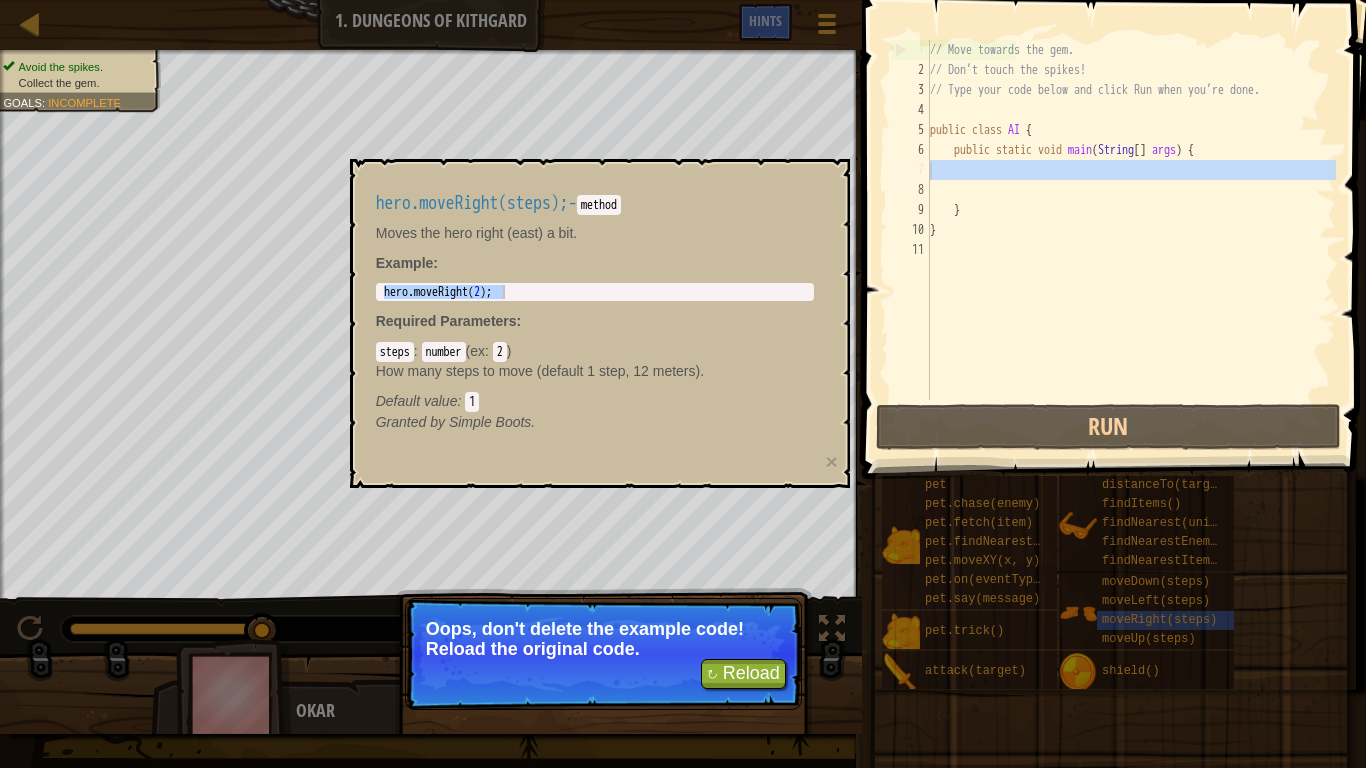 click on "// Move towards the gem. // Don’t touch the spikes! // Type your code below and click Run when you’re done. public   class   AI   {      public   static   void   main ( String [ ]   args )   {               } }" at bounding box center (1131, 240) 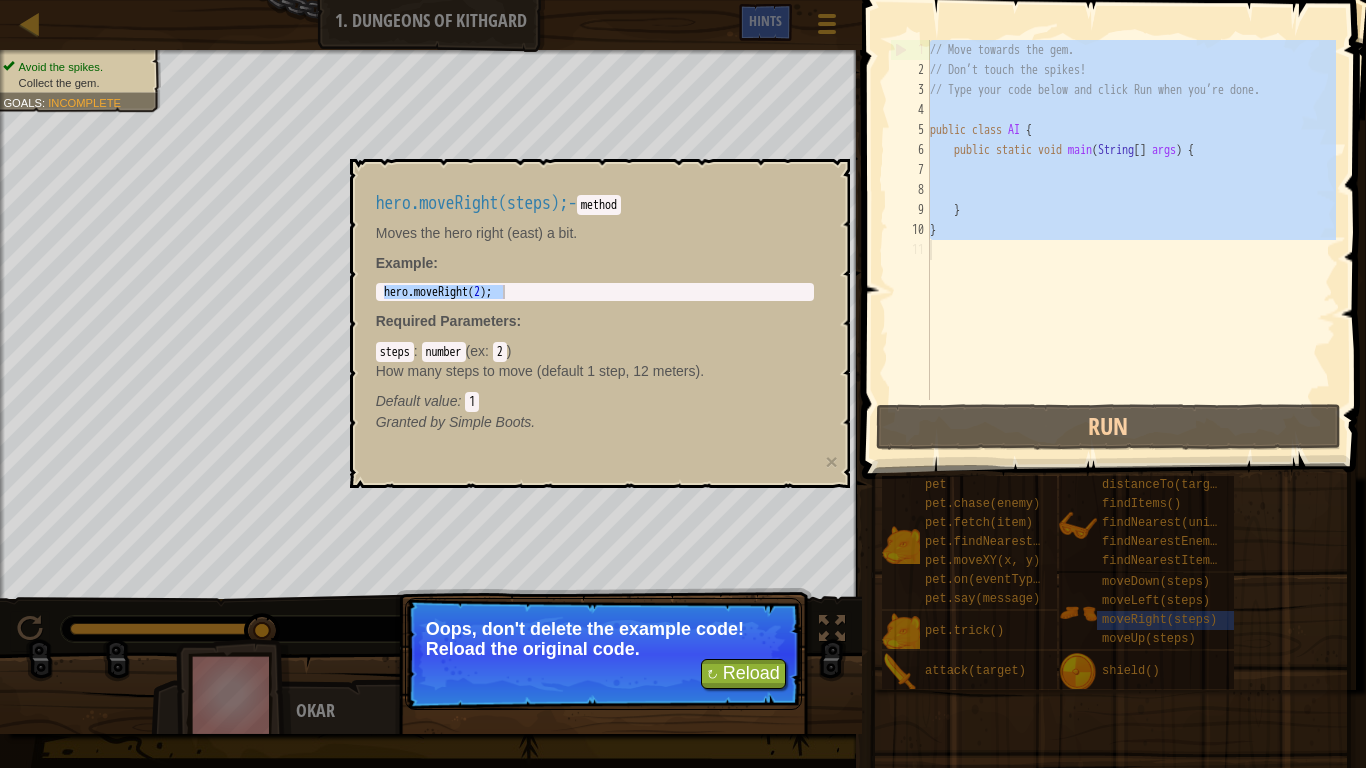 click on "// Move towards the gem. // Don’t touch the spikes! // Type your code below and click Run when you’re done. public   class   AI   {      public   static   void   main ( String [ ]   args )   {               } }" at bounding box center (1131, 220) 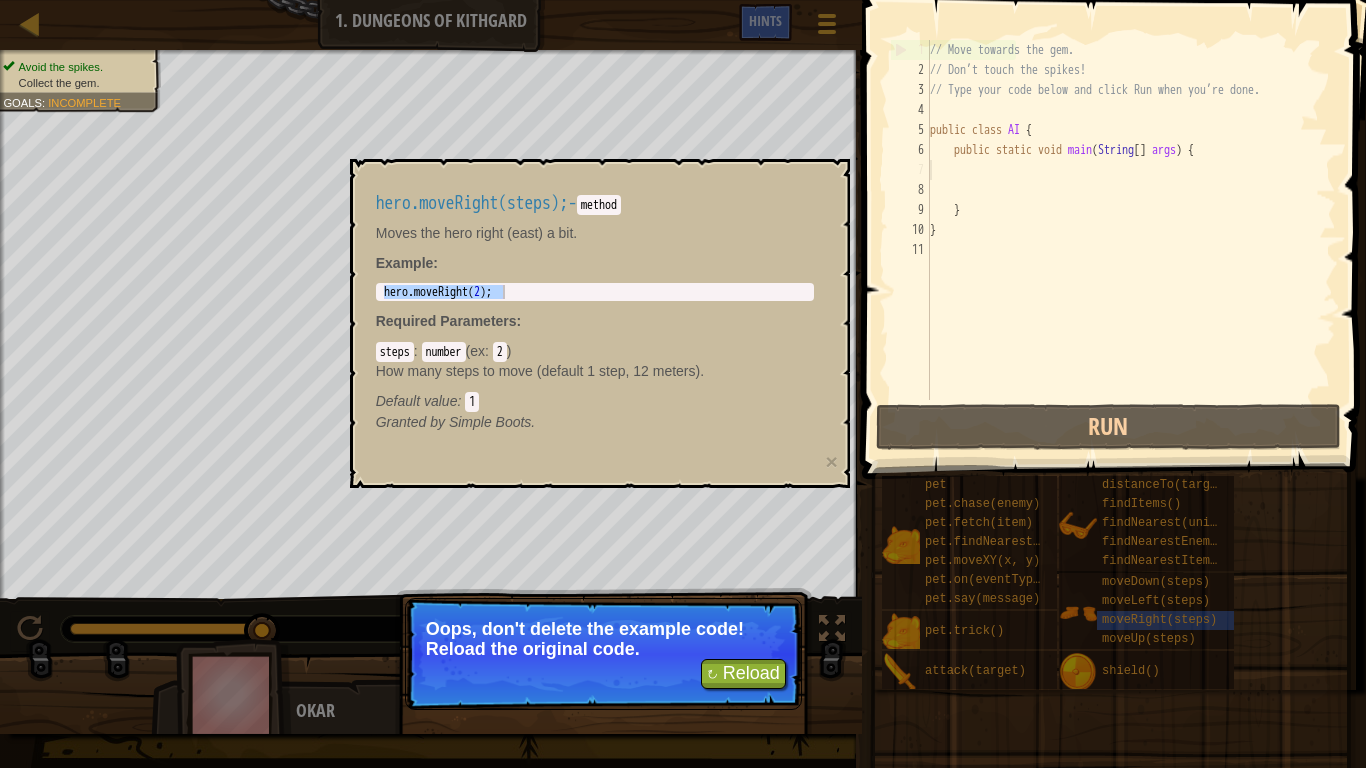 click on "// Move towards the gem. // Don’t touch the spikes! // Type your code below and click Run when you’re done. public   class   AI   {      public   static   void   main ( String [ ]   args )   {               } }" at bounding box center (1131, 240) 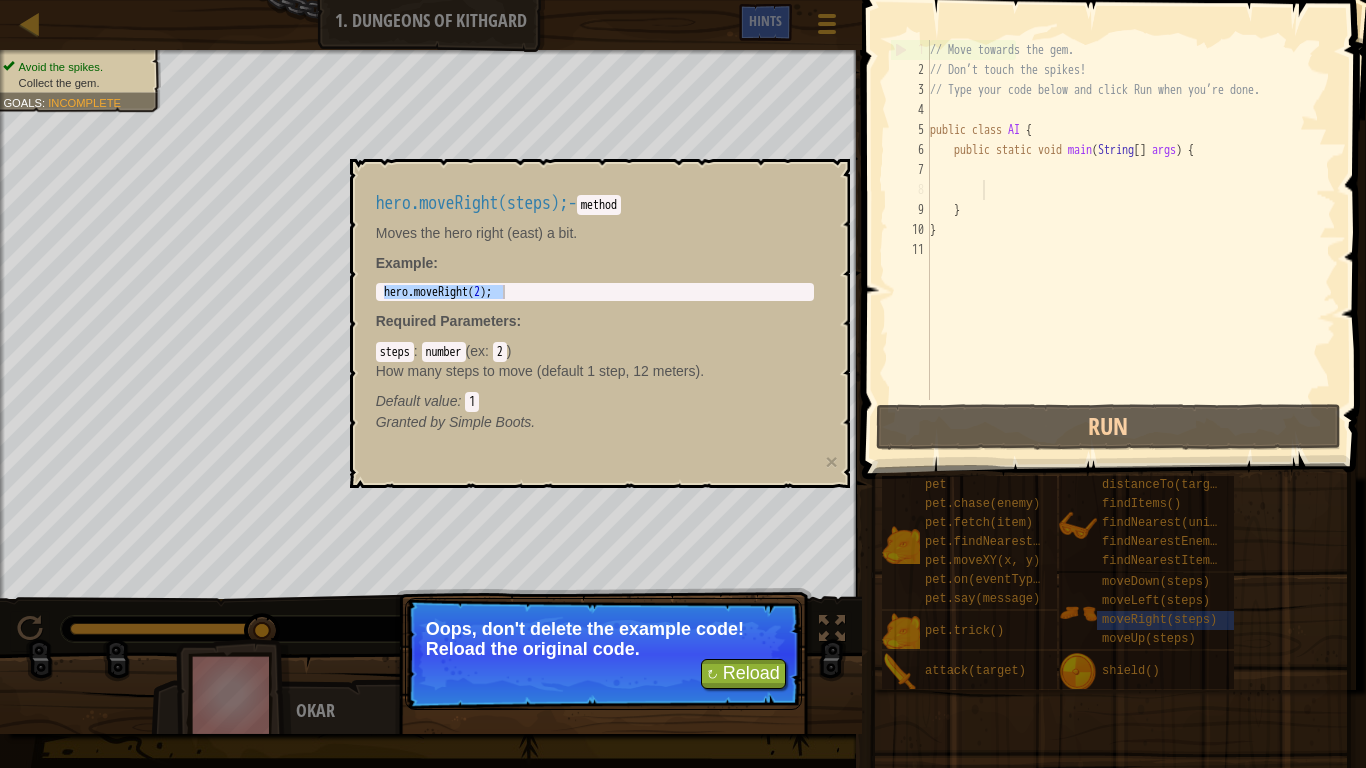 click on "// Move towards the gem. // Don’t touch the spikes! // Type your code below and click Run when you’re done. public   class   AI   {      public   static   void   main ( String [ ]   args )   {               } }" at bounding box center (1131, 240) 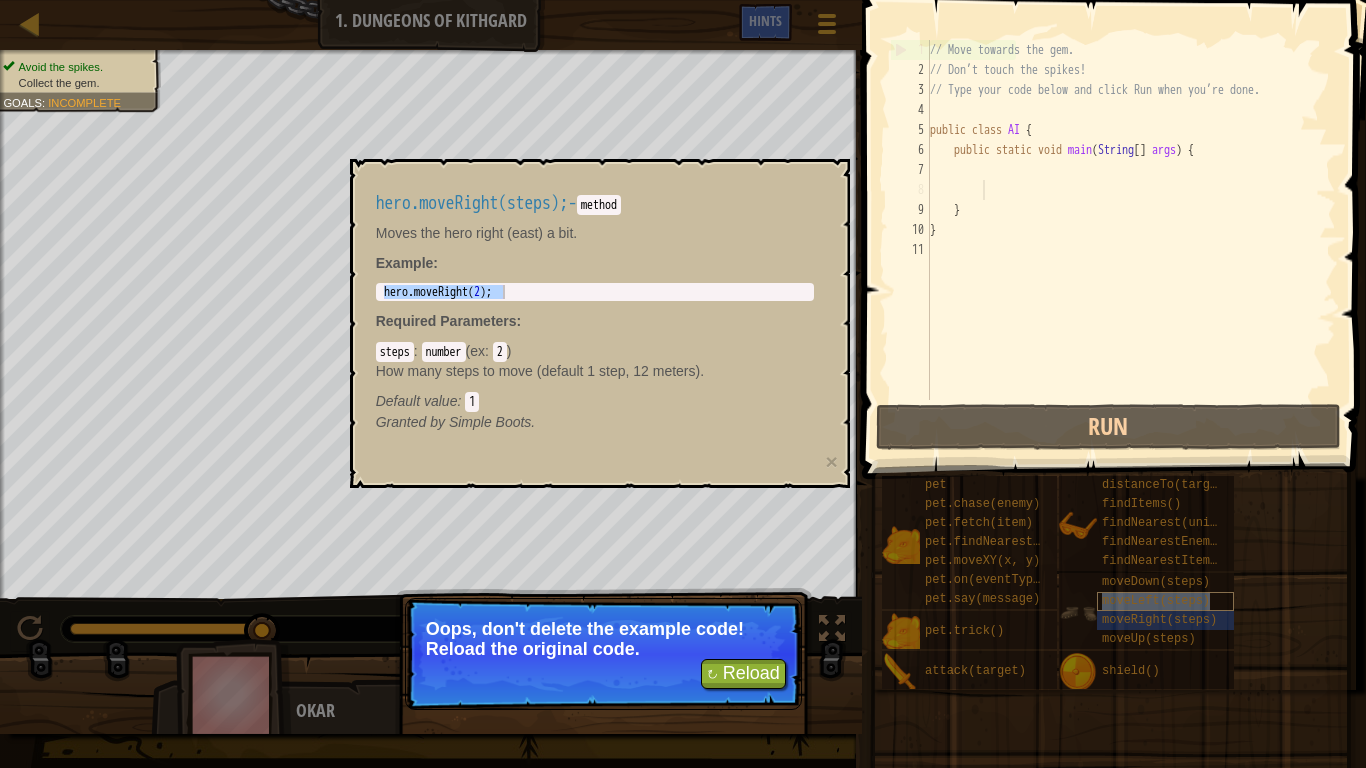 click on "moveLeft(steps)" at bounding box center (1156, 601) 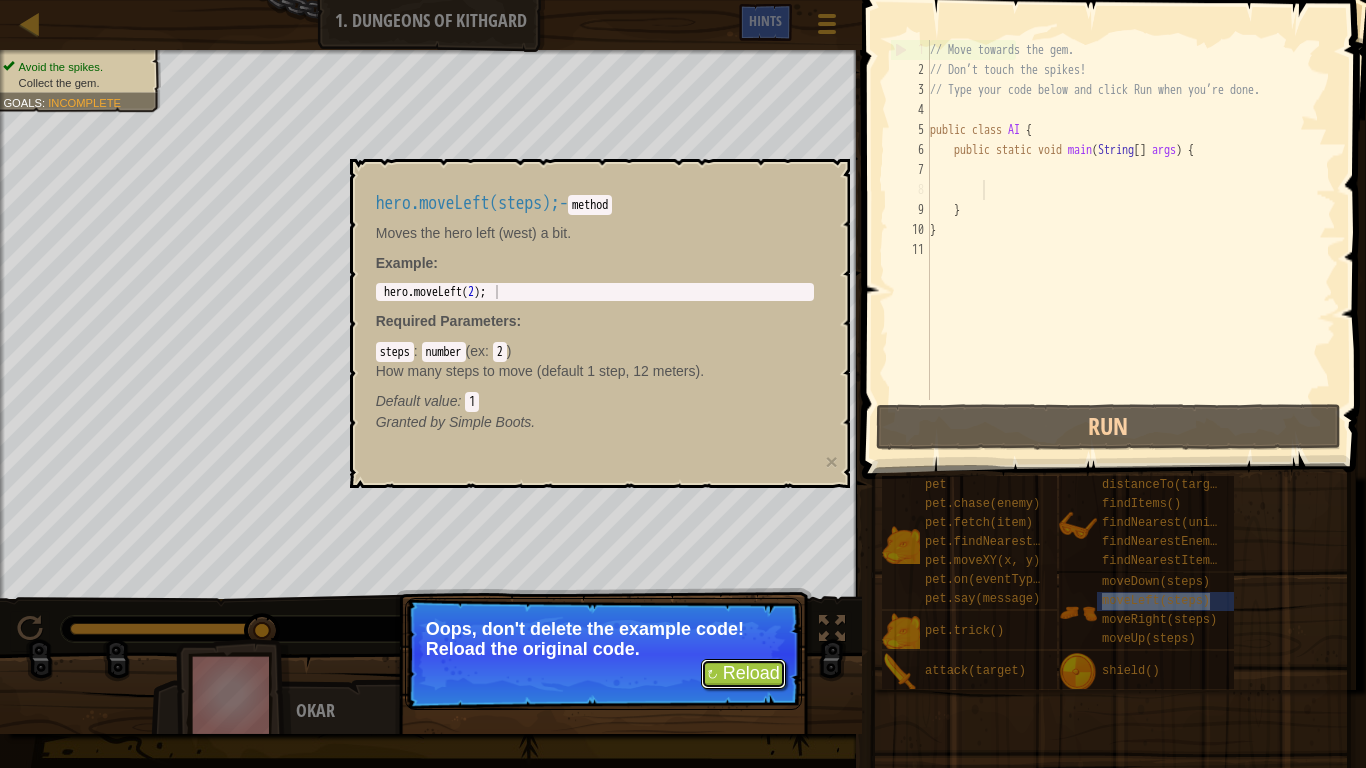 click on "↻ Reload" at bounding box center (743, 674) 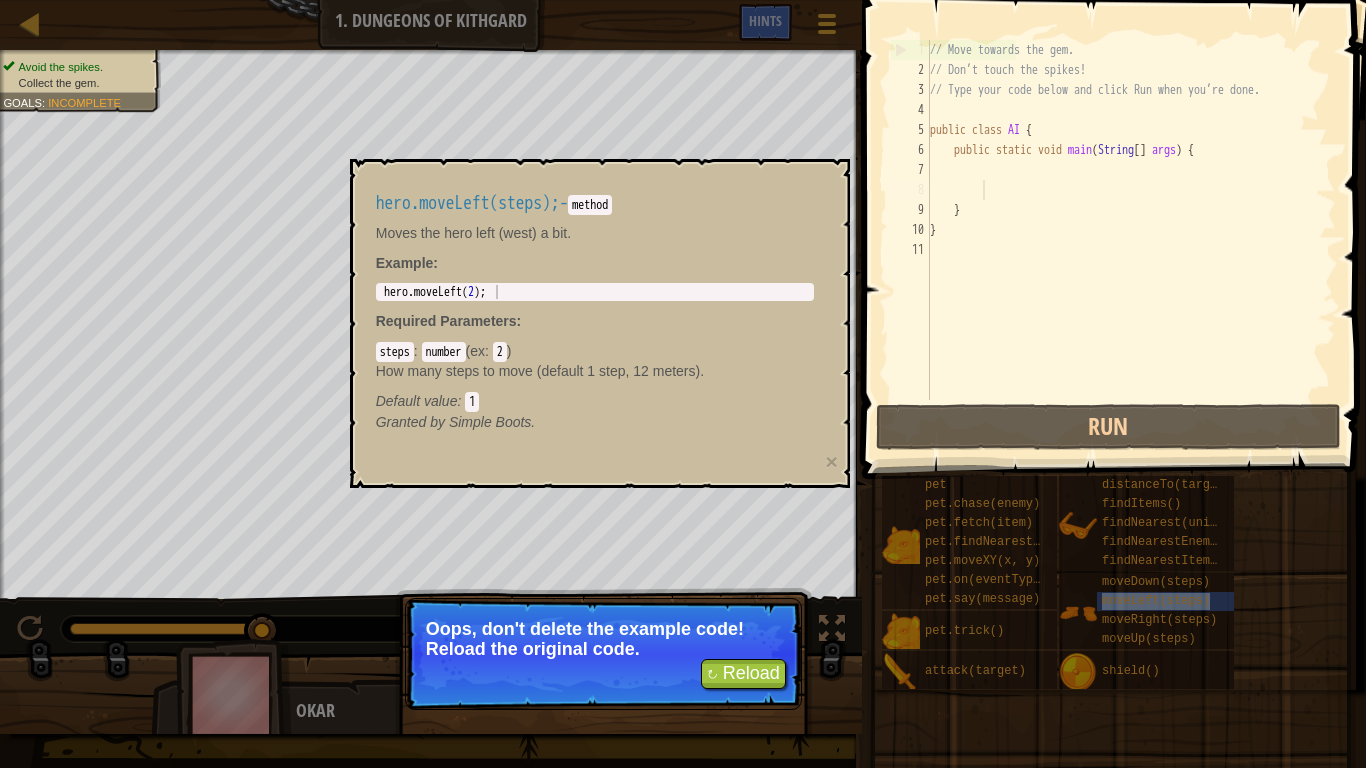 type on "}" 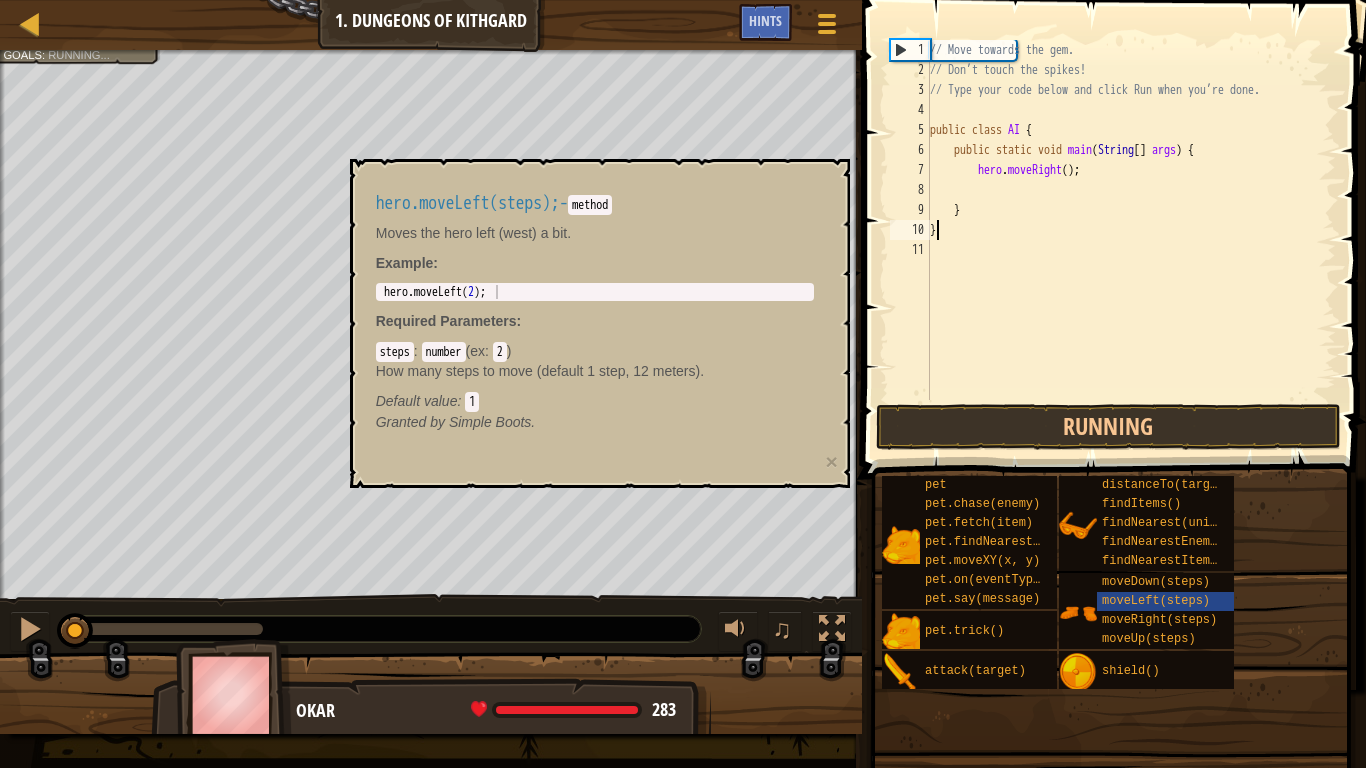scroll, scrollTop: 9, scrollLeft: 0, axis: vertical 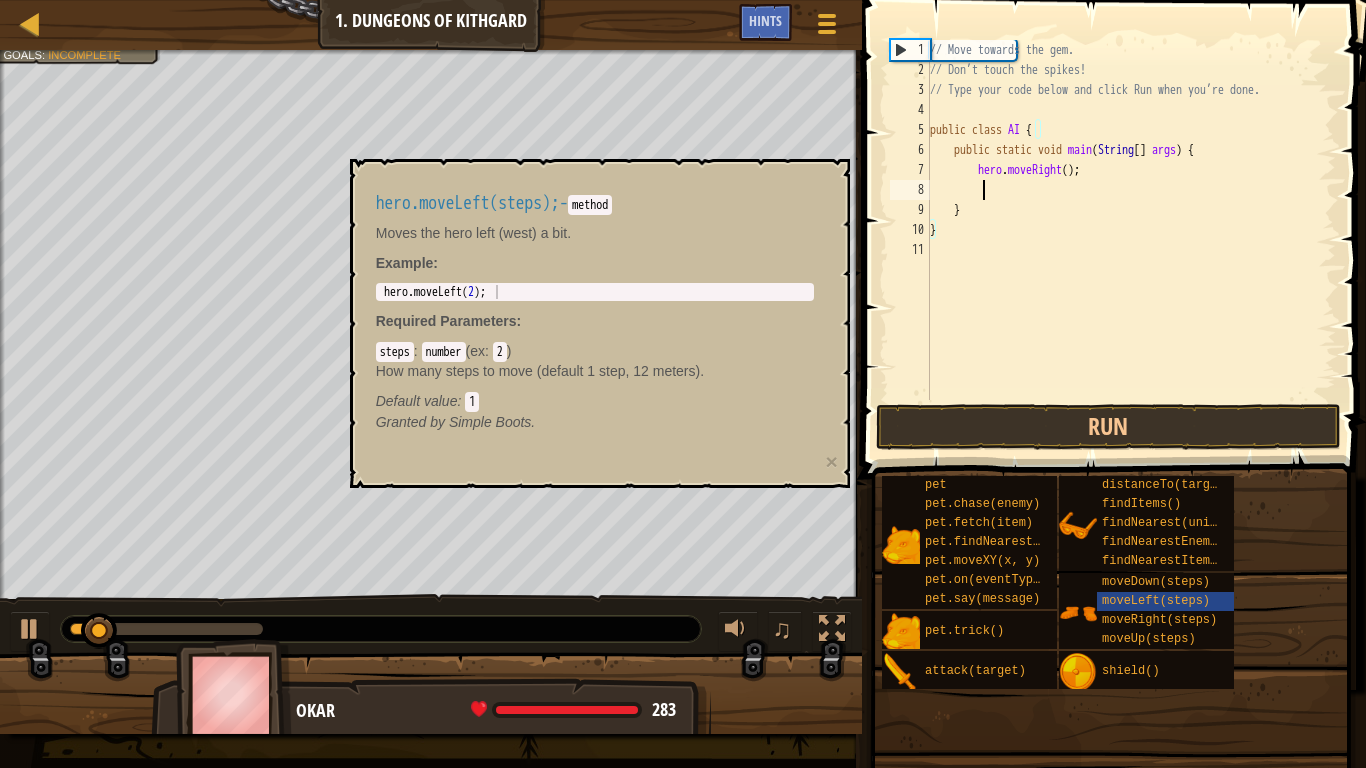 click on "// Move towards the gem. // Don’t touch the spikes! // Type your code below and click Run when you’re done. public   class   AI   {      public   static   void   main ( String [ ]   args )   {          hero . moveRight ( ) ;               } }" at bounding box center [1131, 240] 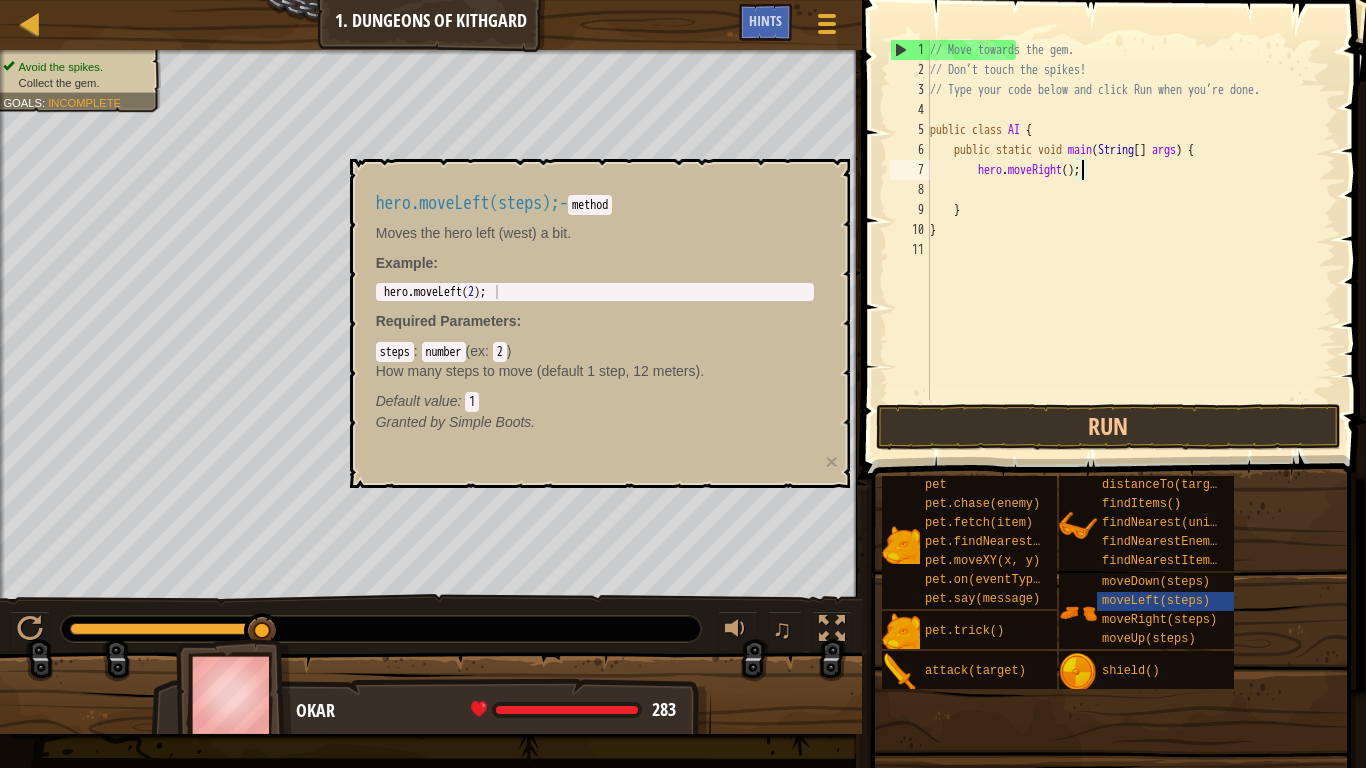 click on "// Move towards the gem. // Don’t touch the spikes! // Type your code below and click Run when you’re done. public   class   AI   {      public   static   void   main ( String [ ]   args )   {          hero . moveRight ( ) ;               } }" at bounding box center [1131, 240] 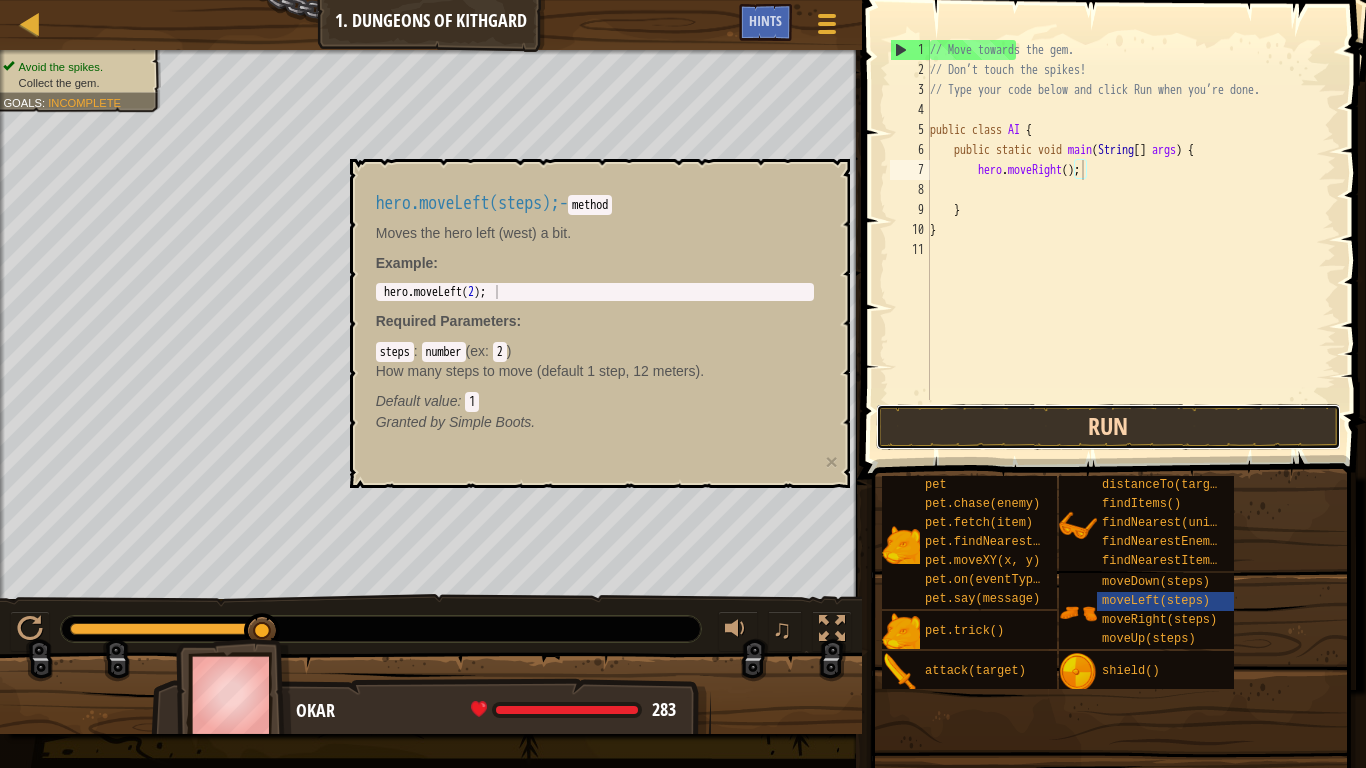 click on "Run" at bounding box center [1109, 427] 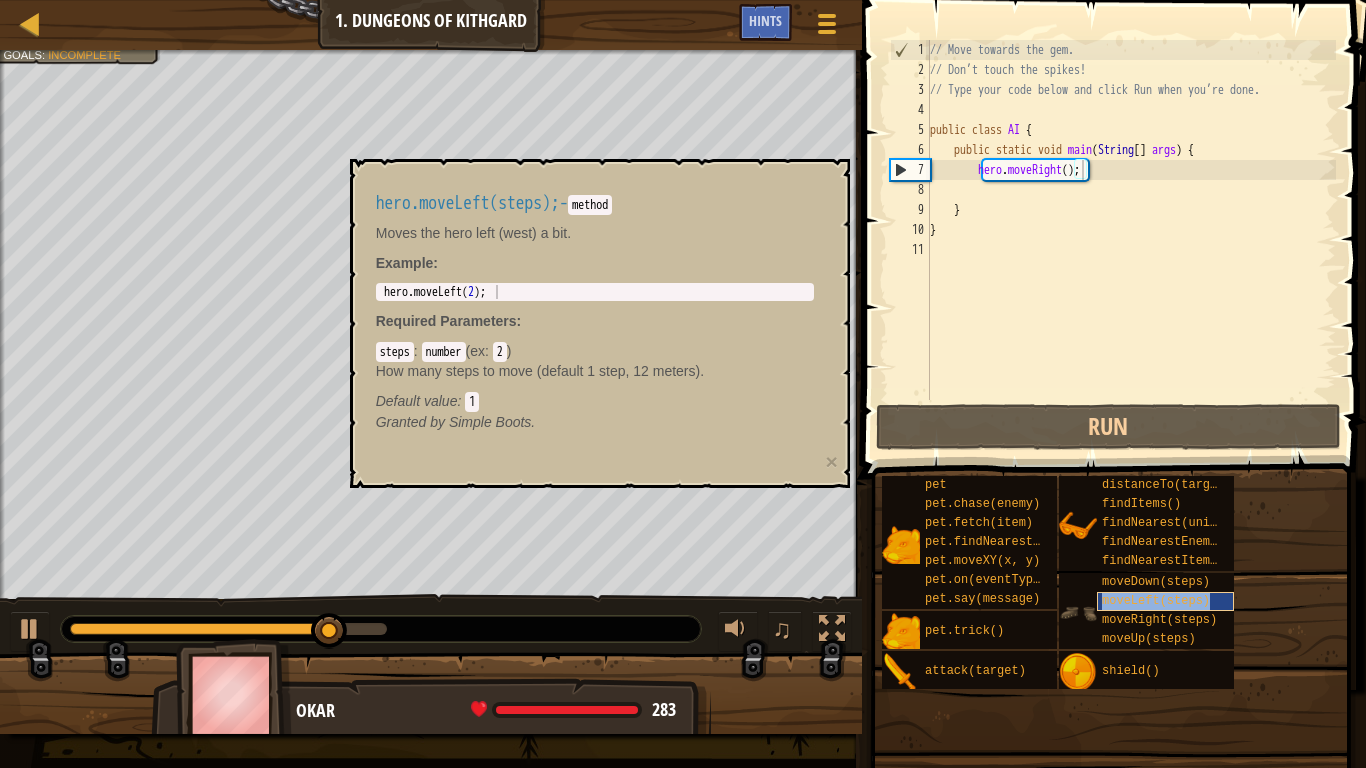 click on "moveLeft(steps)" at bounding box center (1156, 601) 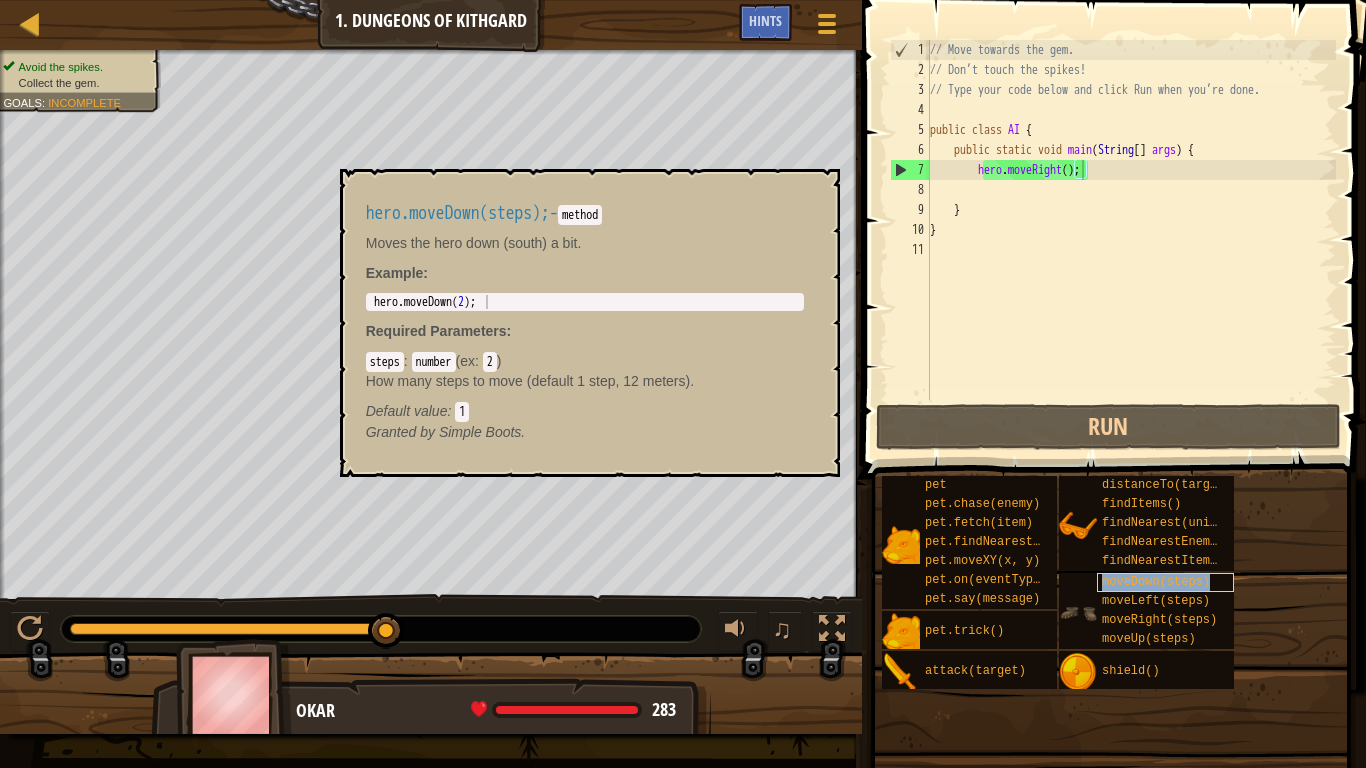 click on "moveDown(steps)" at bounding box center (1156, 582) 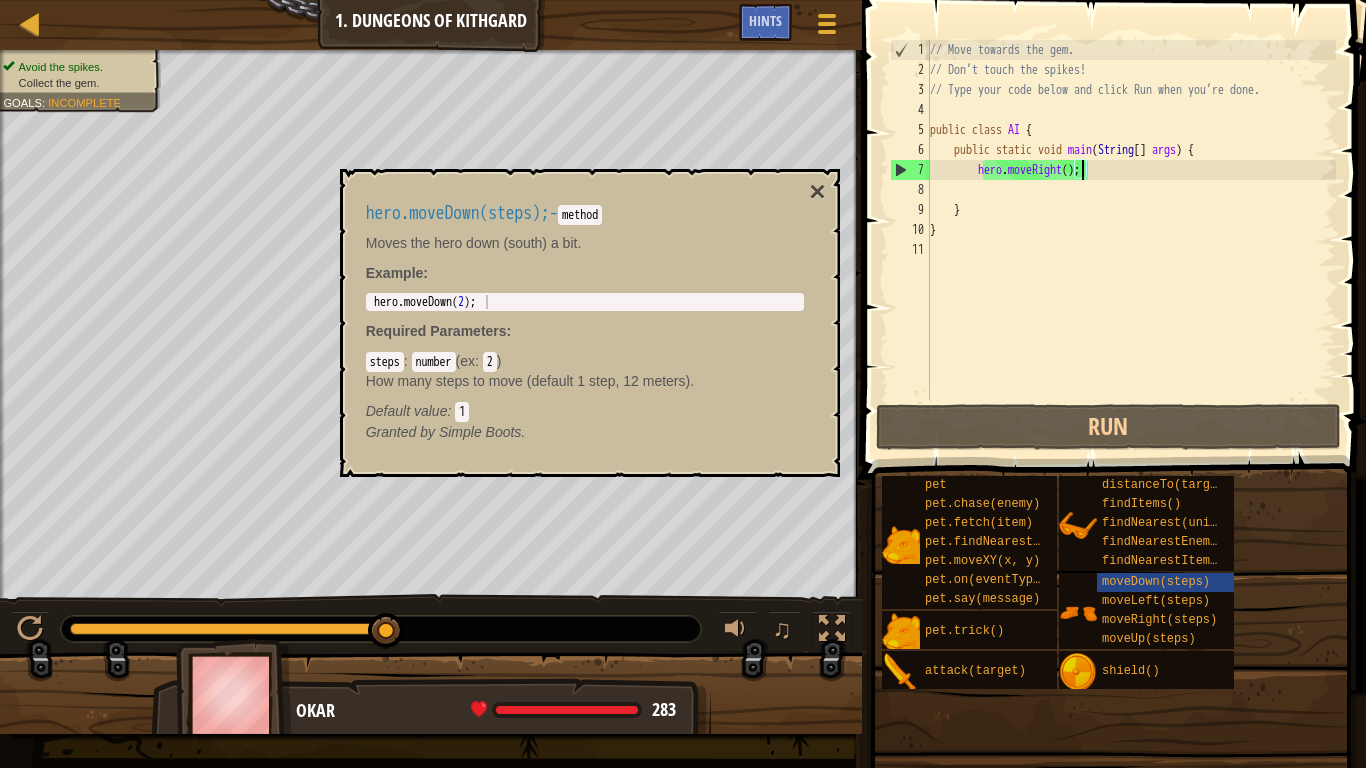 type on "hero.moveDown(2);" 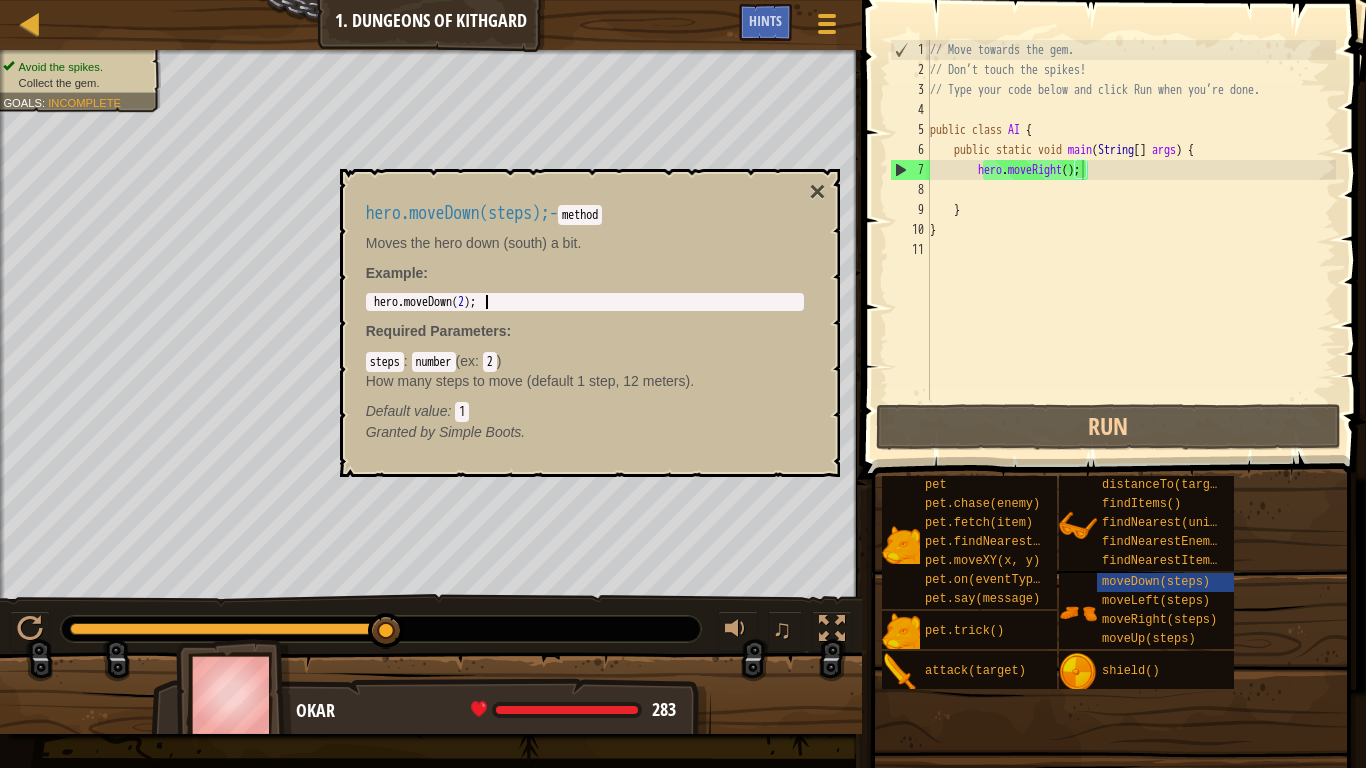 click on "hero.moveDown ( 2 ) ;" at bounding box center (585, 316) 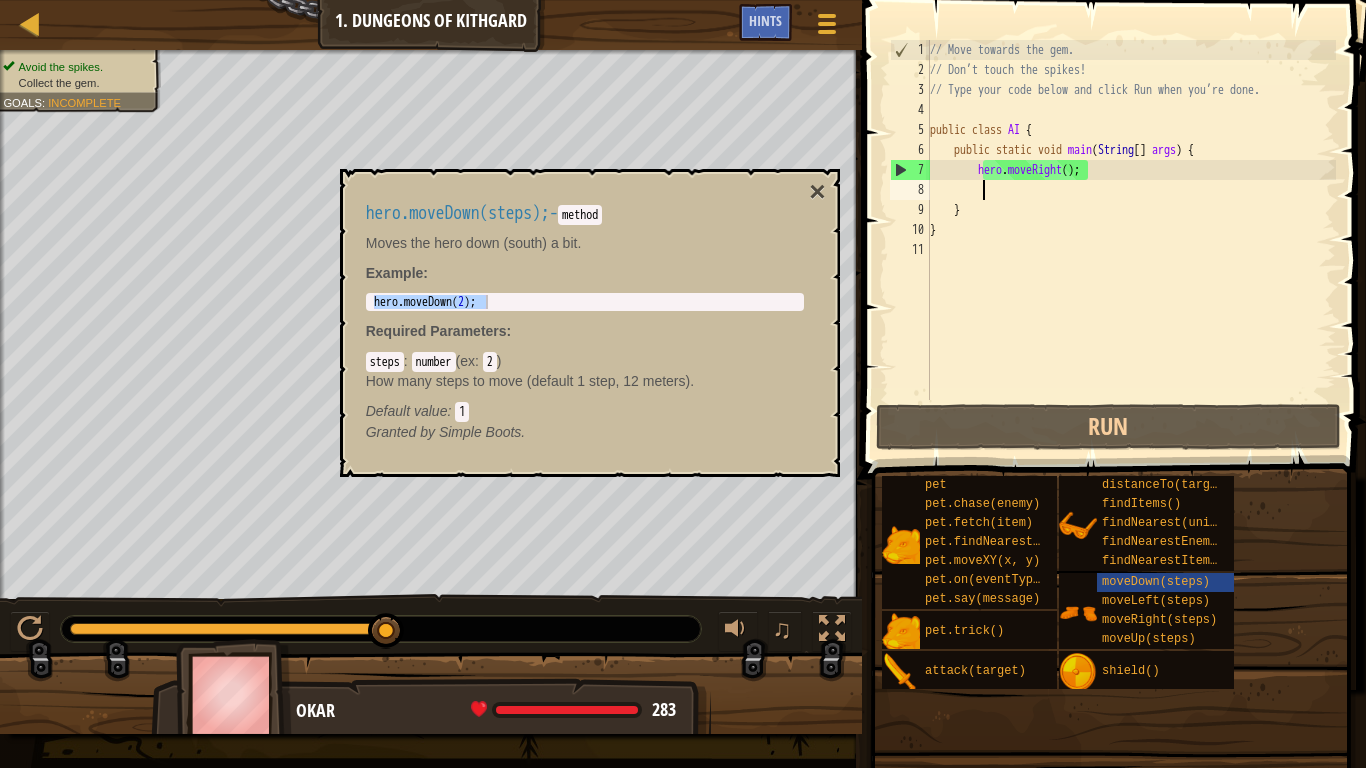 click on "// Move towards the gem. // Don’t touch the spikes! // Type your code below and click Run when you’re done. public   class   AI   {      public   static   void   main ( String [ ]   args )   {          hero . moveRight ( ) ;               } }" at bounding box center [1131, 240] 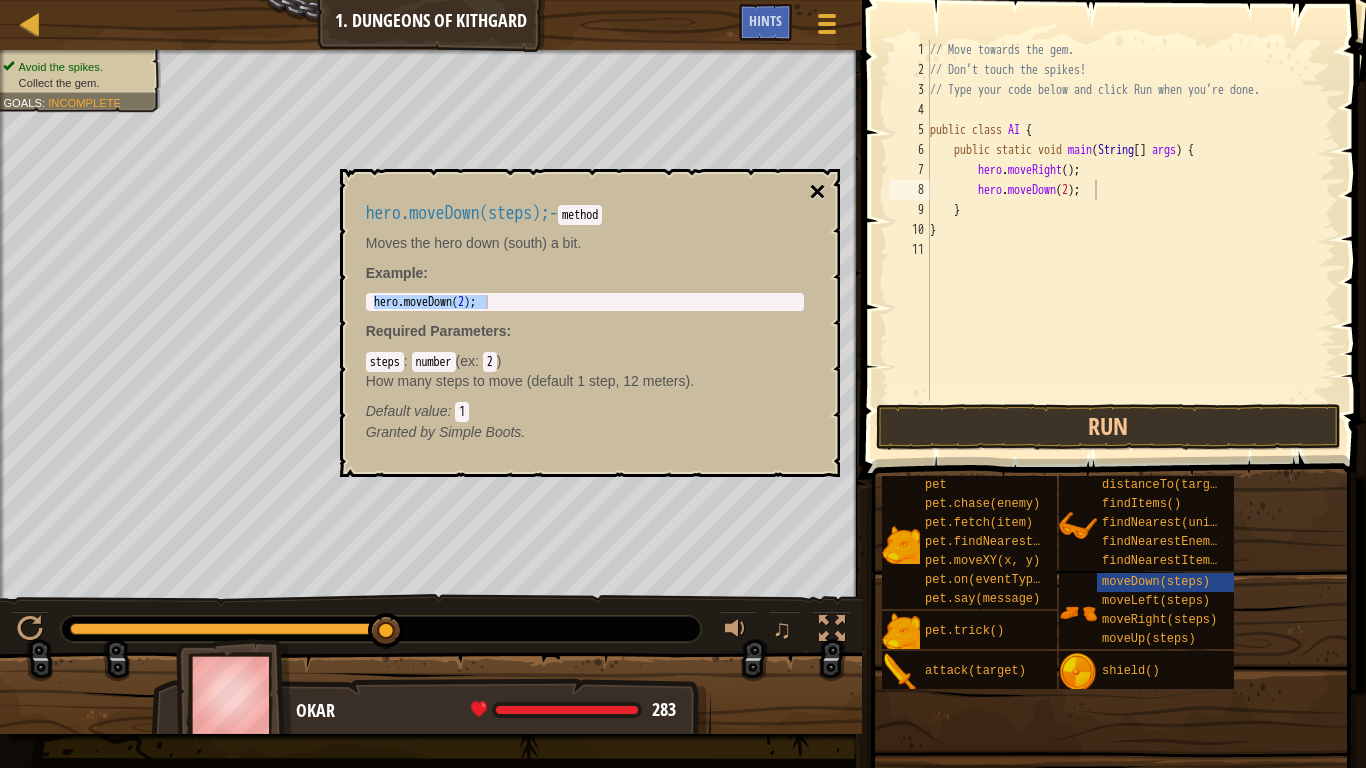 click on "×" at bounding box center (817, 192) 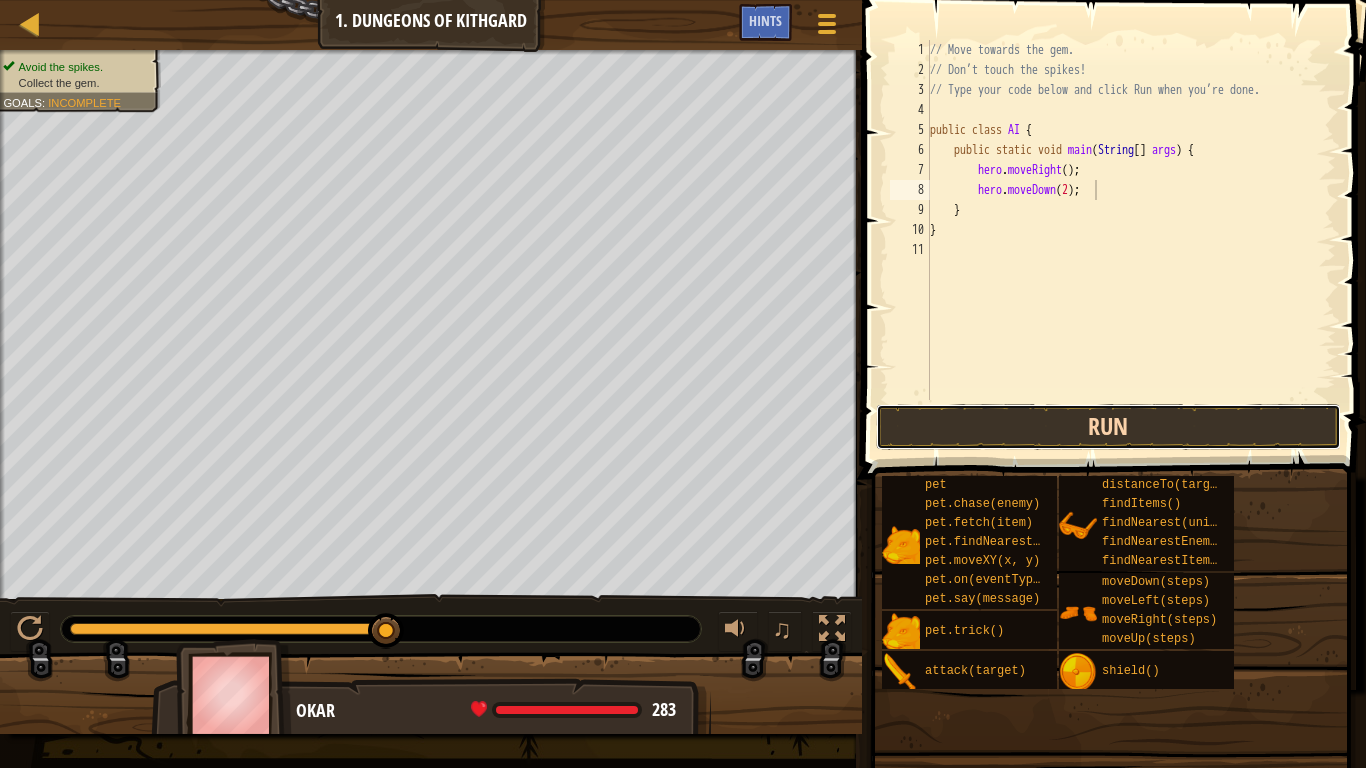 click on "Run" at bounding box center (1109, 427) 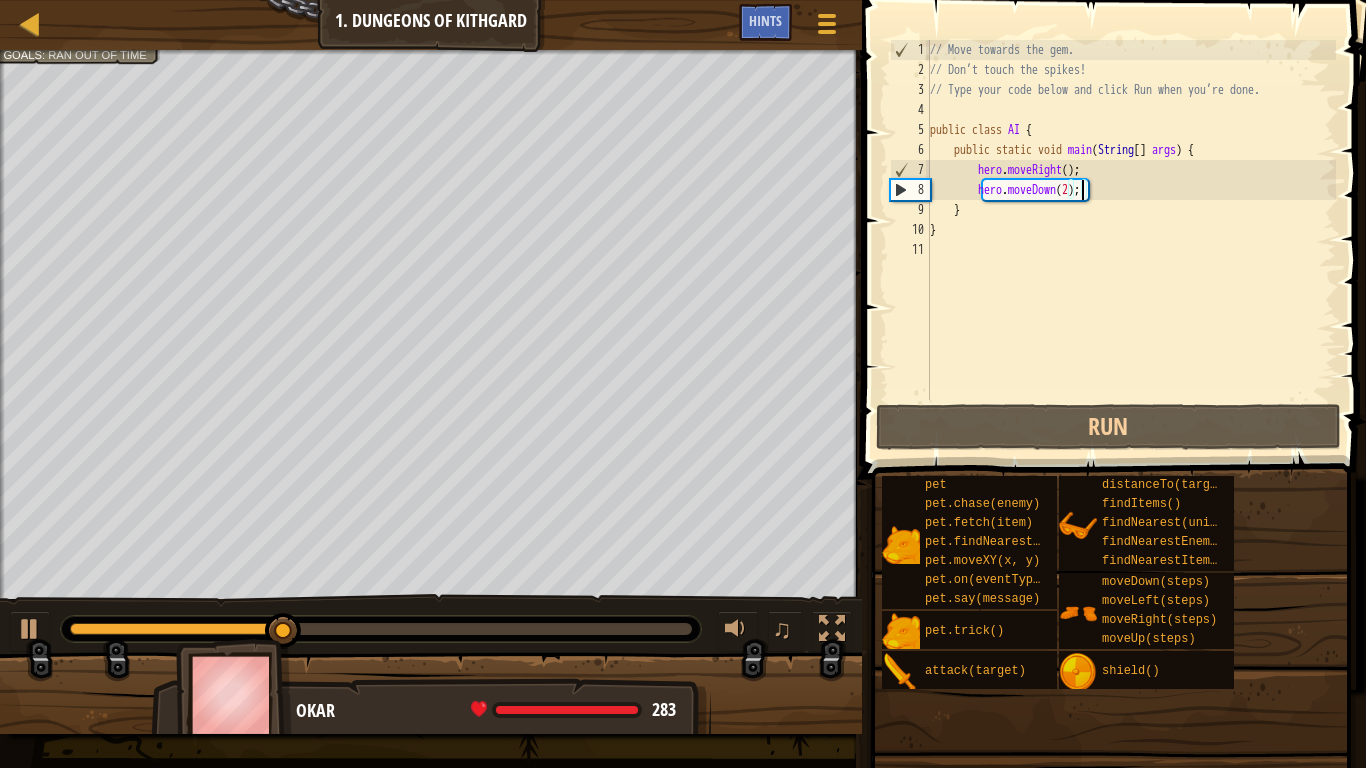 click on "// Move towards the gem. // Don’t touch the spikes! // Type your code below and click Run when you’re done. public   class   AI   {      public   static   void   main ( String [ ]   args )   {          hero . moveRight ( ) ;          hero . moveDown ( 2 ) ;      } }" at bounding box center [1131, 240] 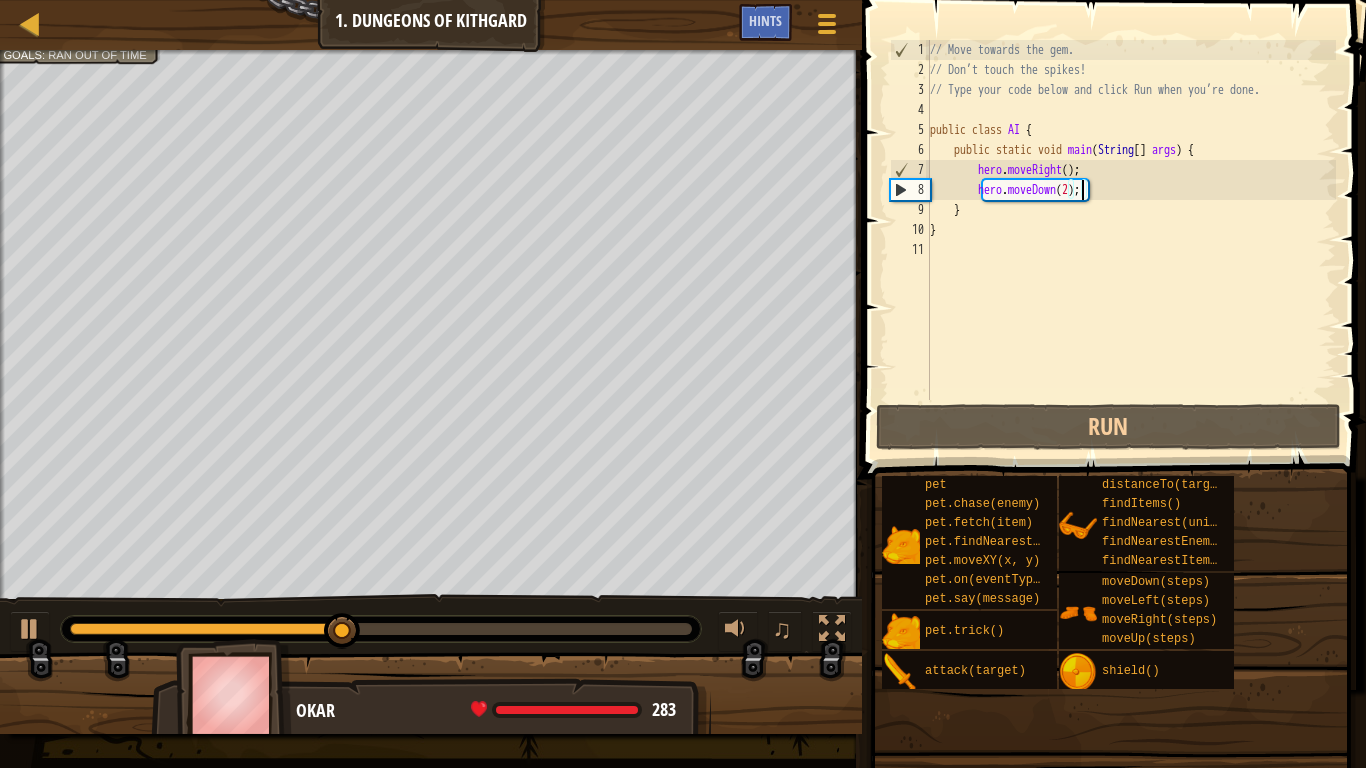 type on "hero.moveDown();" 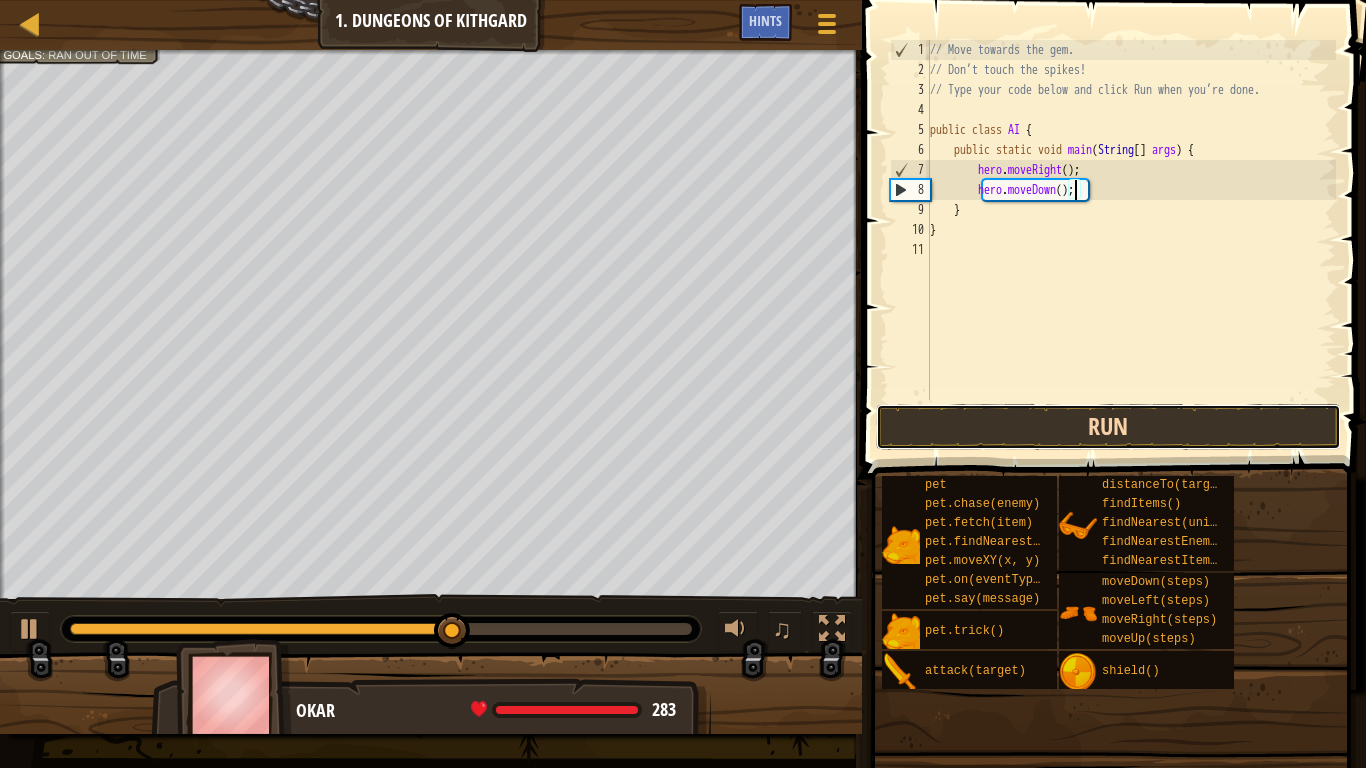 click on "Run" at bounding box center (1109, 427) 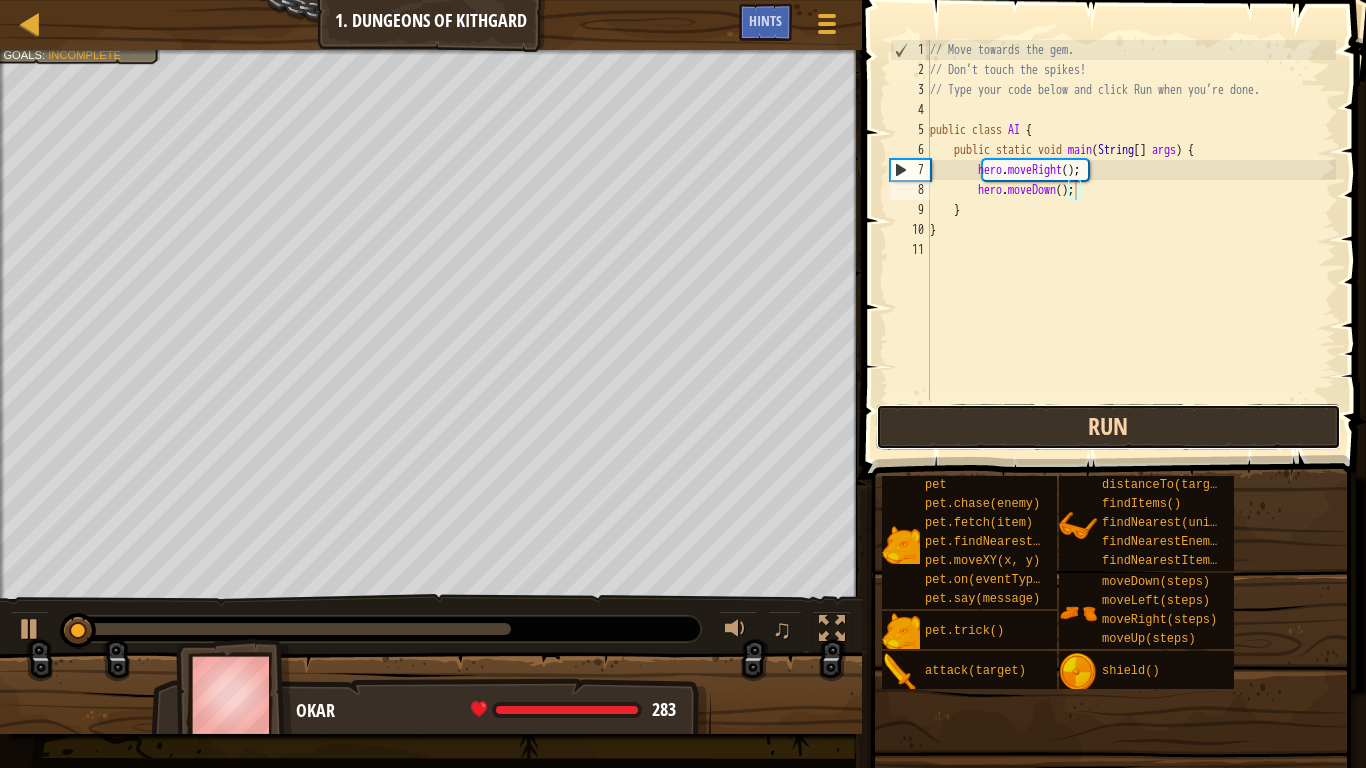click on "Run" at bounding box center [1109, 427] 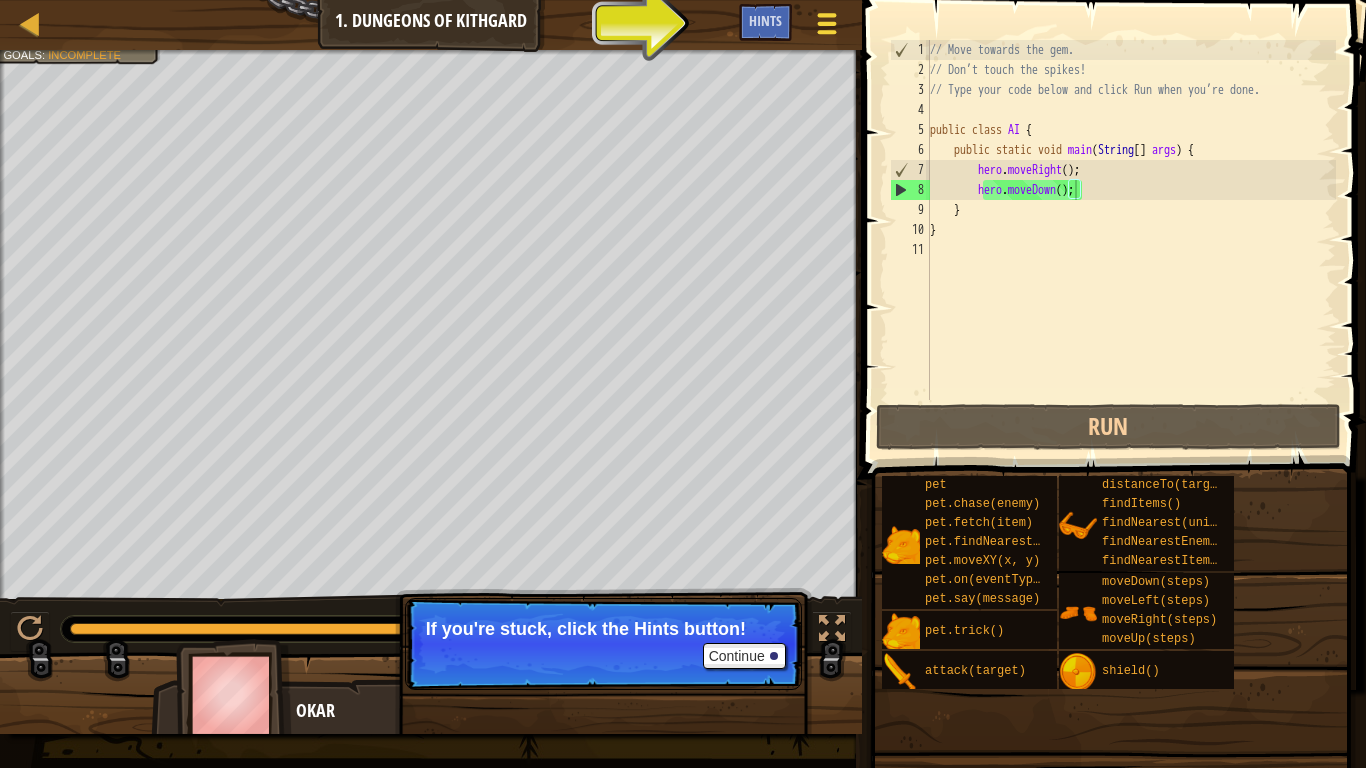 click at bounding box center [826, 23] 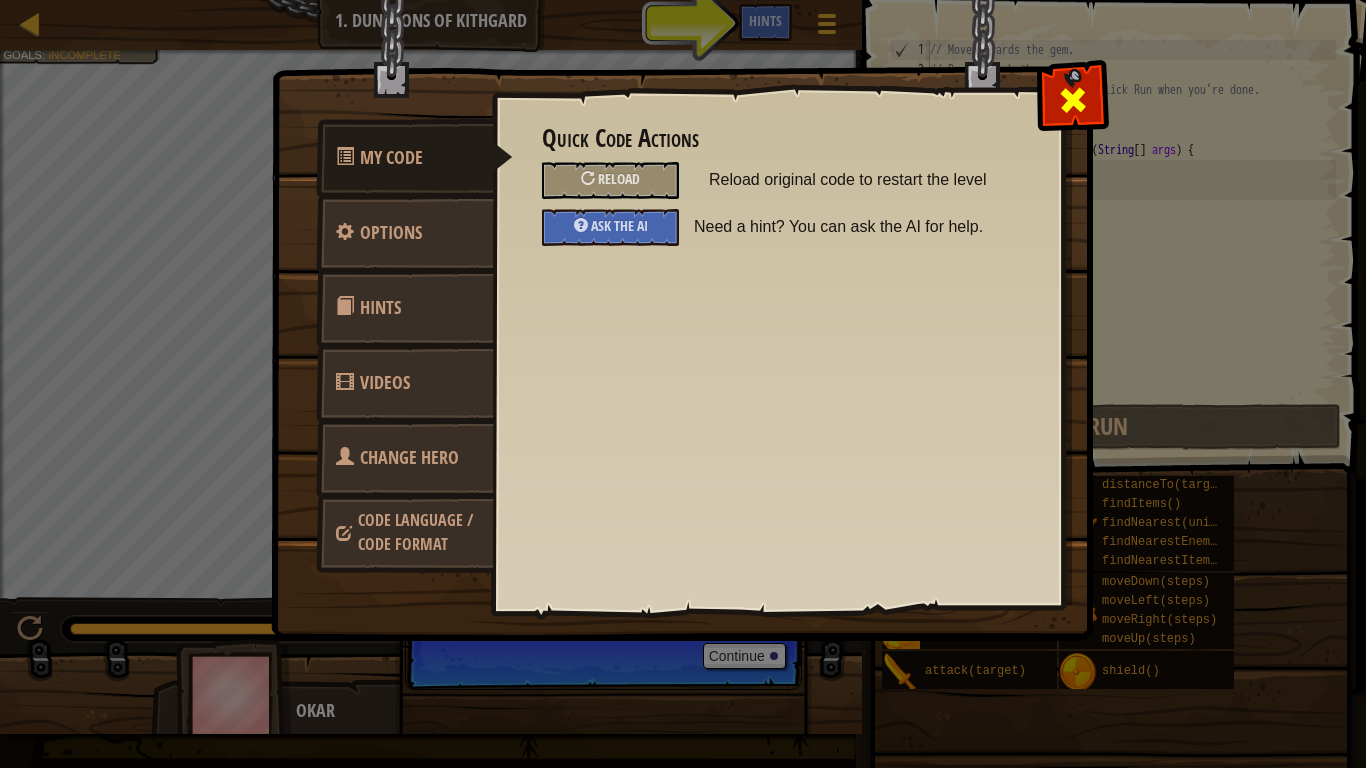 click at bounding box center [1073, 100] 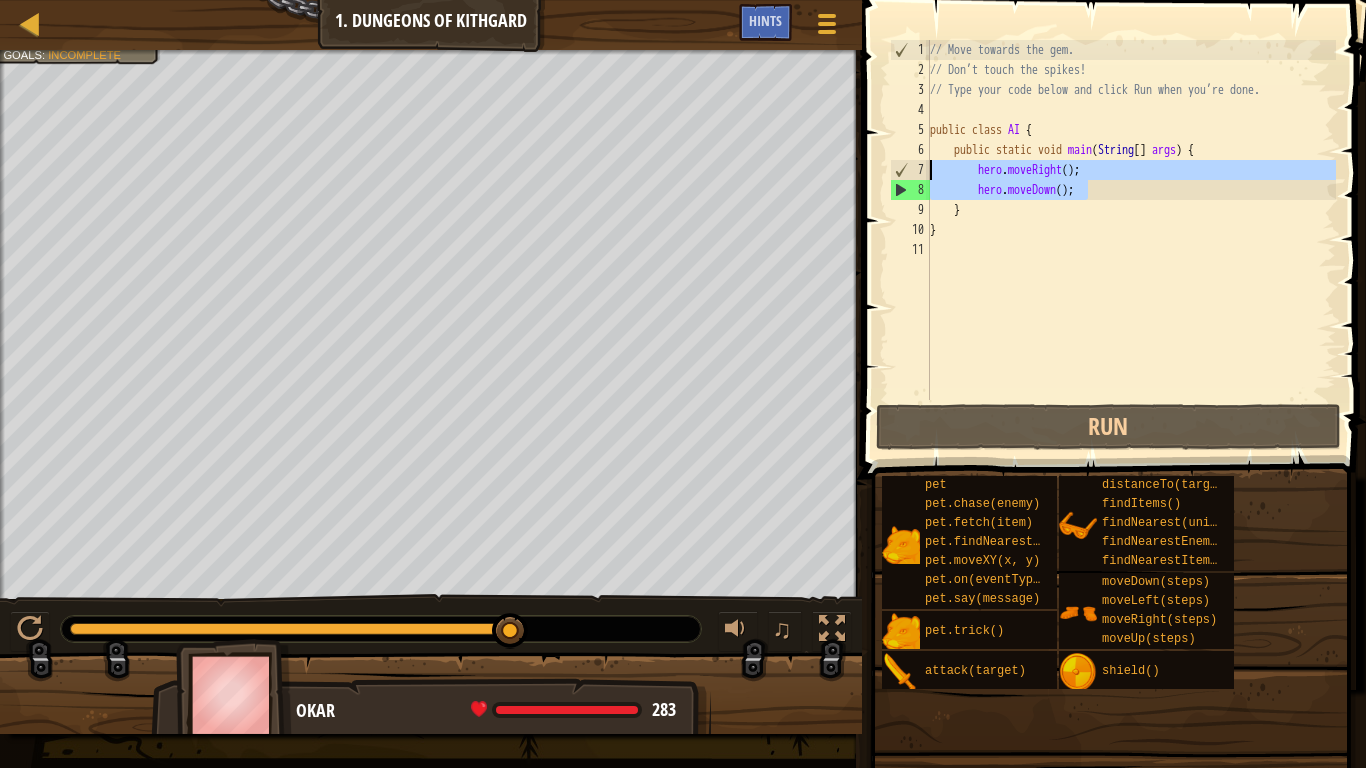 drag, startPoint x: 1125, startPoint y: 189, endPoint x: 891, endPoint y: 184, distance: 234.0534 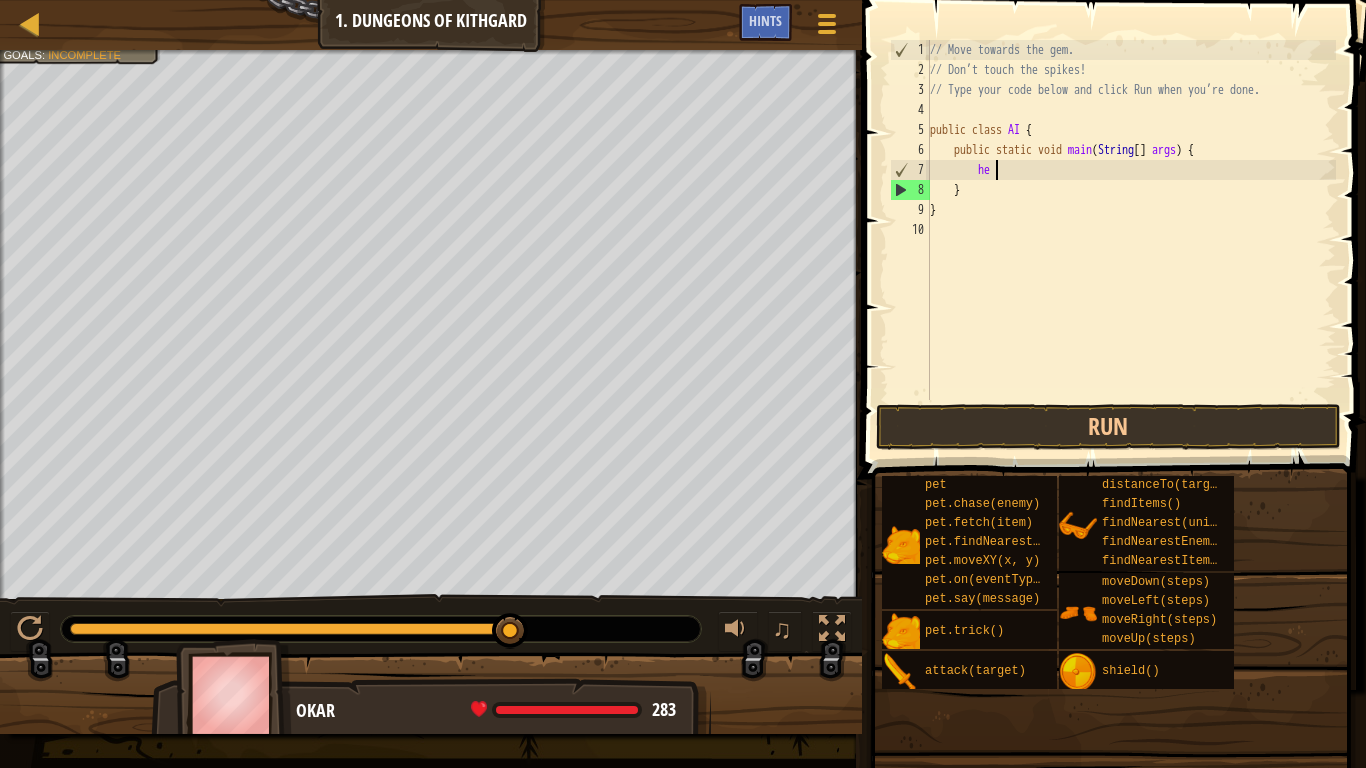 type on "h" 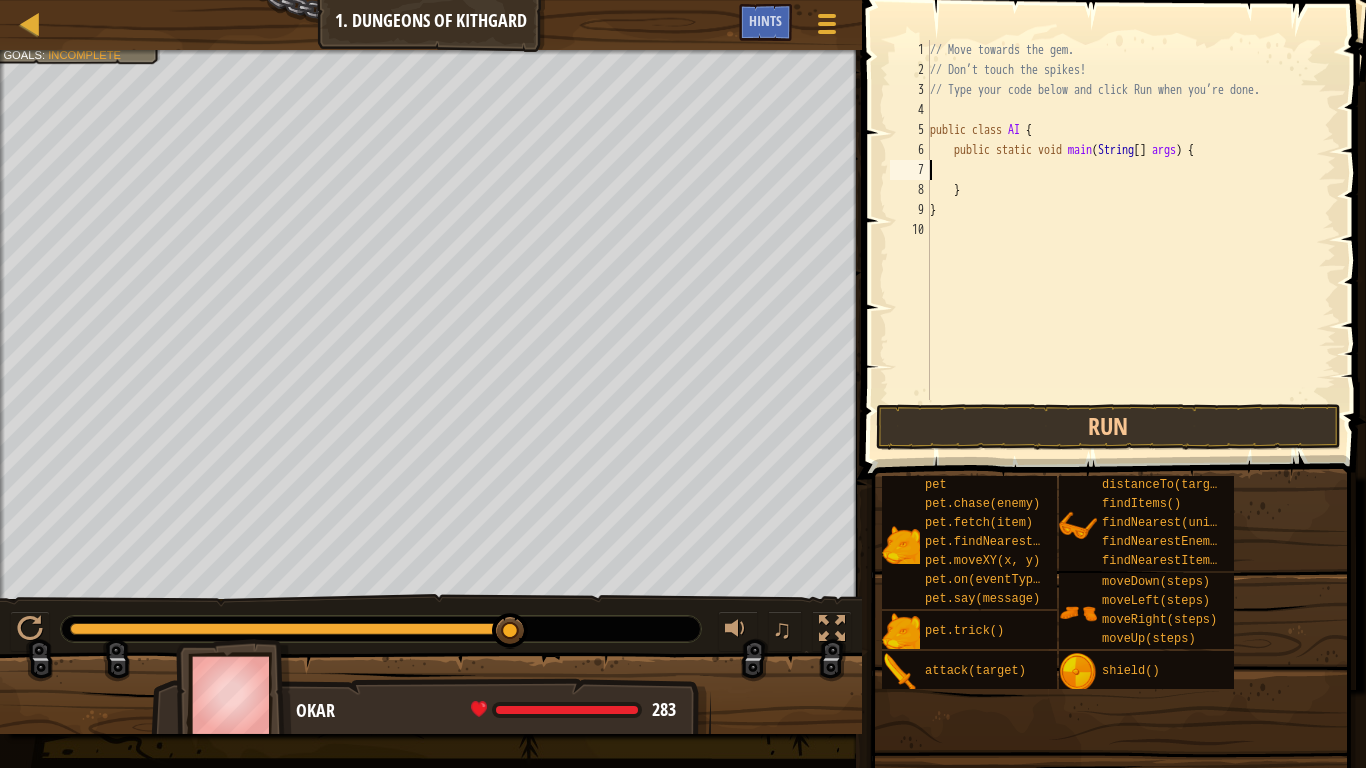 type on "public static void main(String[] args) {" 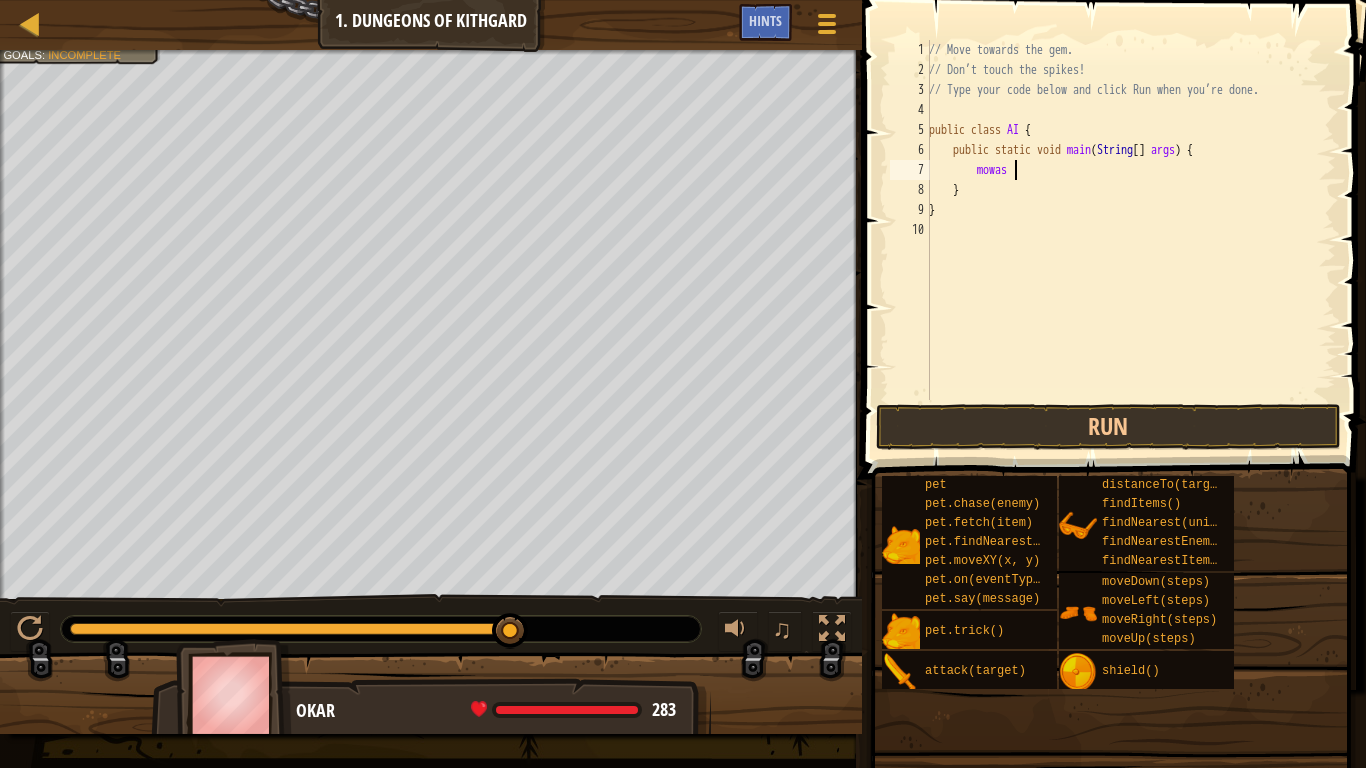 scroll, scrollTop: 9, scrollLeft: 6, axis: both 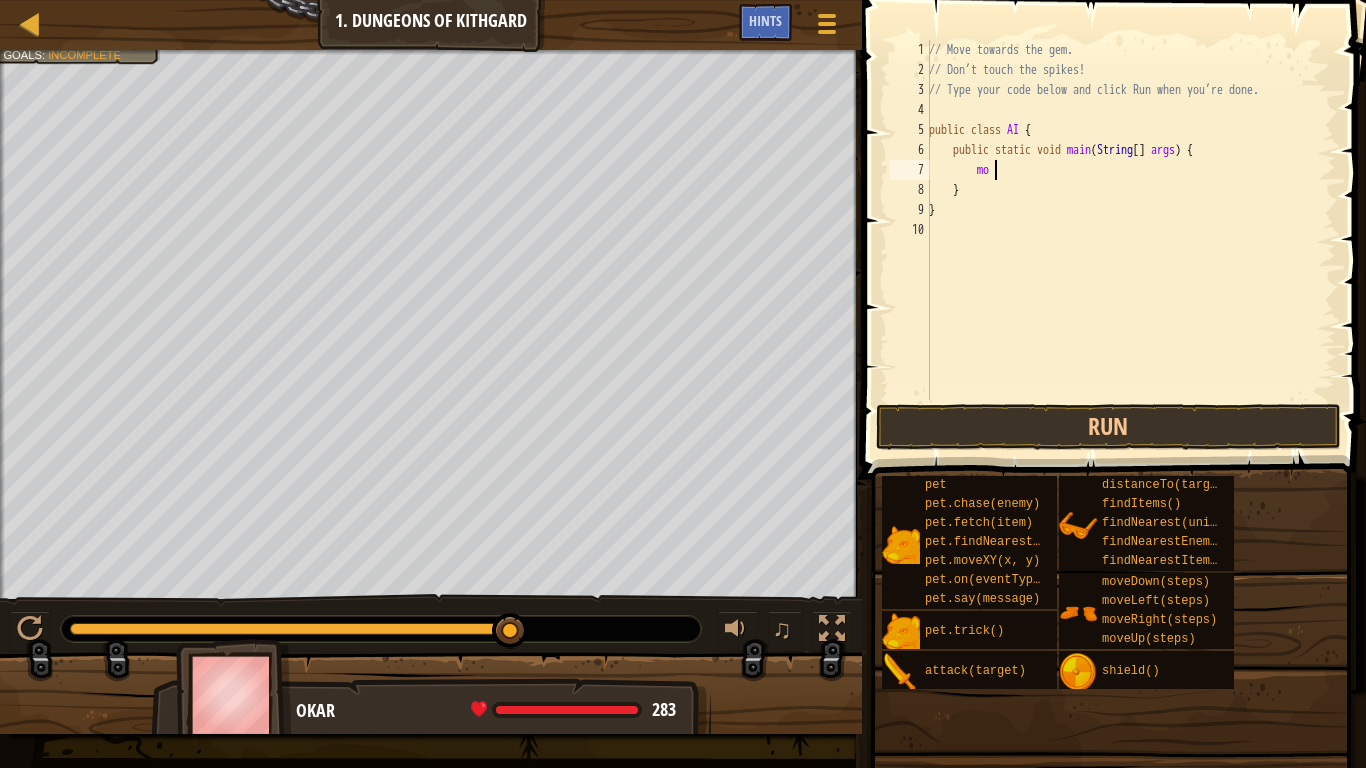 type on "m" 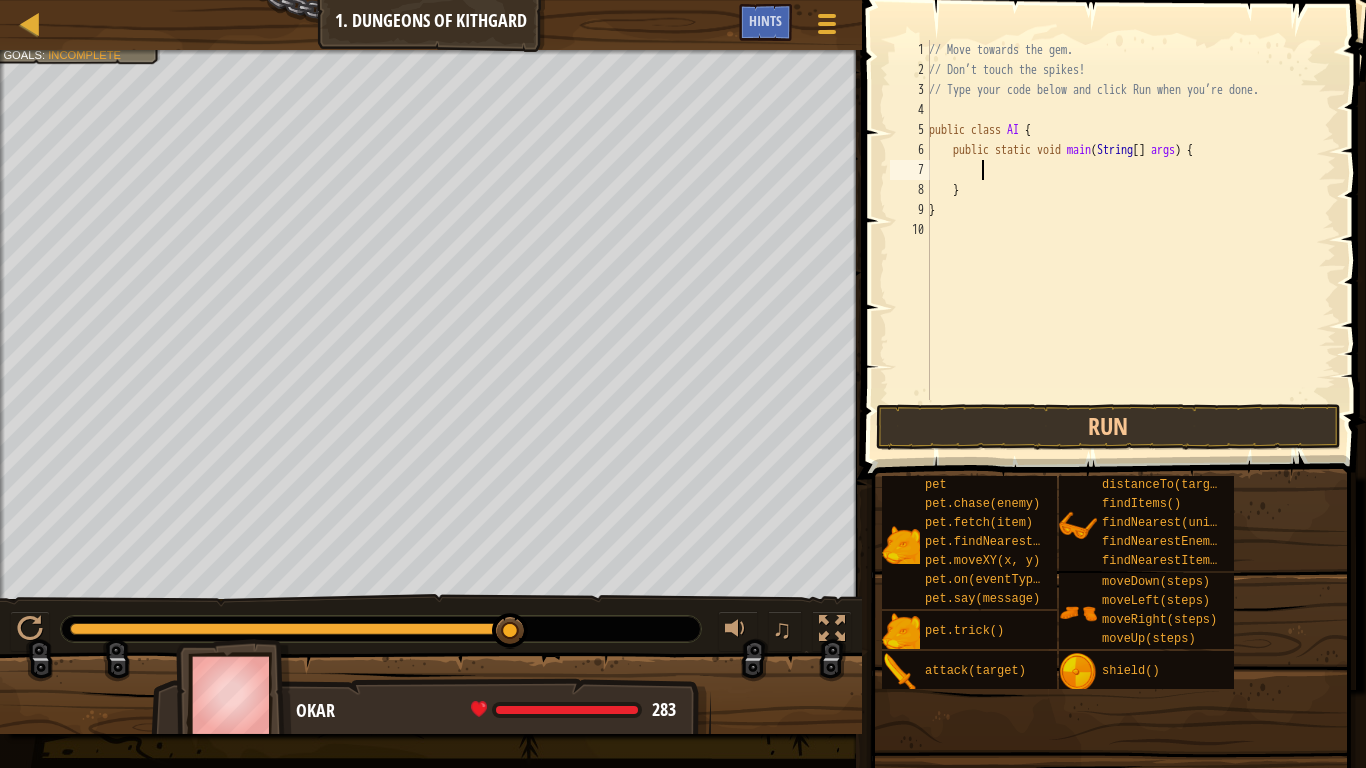scroll, scrollTop: 9, scrollLeft: 3, axis: both 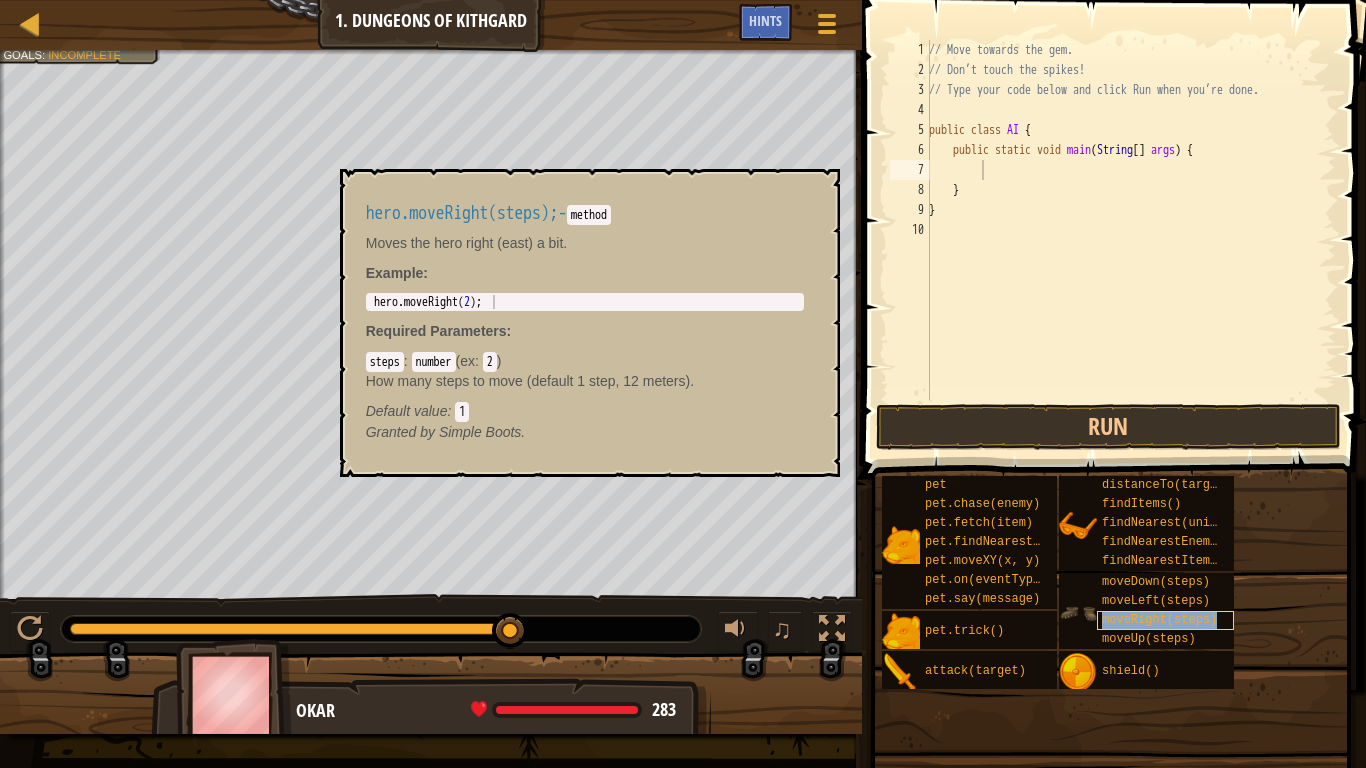 click on "moveRight(steps)" at bounding box center (1159, 620) 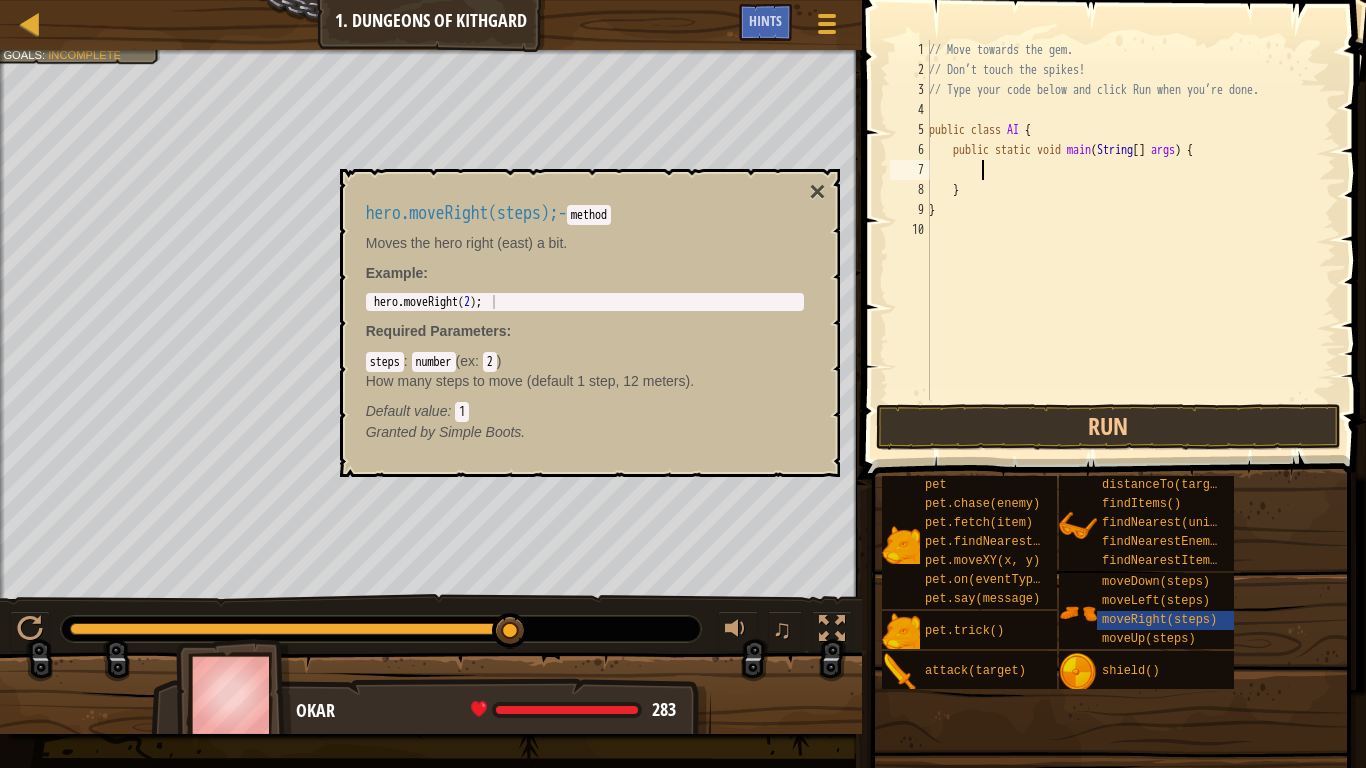 type on "m" 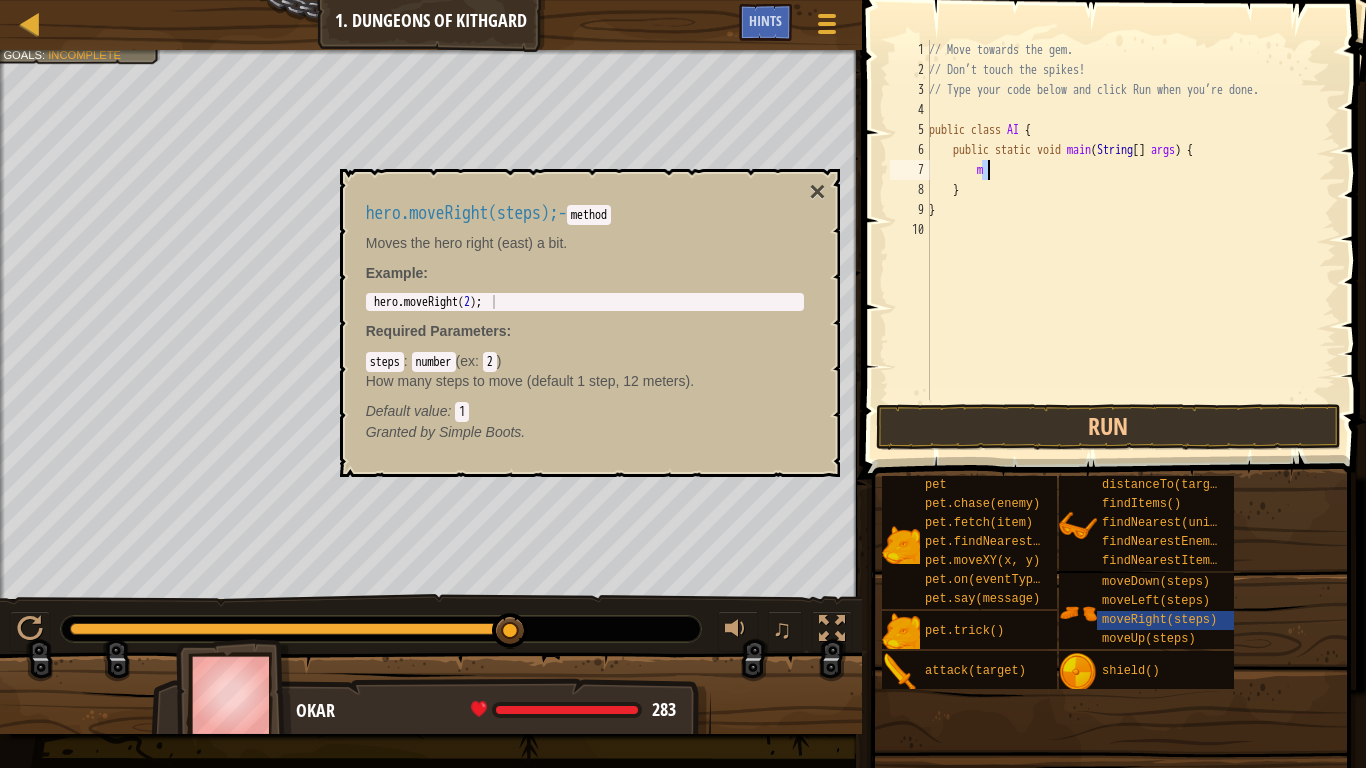 type 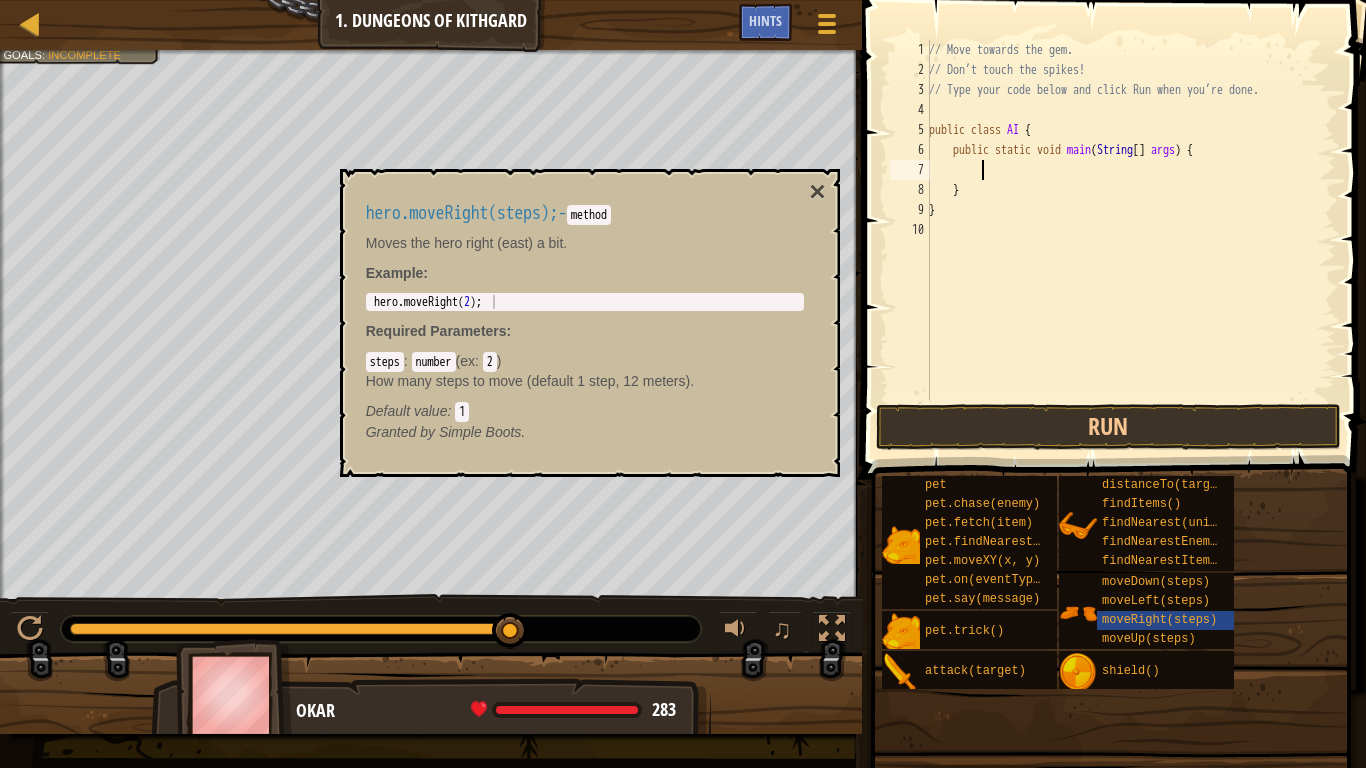 type on "hero.moveRight(2);" 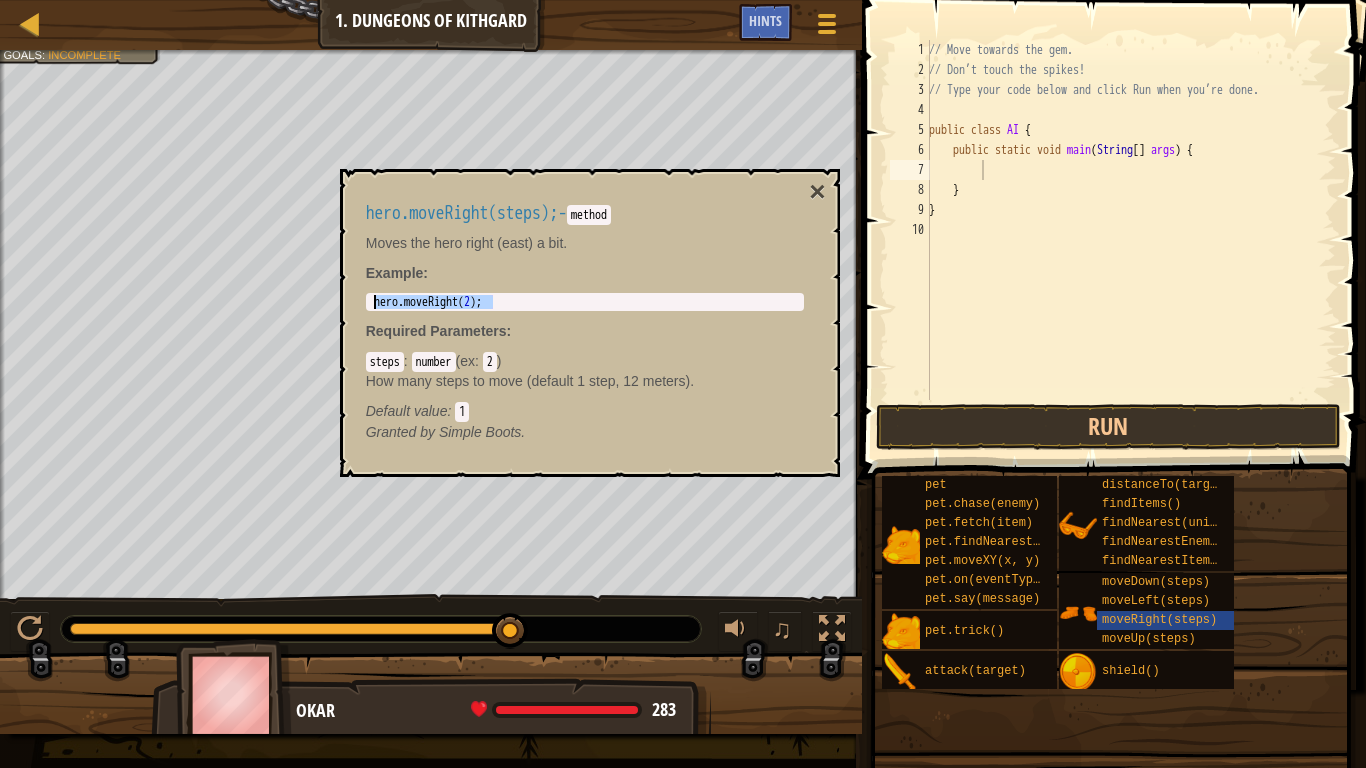 click on "Map Introduction to Computer Science 1. Dungeons of Kithgard Game Menu Done Hints 1     הההההההההההההההההההההההההההההההההההההההההההההההההההההההההההההההההההההההההההההההההההההההההההההההההההההההההההההההההההההההההההההההההההההההההההההההההההההההההההההההההההההההההההההההההההההההההההההההההההההההההההההההההההההההההההההההההההההההההההההההההההההההההההההההה XXXXXXXXXXXXXXXXXXXXXXXXXXXXXXXXXXXXXXXXXXXXXXXXXXXXXXXXXXXXXXXXXXXXXXXXXXXXXXXXXXXXXXXXXXXXXXXXXXXXXXXXXXXXXXXXXXXXXXXXXXXXXXXXXXXXXXXXXXXXXXXXXXXXXXXXXXXXXXXXXXXXXXXXXXXXXXXXXXXXXXXXXXXXXXXXXXXXXXXXXXXXXXXXXXXXXXXXXXXXXXXXXXXXXXXXXXXXXXXX Solution × Hints Videos 1 2 3 4 5 6 7 8 9 10 // Move towards the gem. // Don’t touch the spikes! // Type your code below and click Run when you’re done. public" at bounding box center (683, 0) 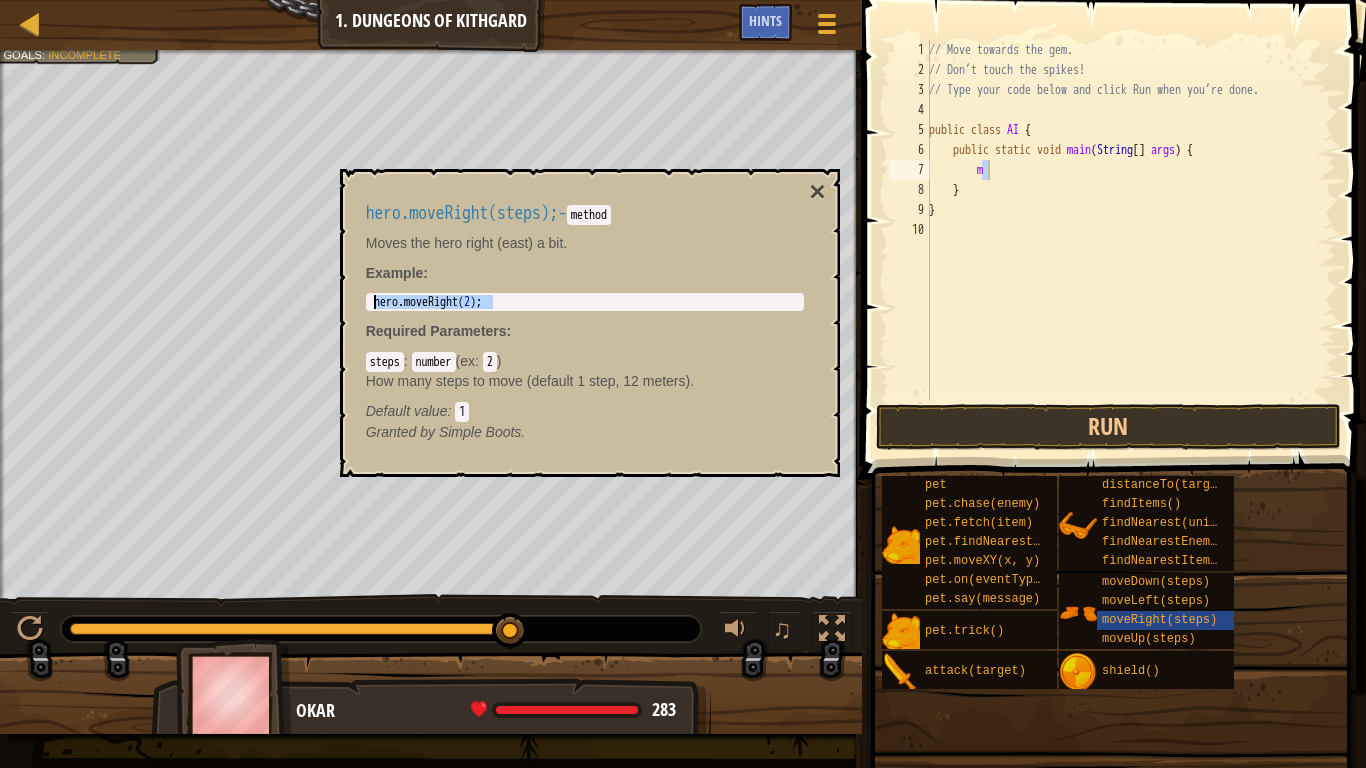 type on "m" 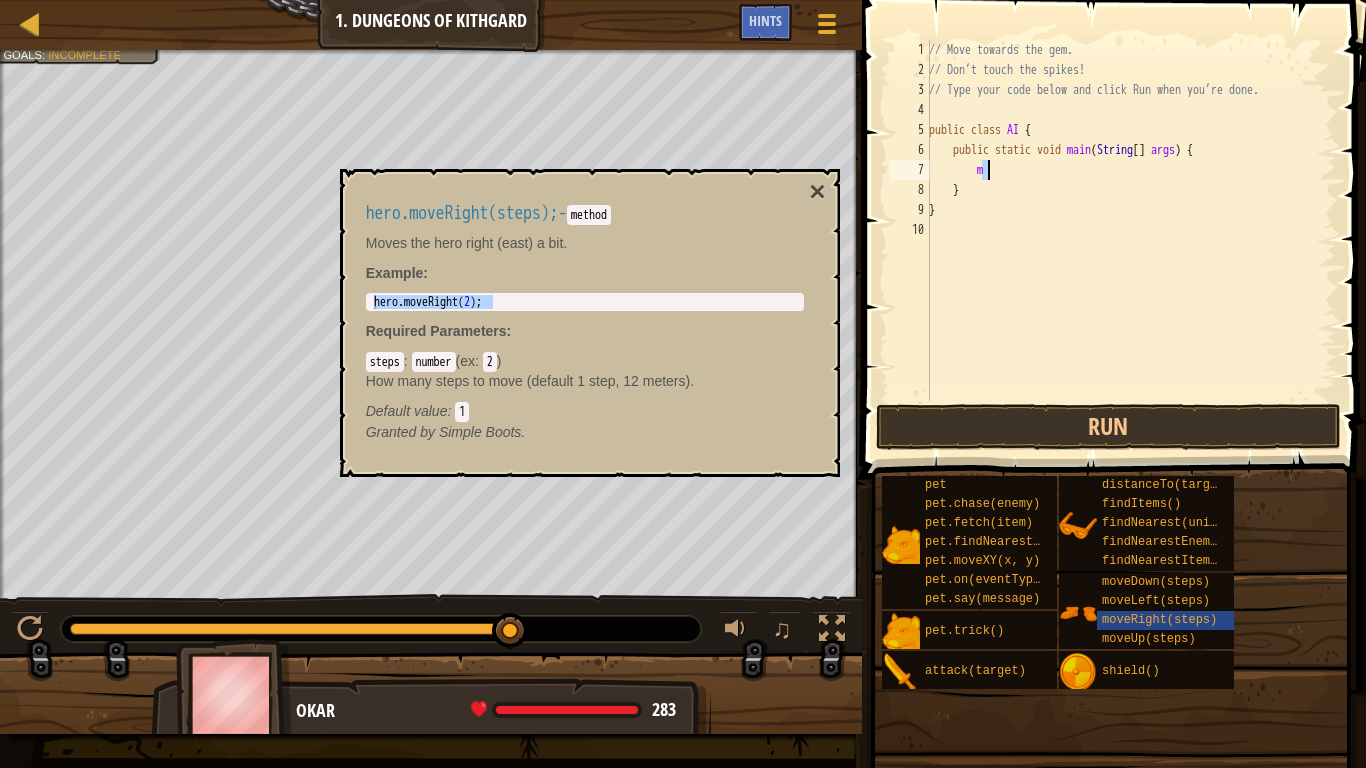 click on "// Move towards the gem. // Don’t touch the spikes! // Type your code below and click Run when you’re done. public   class   AI   {      public   static   void   main ( String [ ]   args )   {          m      } }" at bounding box center [1130, 220] 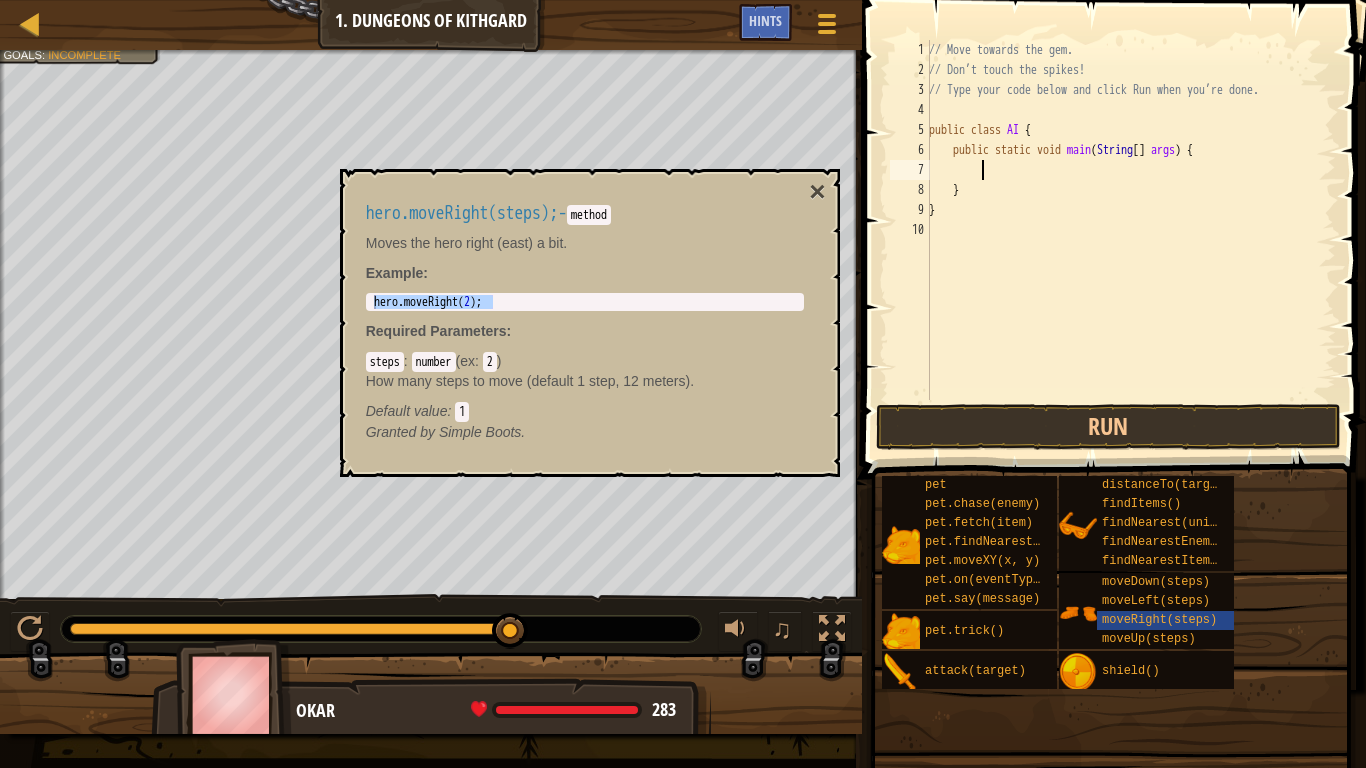 paste on "hero.moveDown(2);" 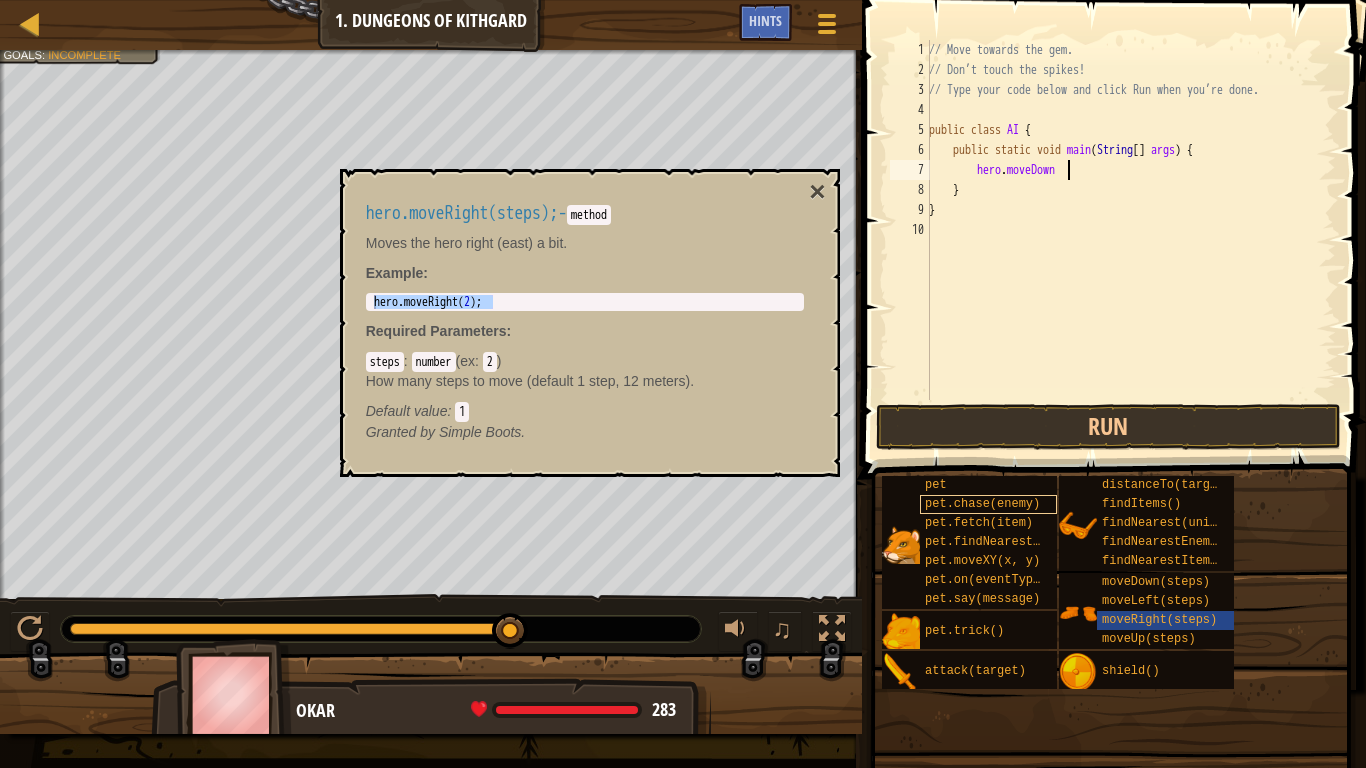 scroll, scrollTop: 9, scrollLeft: 11, axis: both 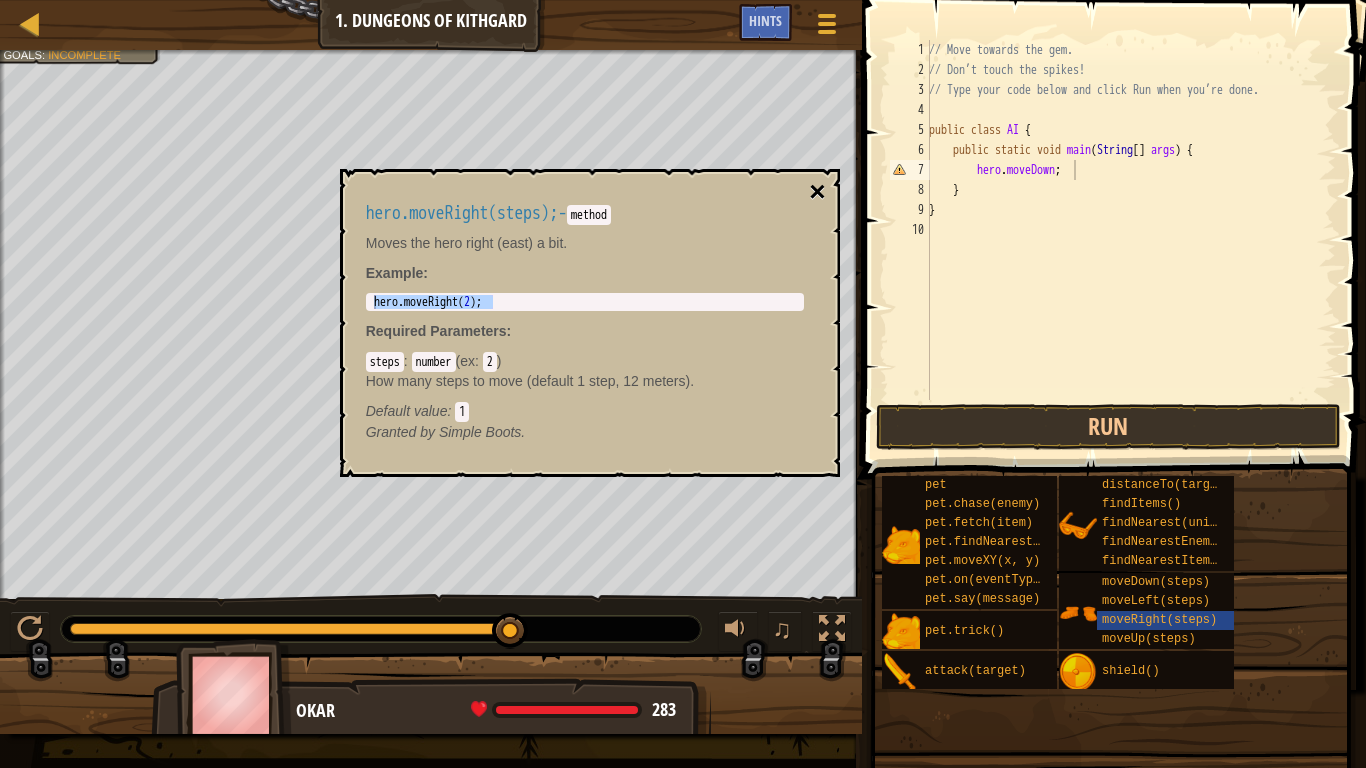 click on "×" at bounding box center [817, 192] 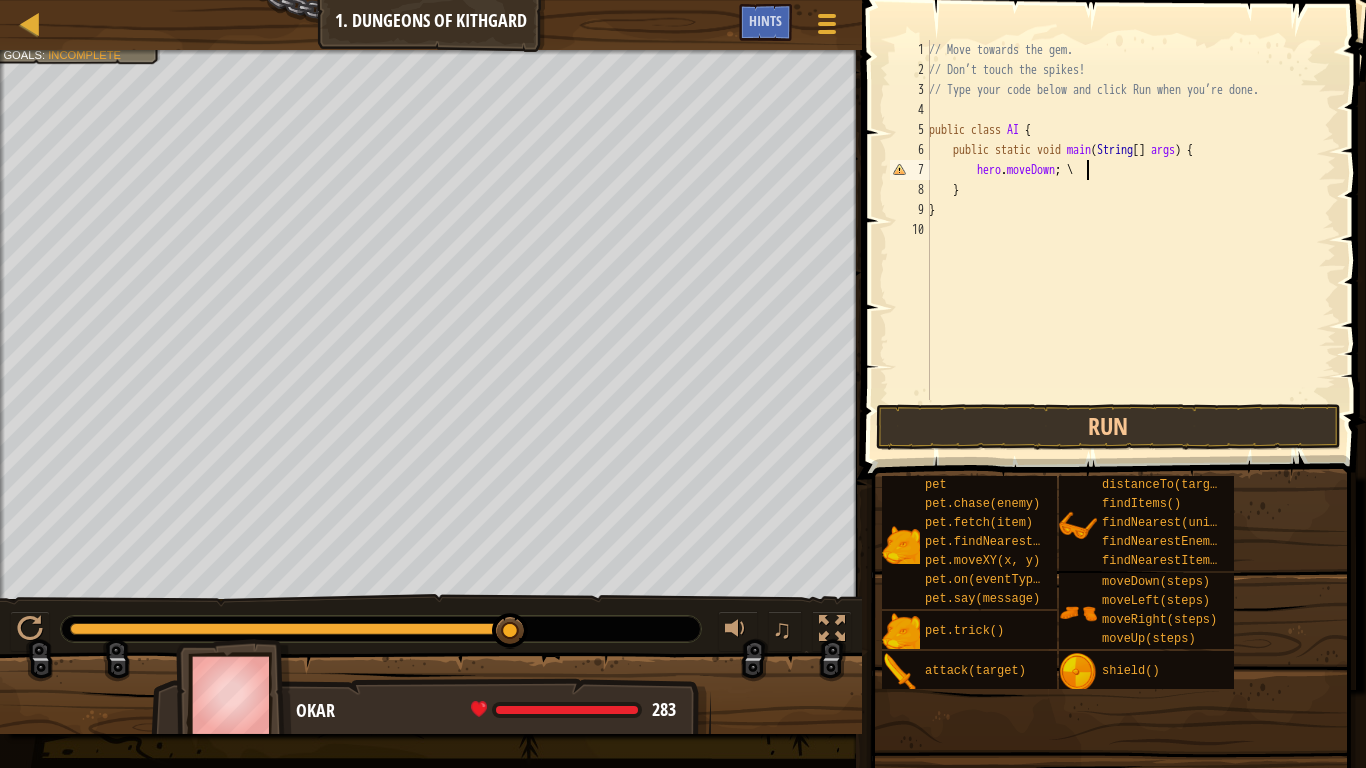 scroll, scrollTop: 9, scrollLeft: 12, axis: both 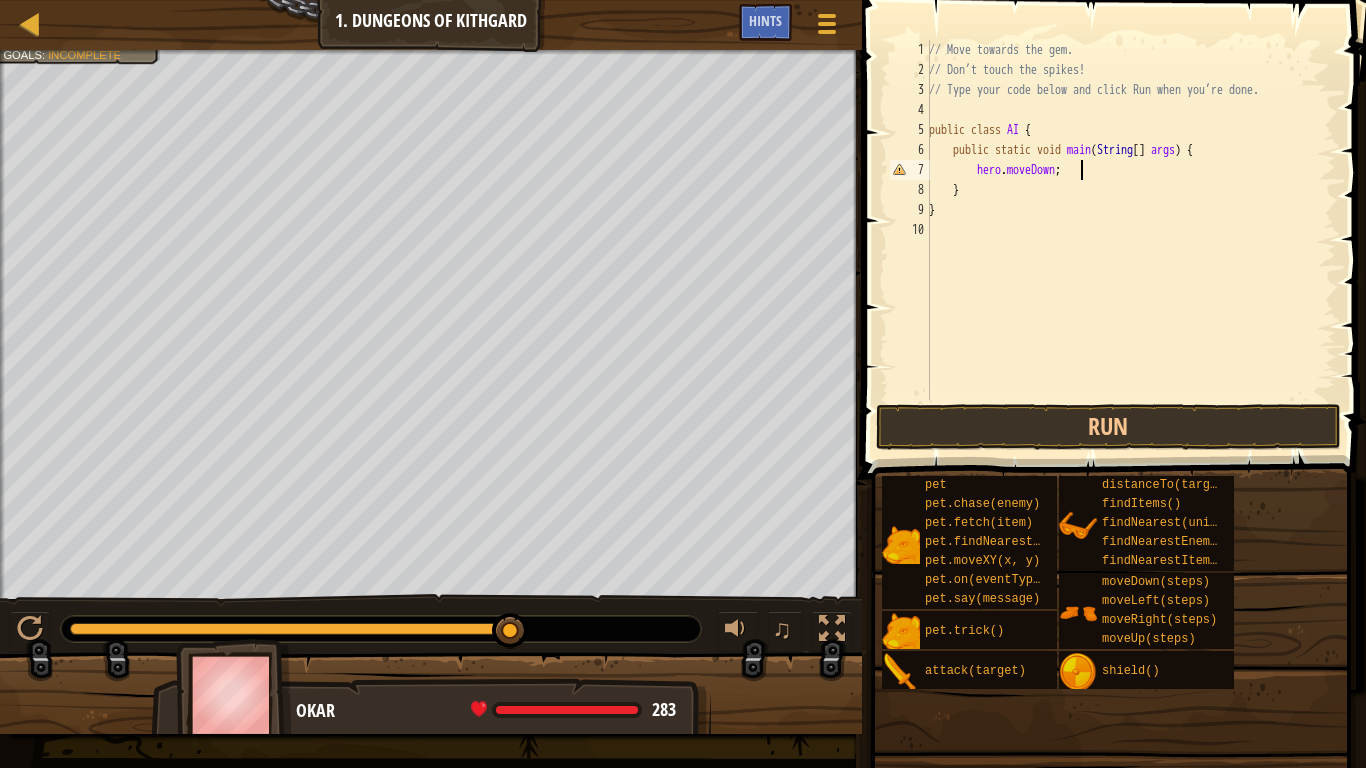 type on "hero.moveDown;" 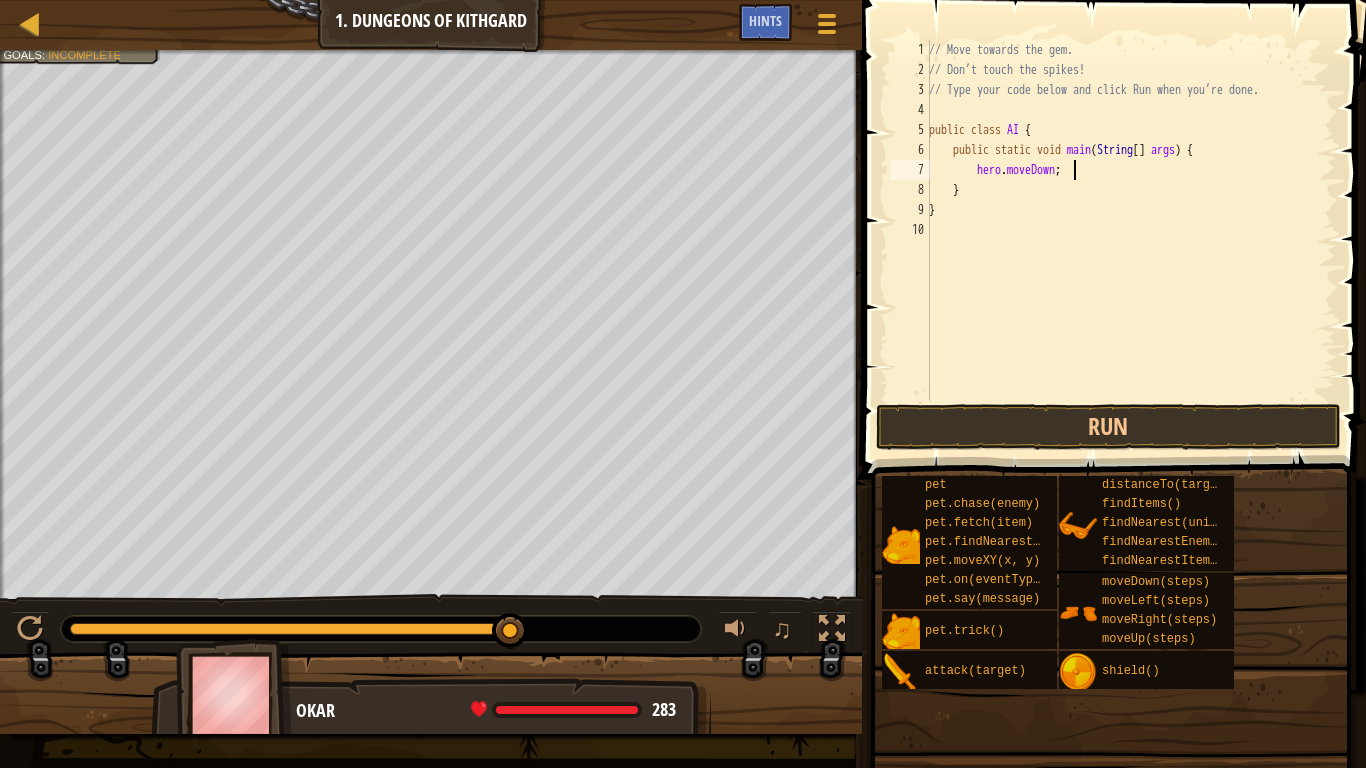 scroll, scrollTop: 9, scrollLeft: 3, axis: both 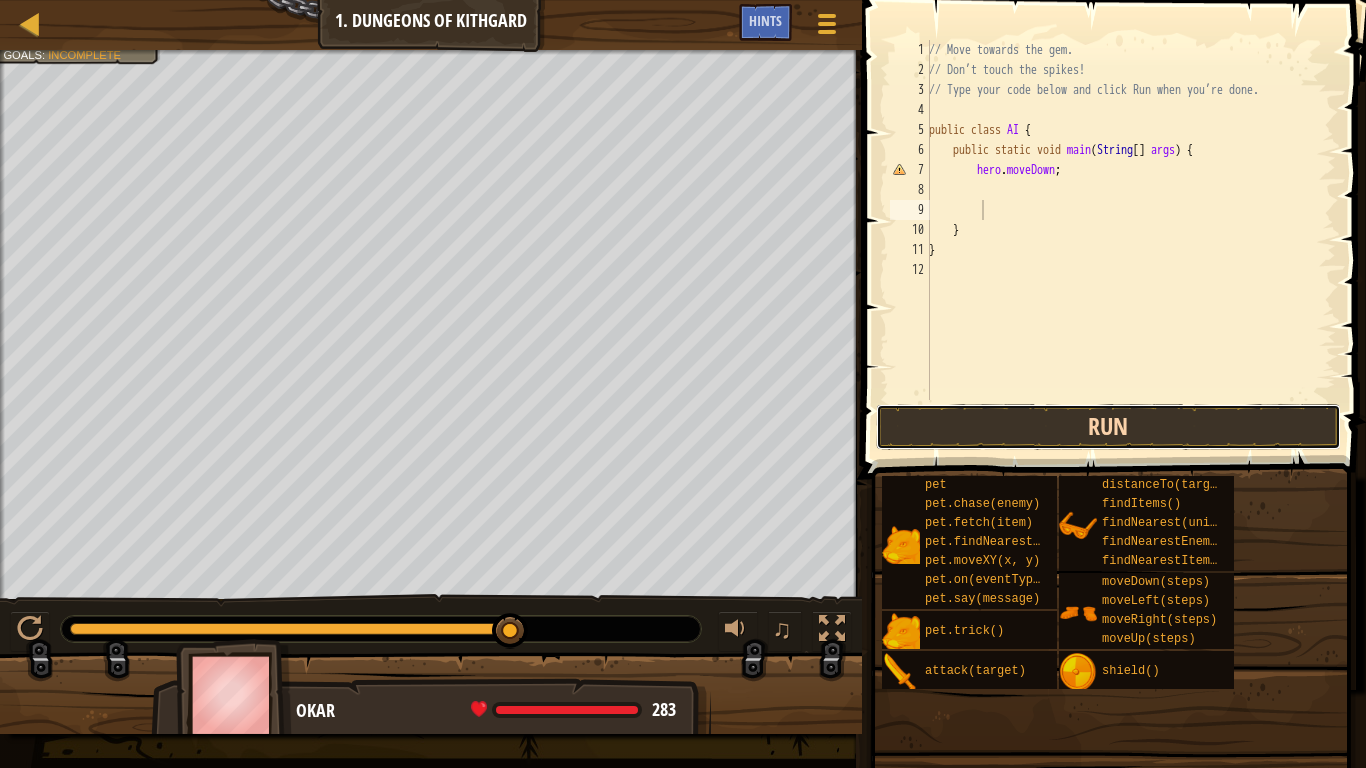 click on "Run" at bounding box center [1109, 427] 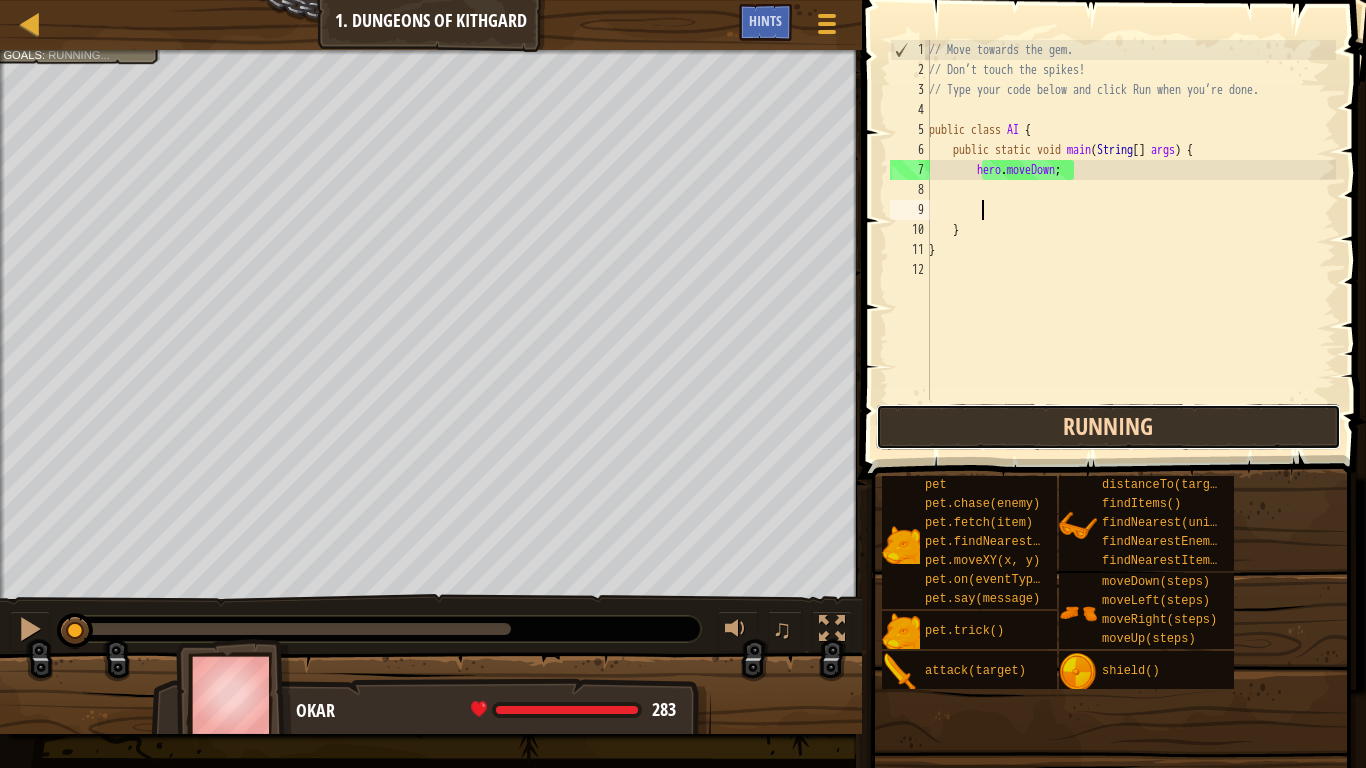 click on "Running" at bounding box center [1109, 427] 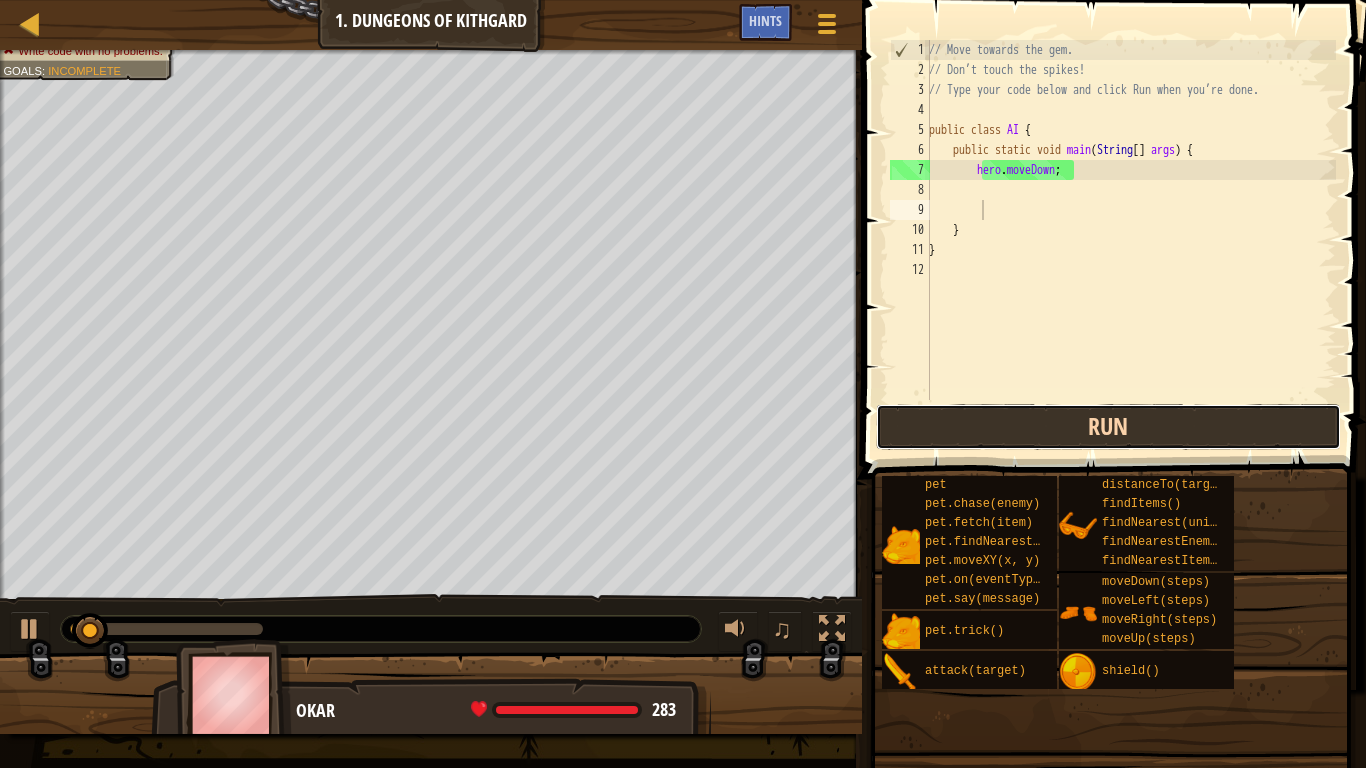 click on "Run" at bounding box center [1109, 427] 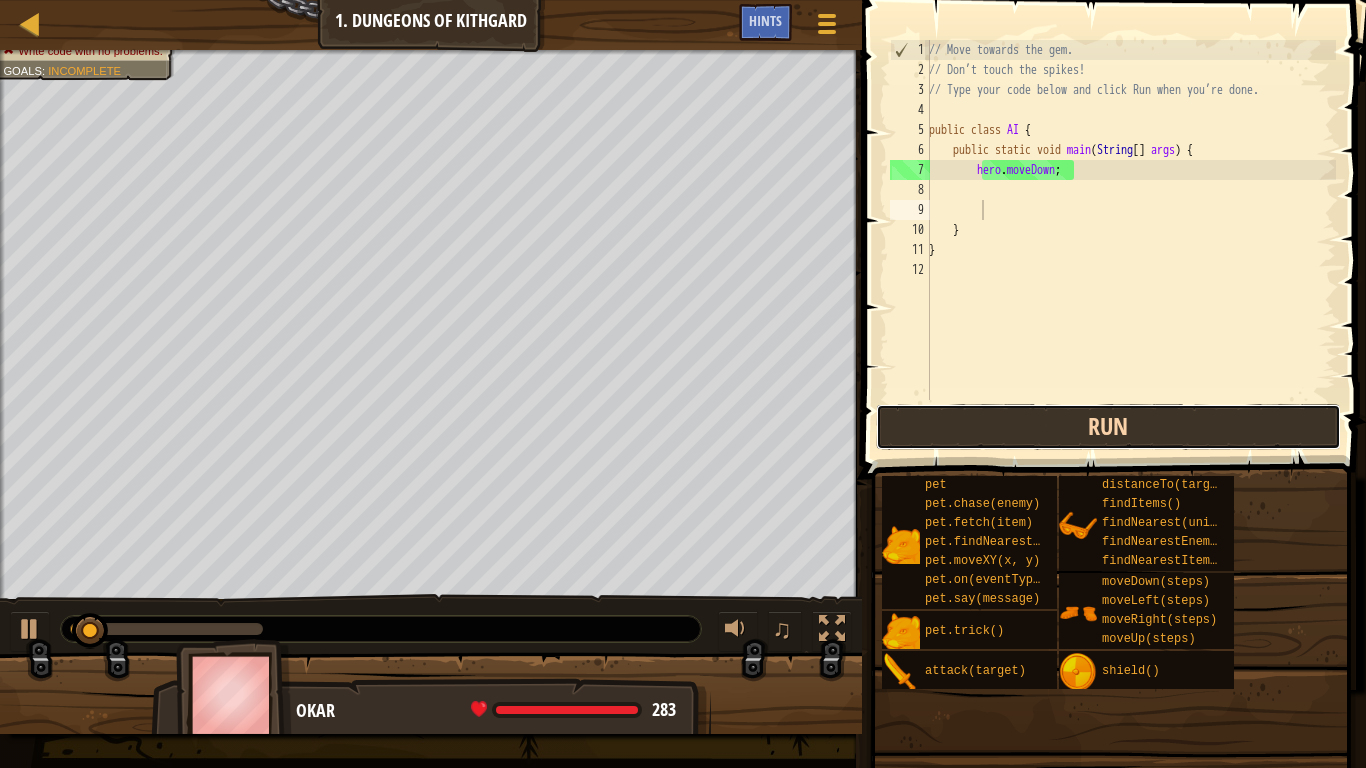 click on "Run" at bounding box center (1109, 427) 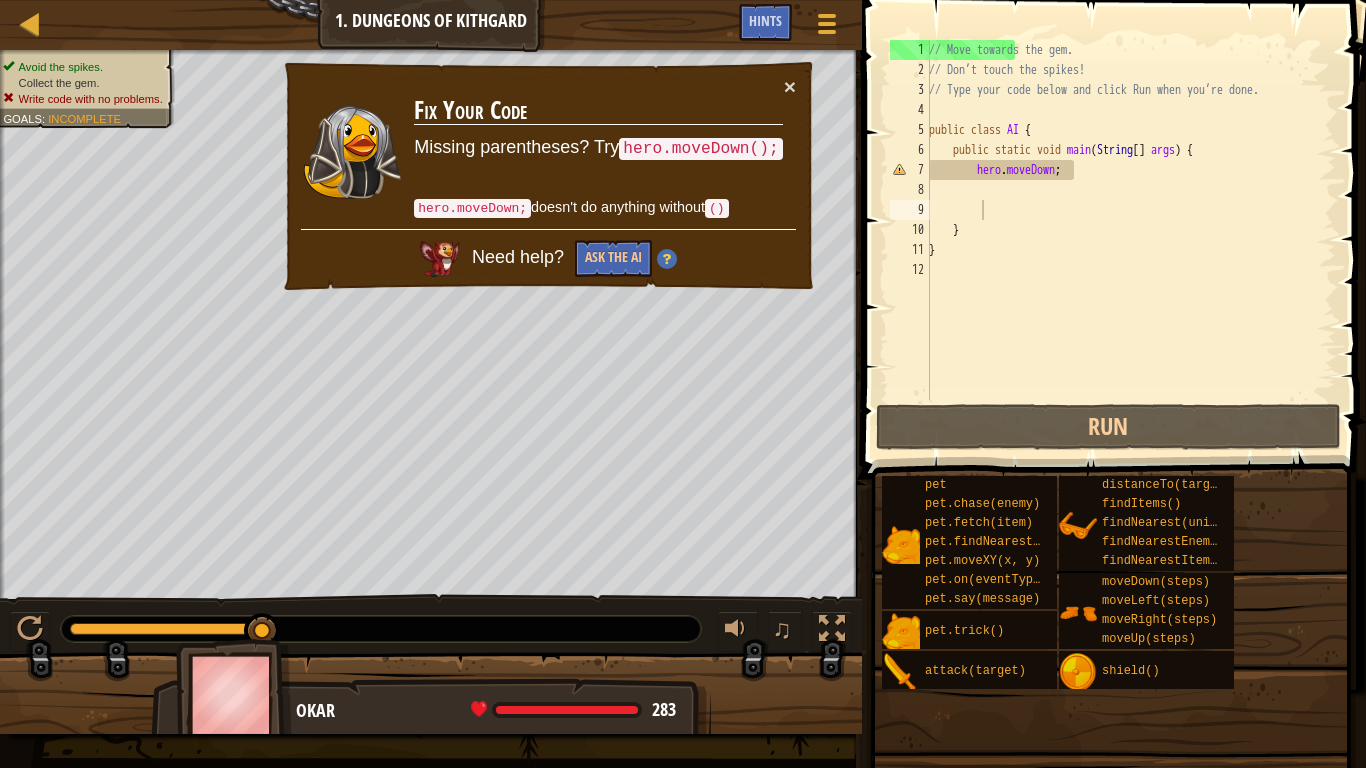 click on "Fix Your Code Missing parentheses? Try  hero.moveDown();
hero.moveDown;  doesn't do anything without  ()" at bounding box center [598, 152] 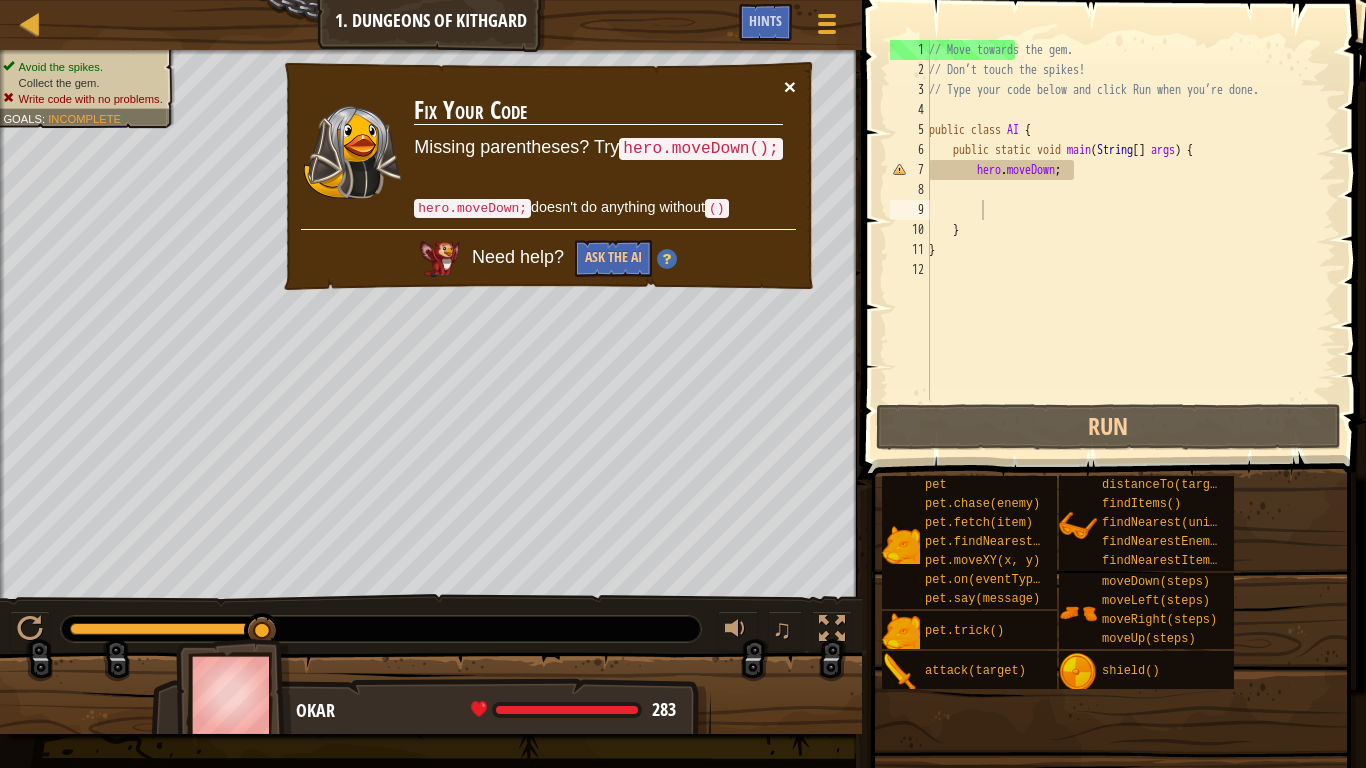 click on "Fix Your Code Missing parentheses? Try  hero.moveDown();
hero.moveDown;  doesn't do anything without  ()
Need help? Ask the AI" at bounding box center [548, 176] 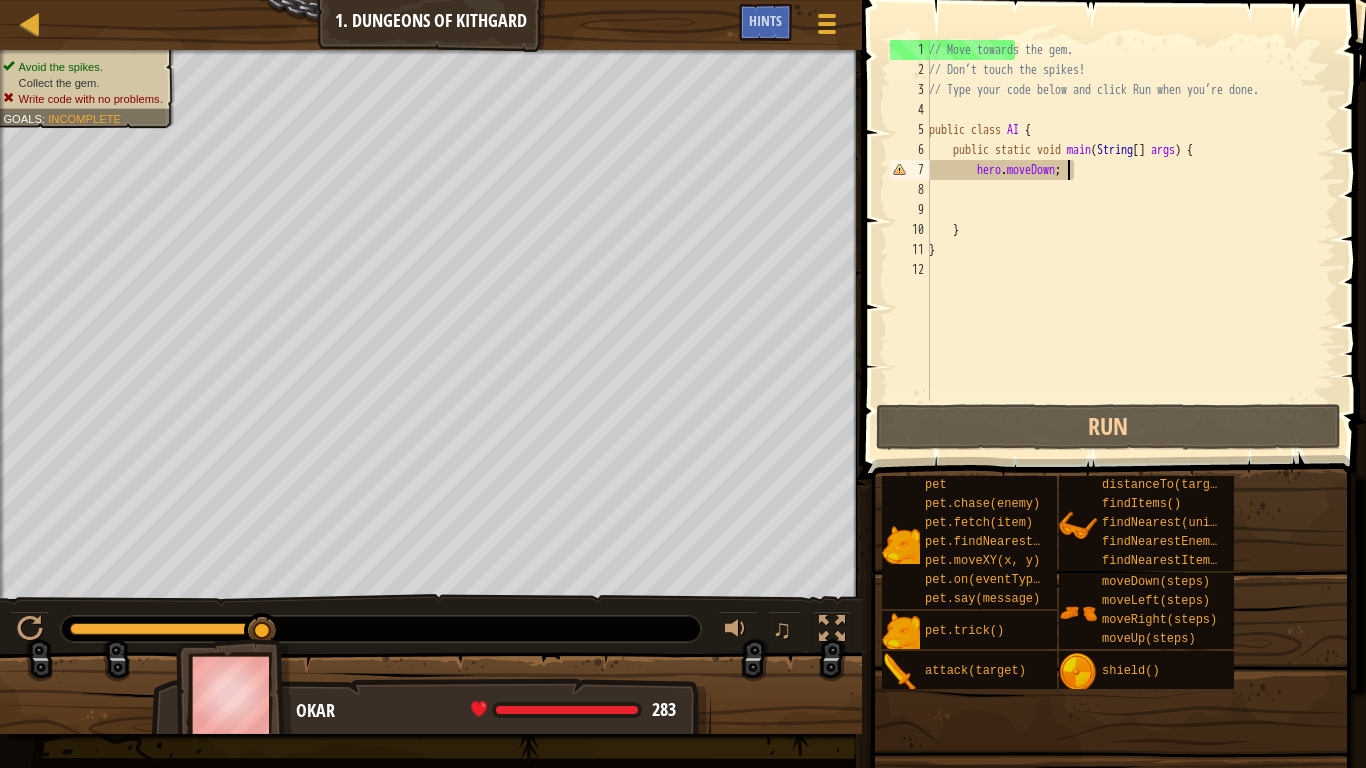 click on "// Move towards the gem. // Don’t touch the spikes! // Type your code below and click Run when you’re done. public   class   AI   {      public   static   void   main ( String [ ]   args )   {          hero . moveDown ;                        } }" at bounding box center (1130, 240) 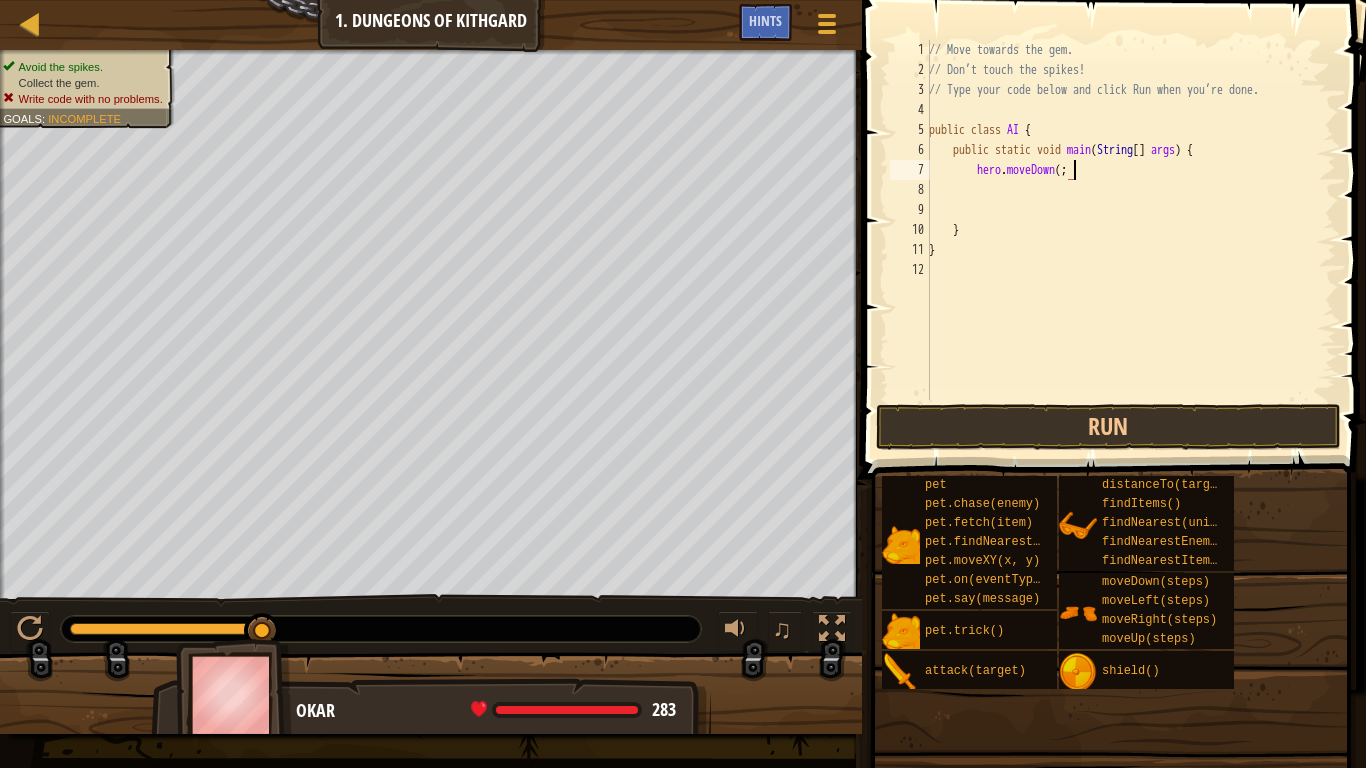scroll, scrollTop: 9, scrollLeft: 12, axis: both 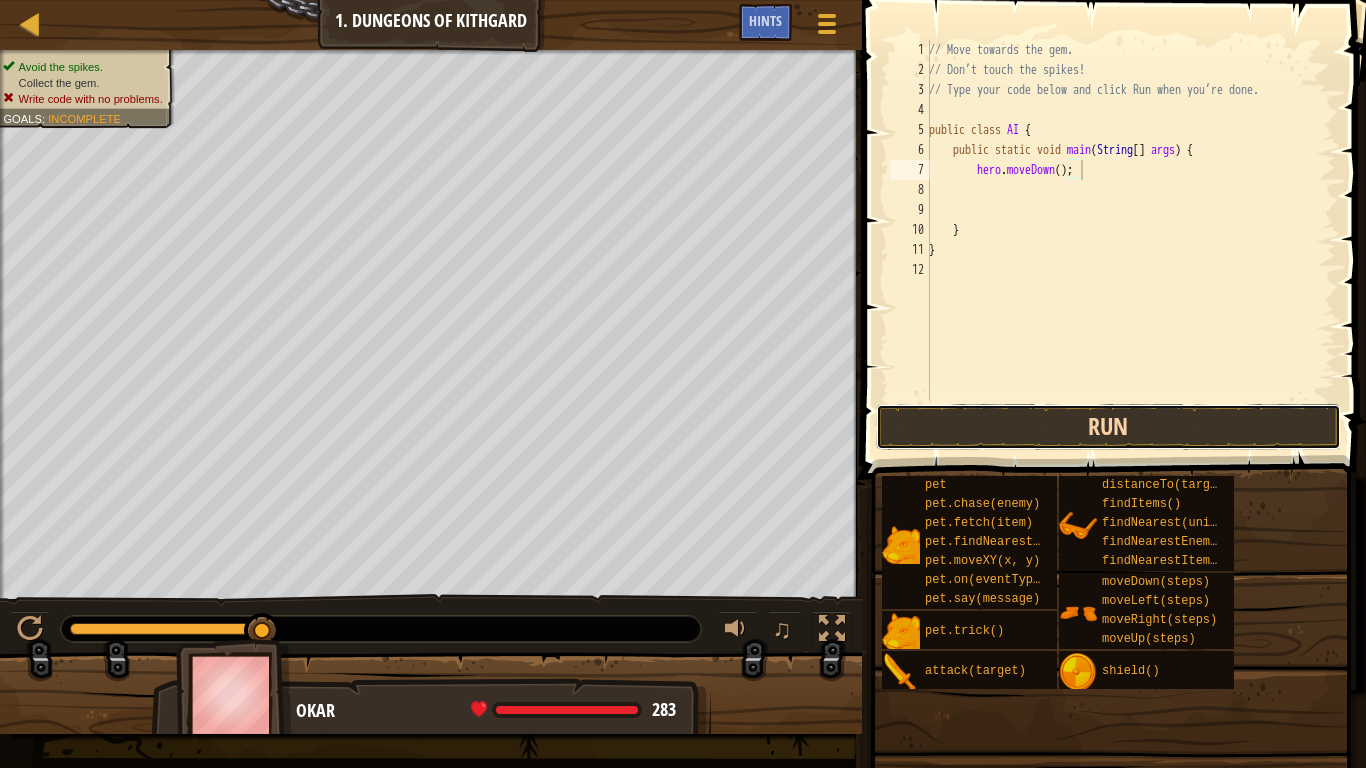 click on "Run" at bounding box center [1109, 427] 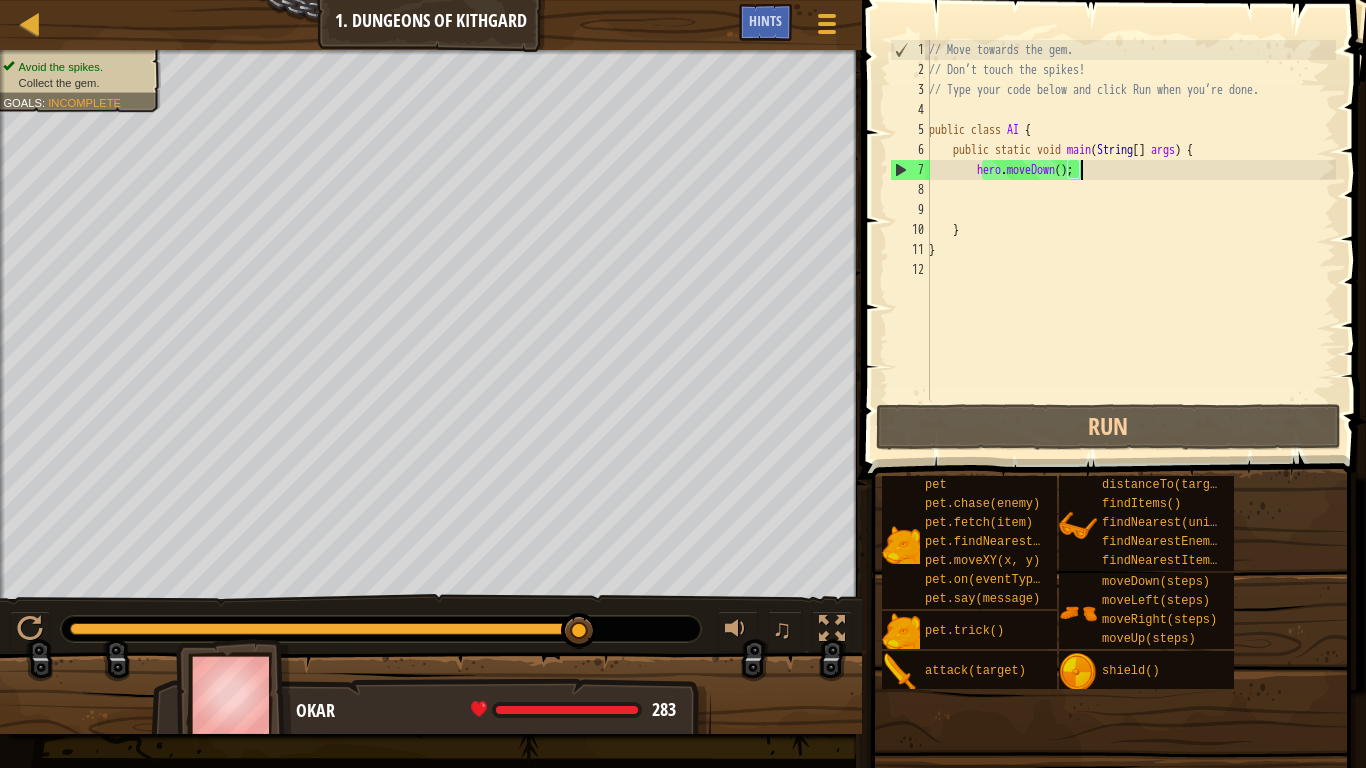 click on "// Move towards the gem. // Don’t touch the spikes! // Type your code below and click Run when you’re done. public   class   AI   {      public   static   void   main ( String [ ]   args )   {          hero . moveDown ( ) ;                        } }" at bounding box center [1130, 240] 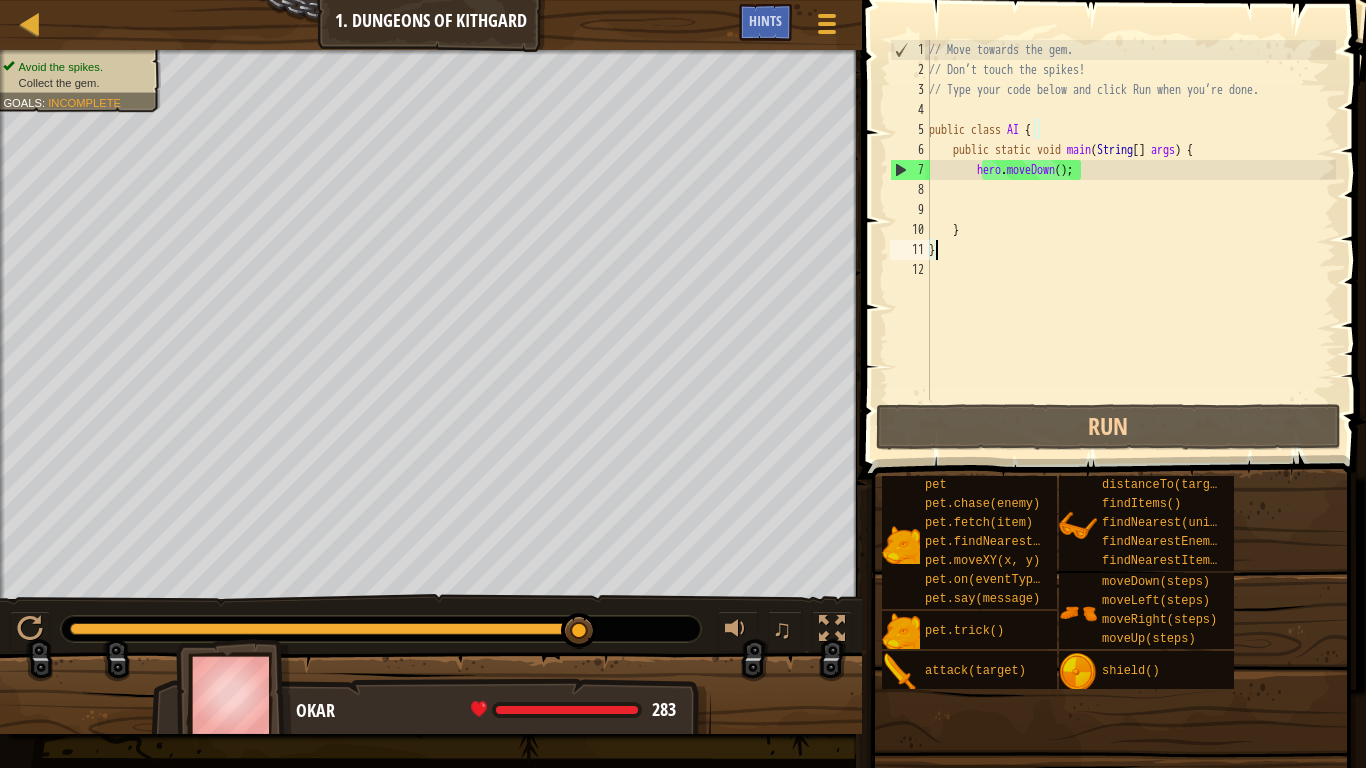 type on "}" 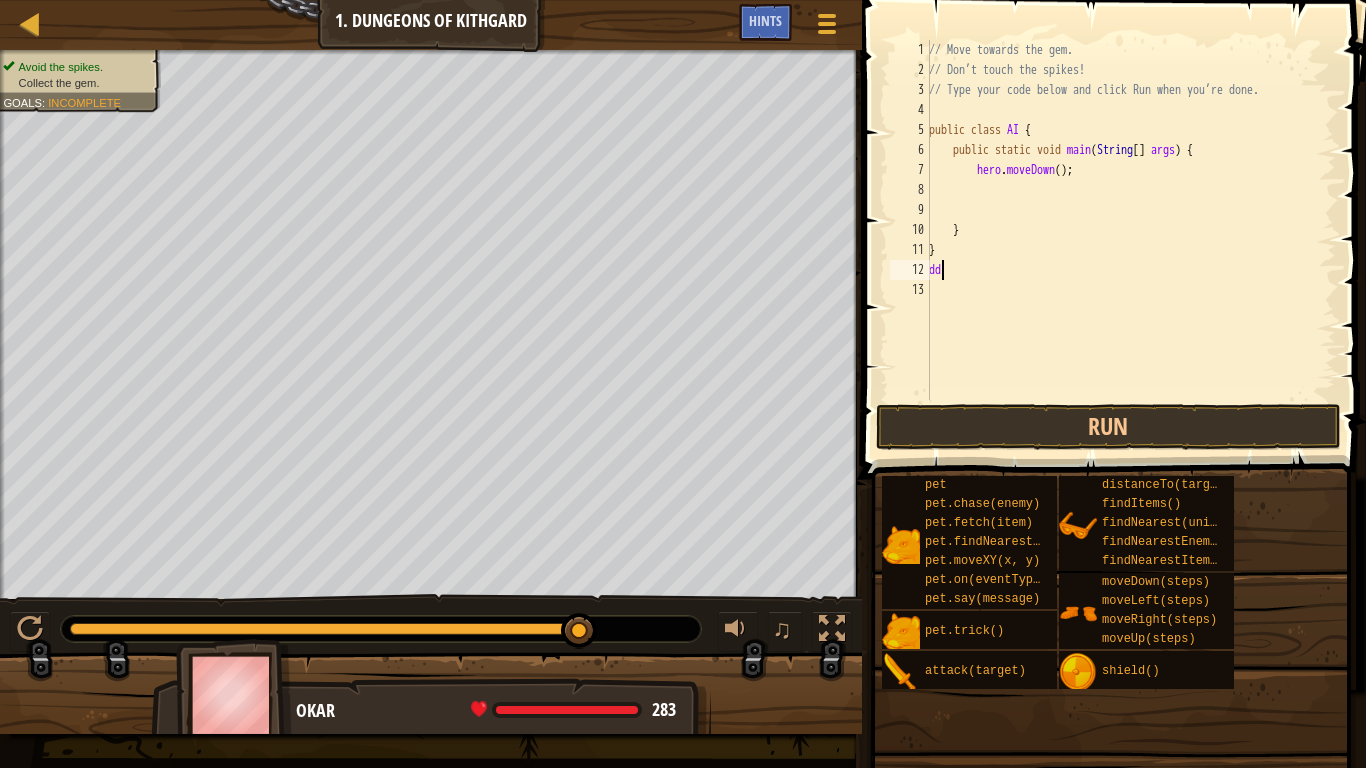 type on "d" 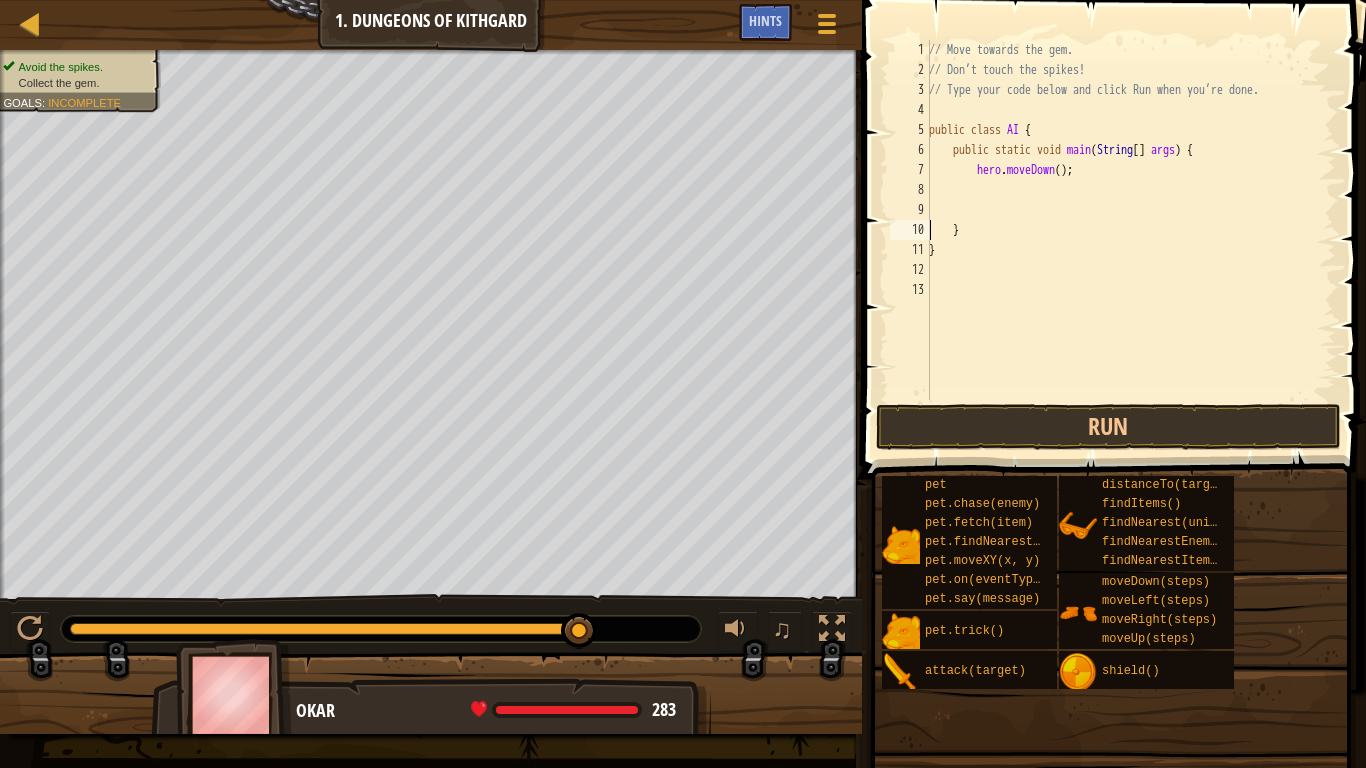 type on "}" 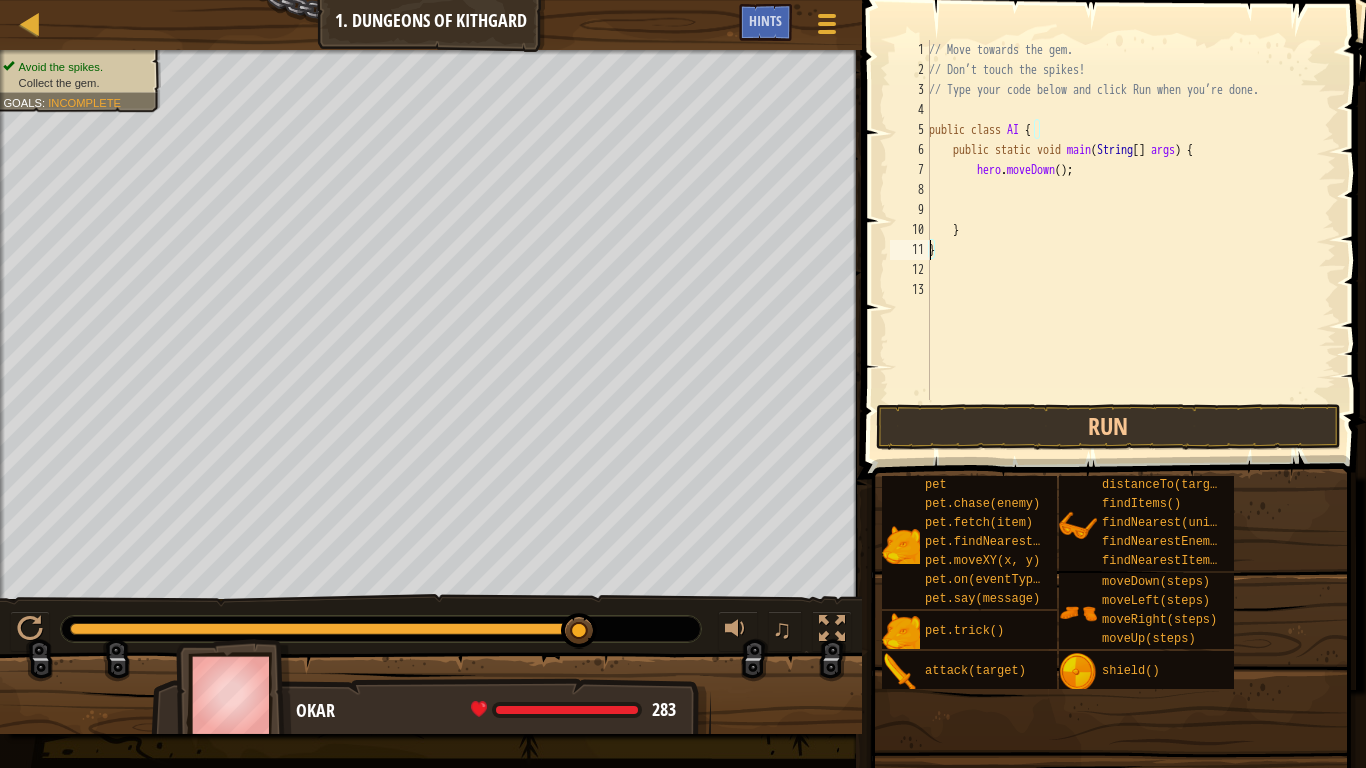 type on "}" 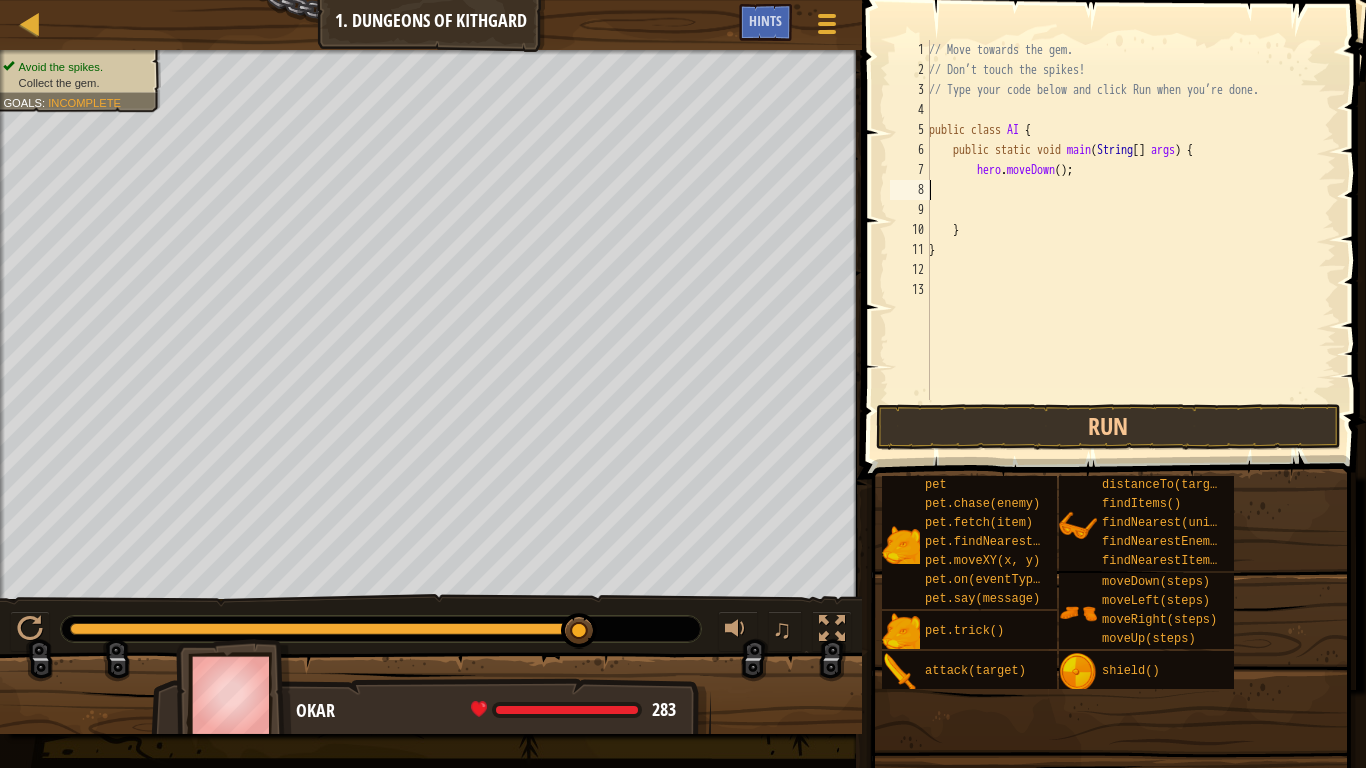 type on "hero.moveDown();" 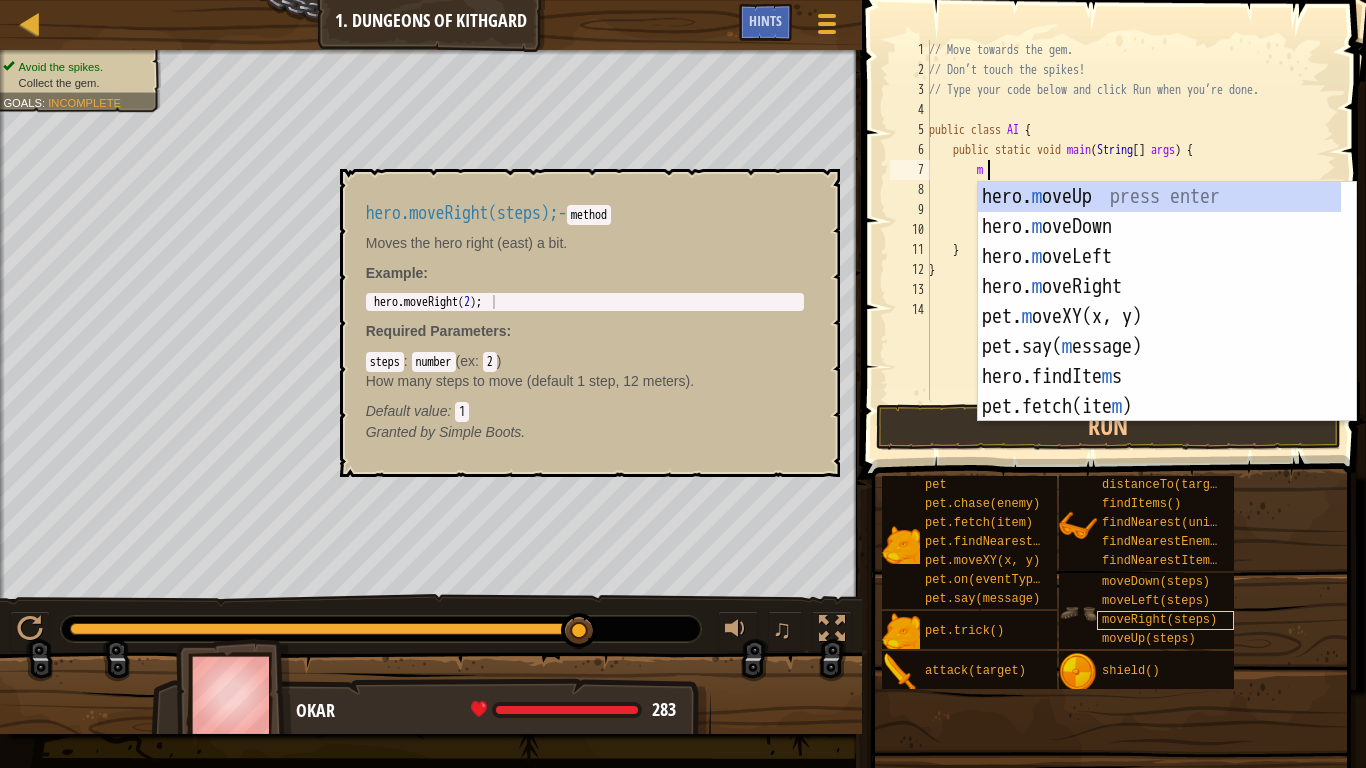 scroll, scrollTop: 9, scrollLeft: 4, axis: both 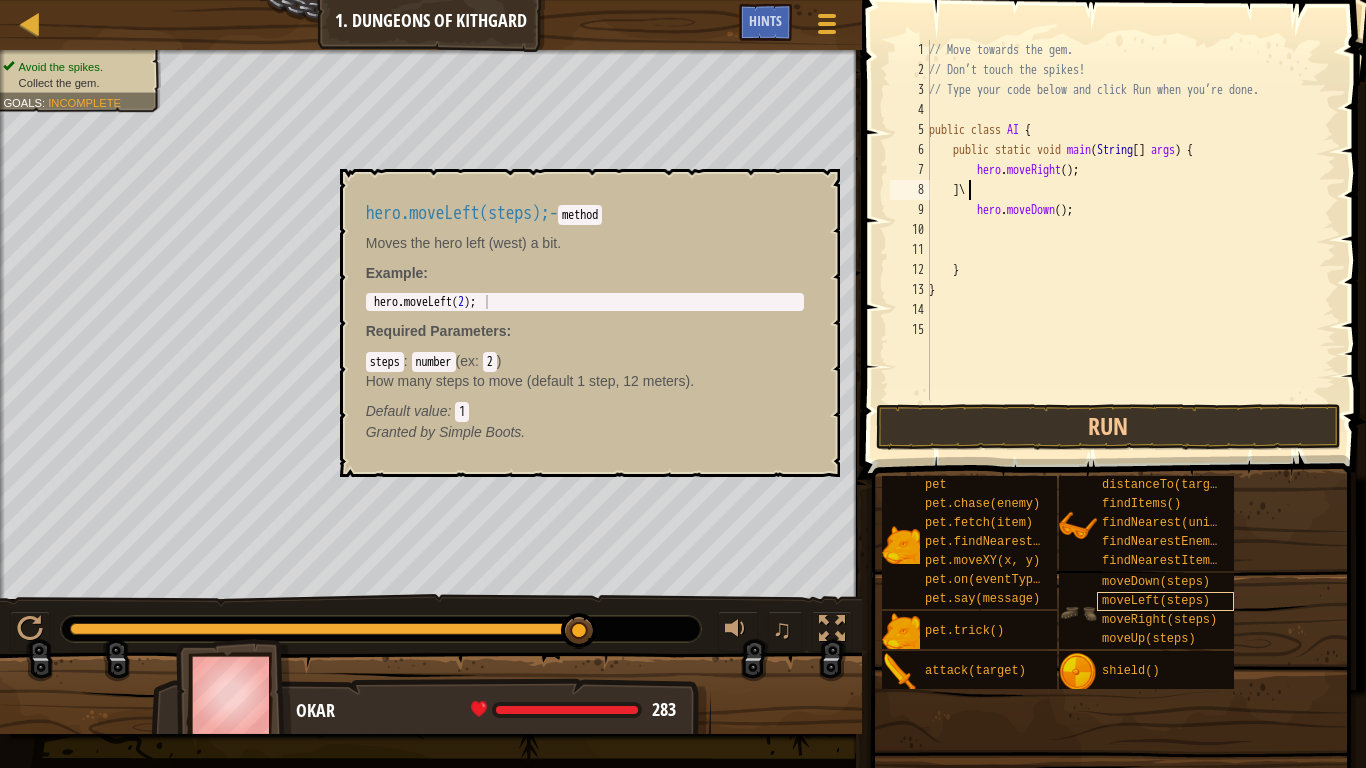 type on "]" 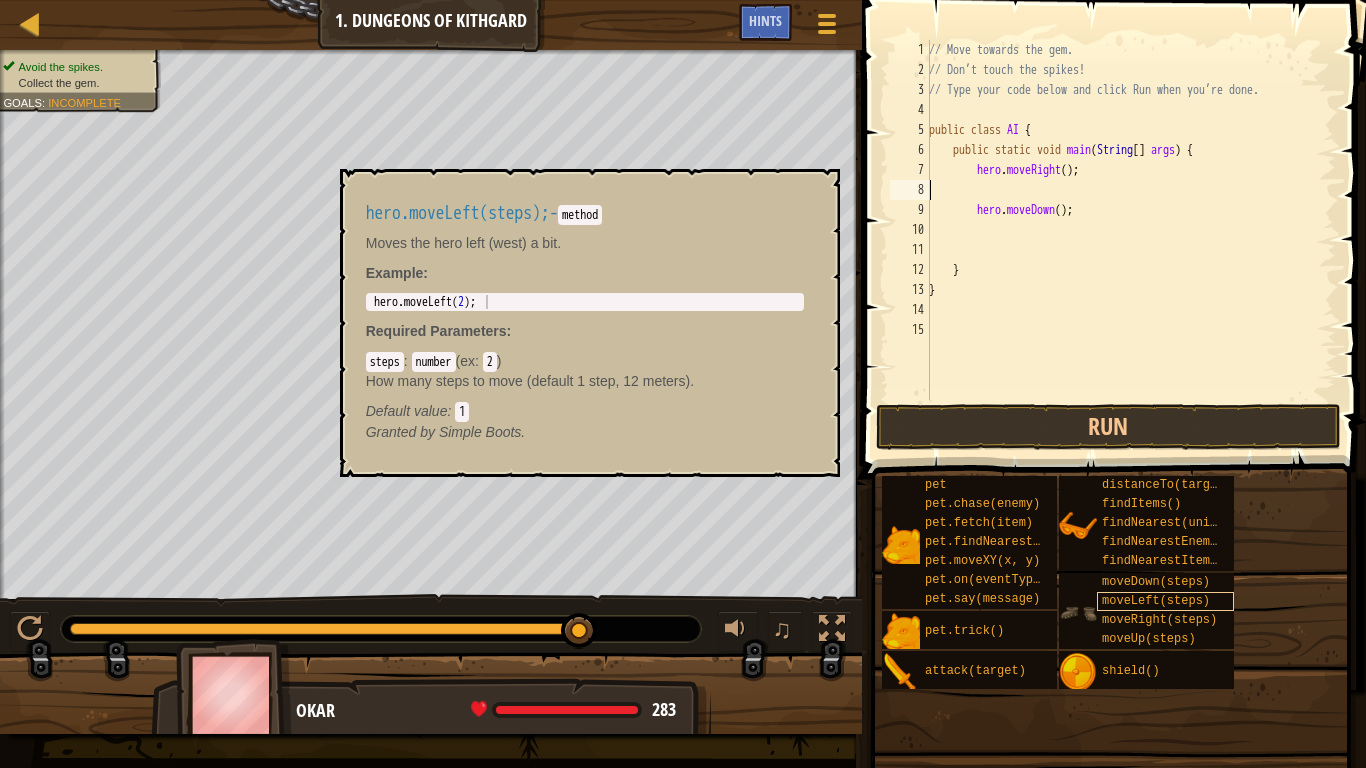 scroll, scrollTop: 9, scrollLeft: 0, axis: vertical 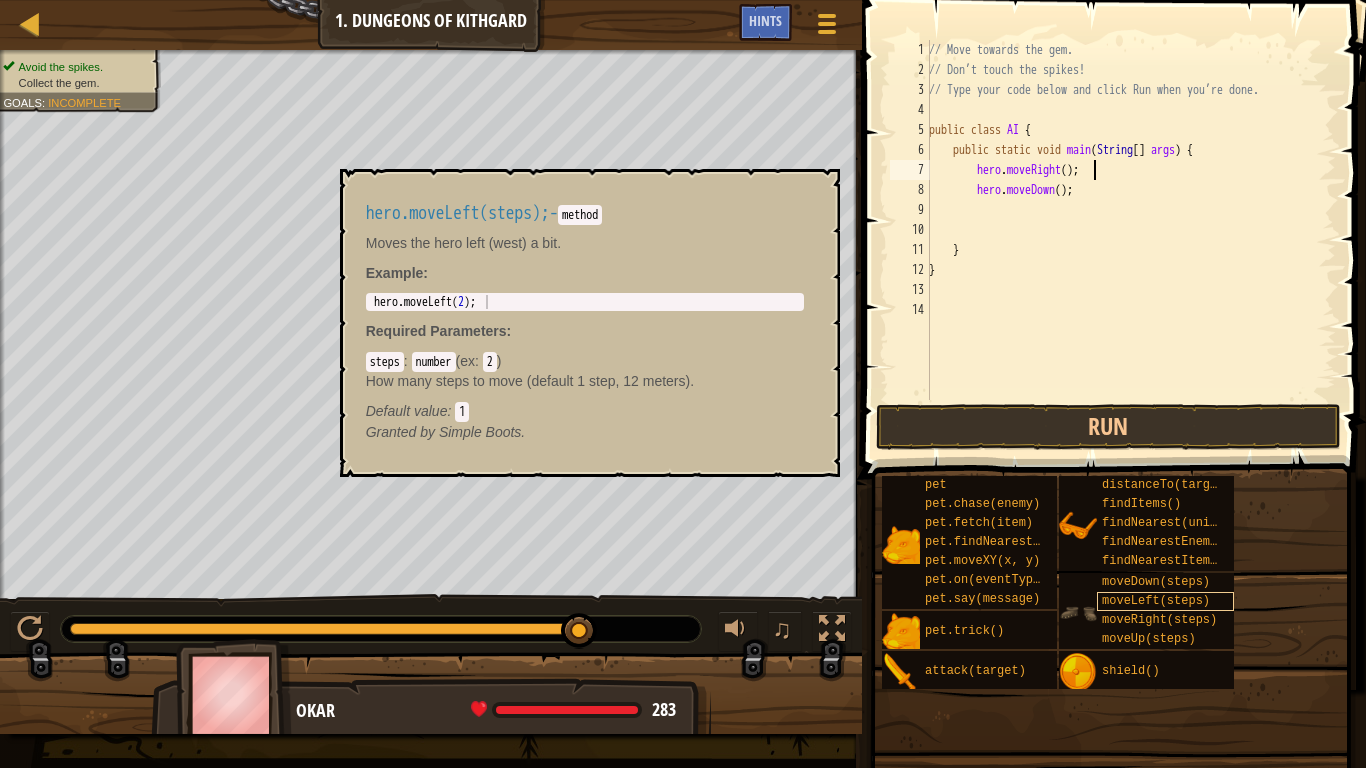 type on "hero.moveDown();" 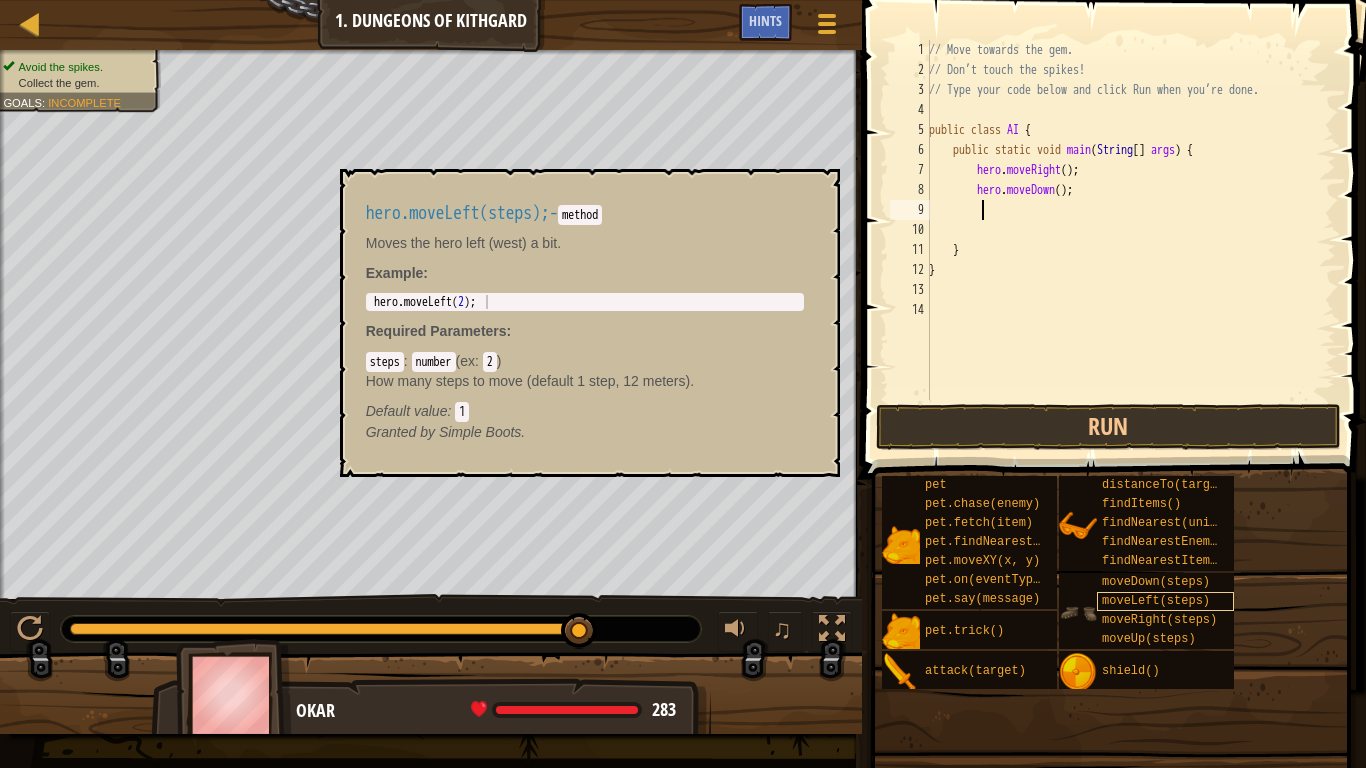 type on "mo" 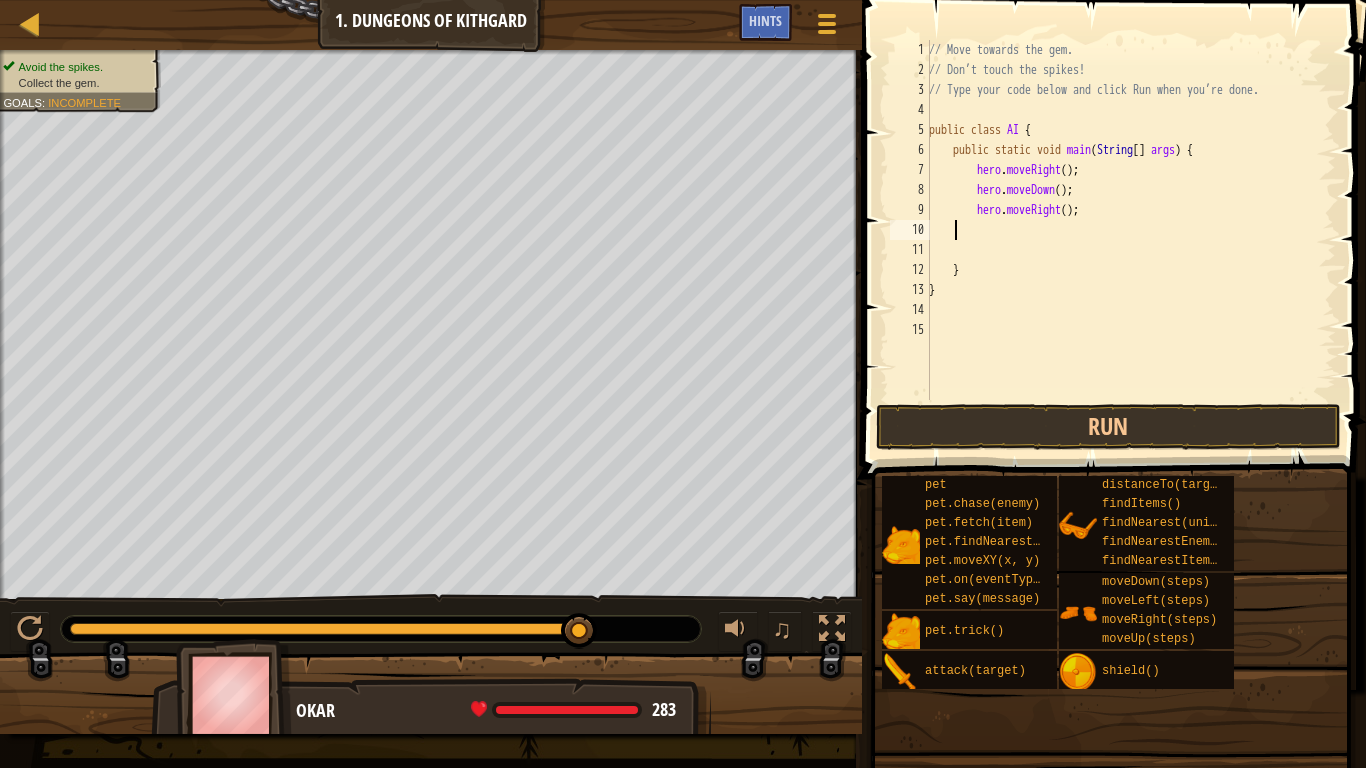 scroll, scrollTop: 9, scrollLeft: 0, axis: vertical 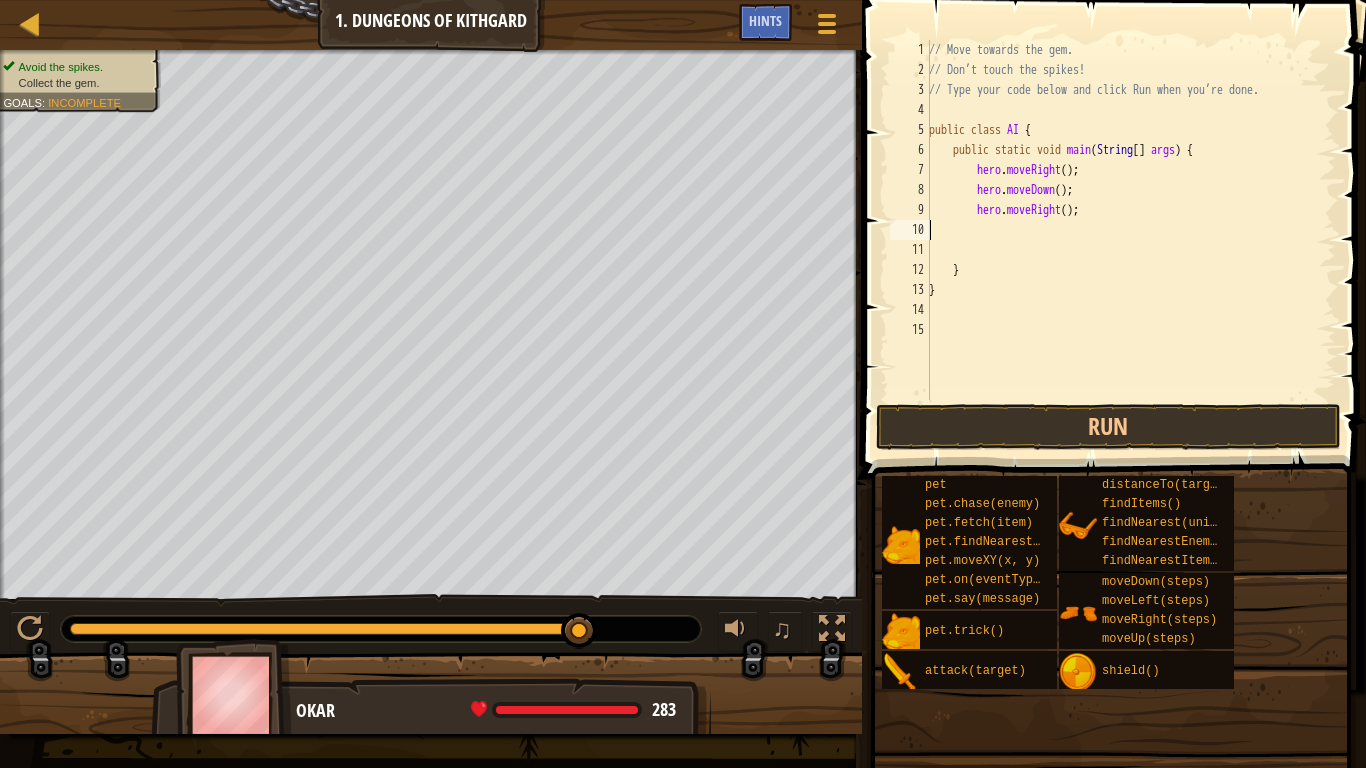 type on "hero.moveRight();" 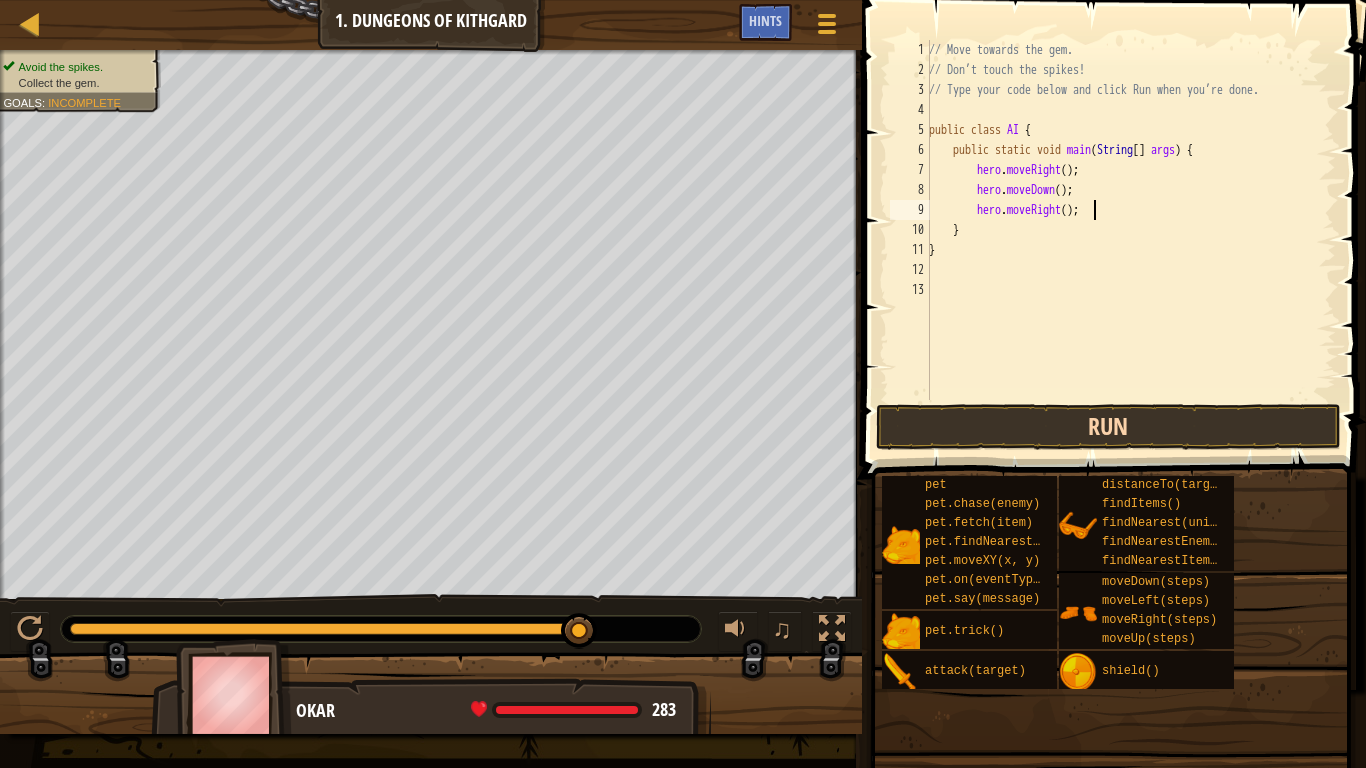type on "hero.moveRight();" 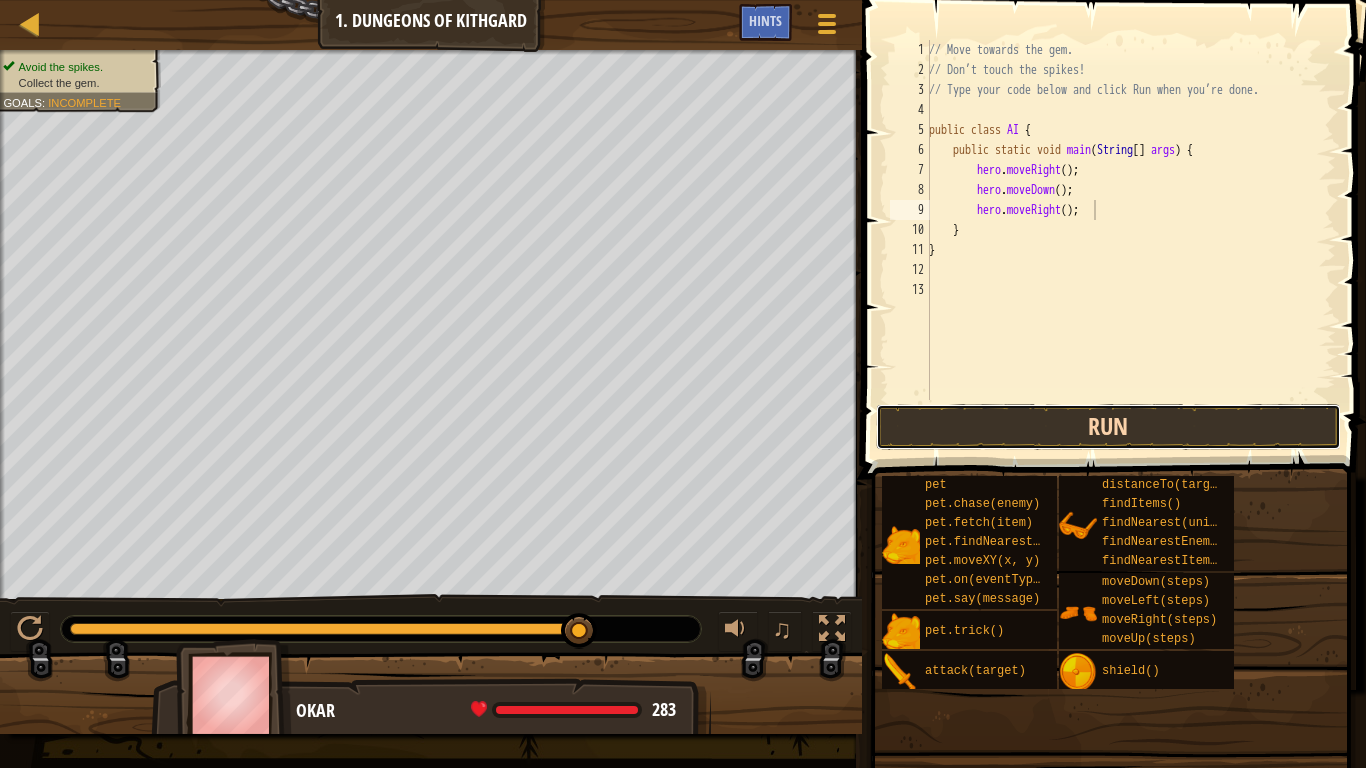 click on "Run" at bounding box center [1109, 427] 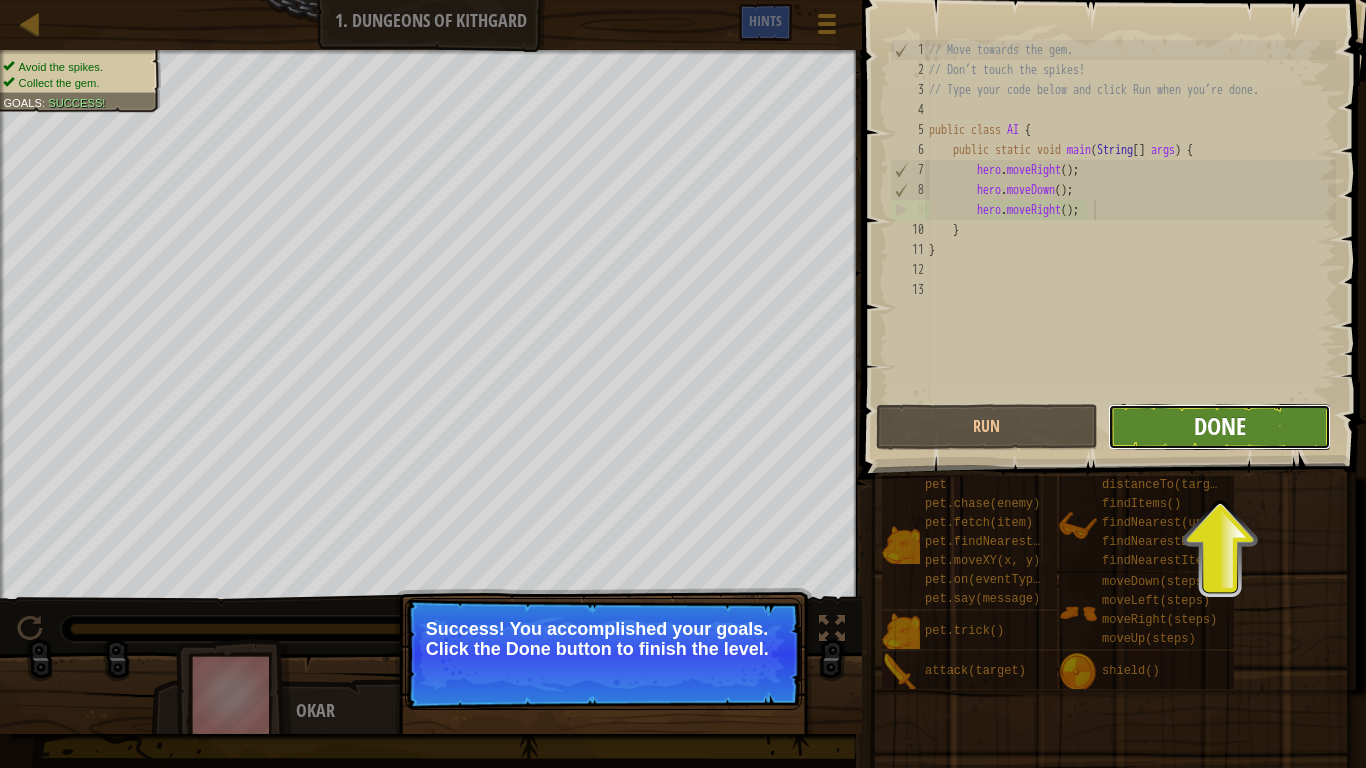 click on "Done" at bounding box center [1220, 426] 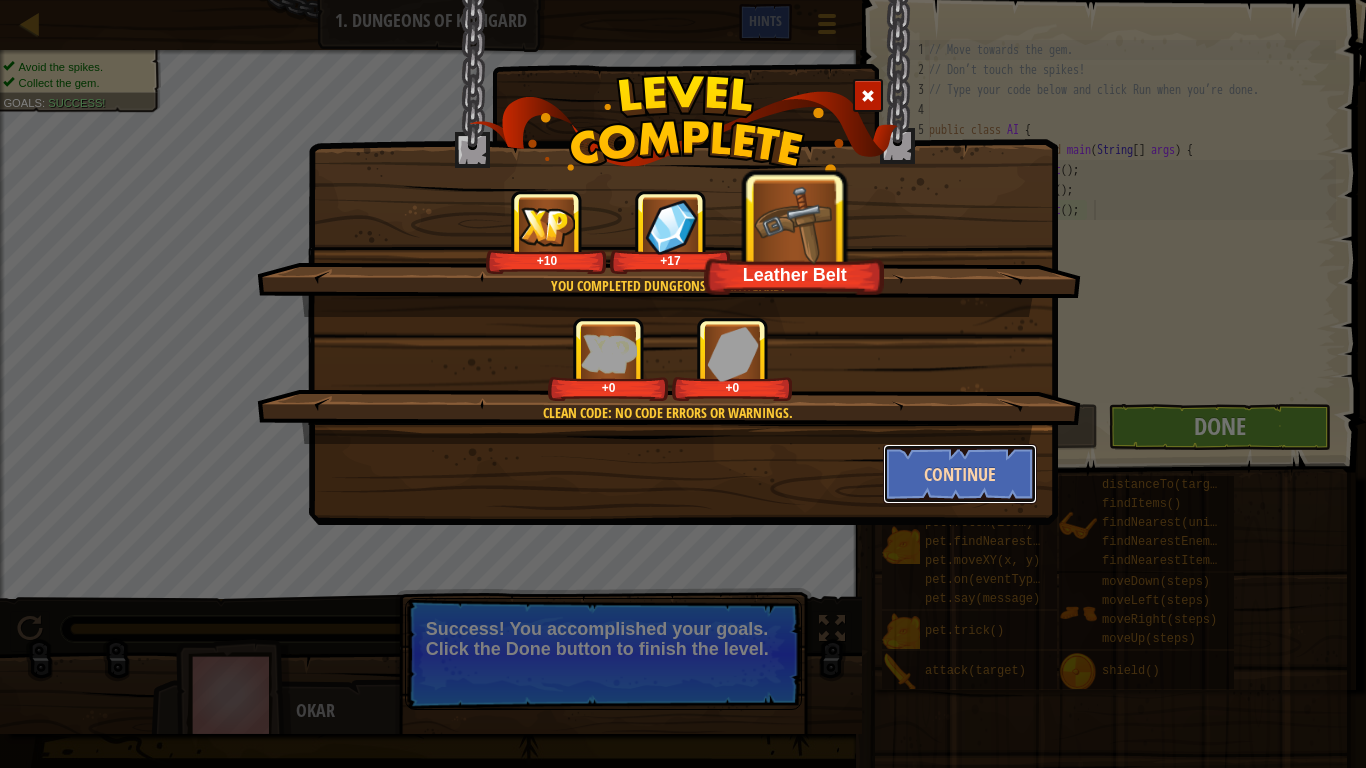 click on "Continue" at bounding box center (960, 474) 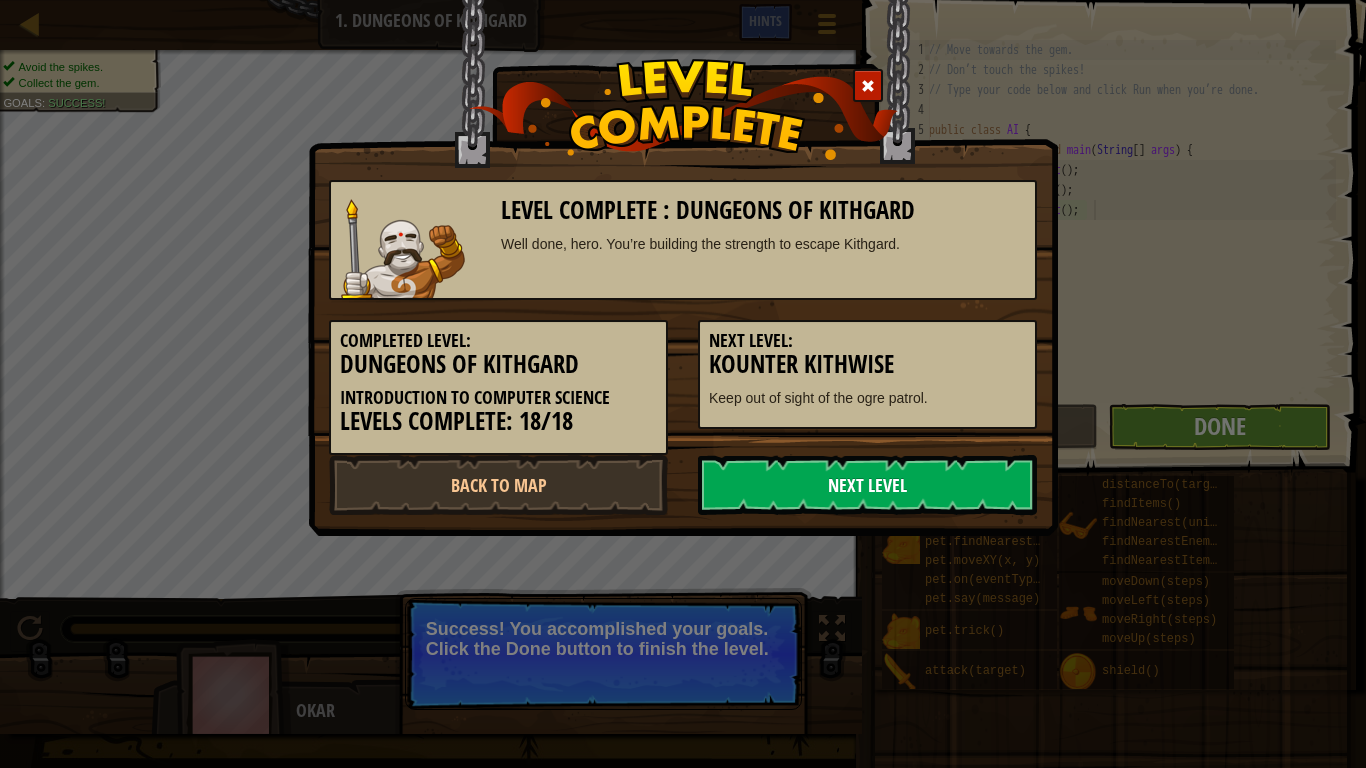 click on "Next Level" at bounding box center [867, 485] 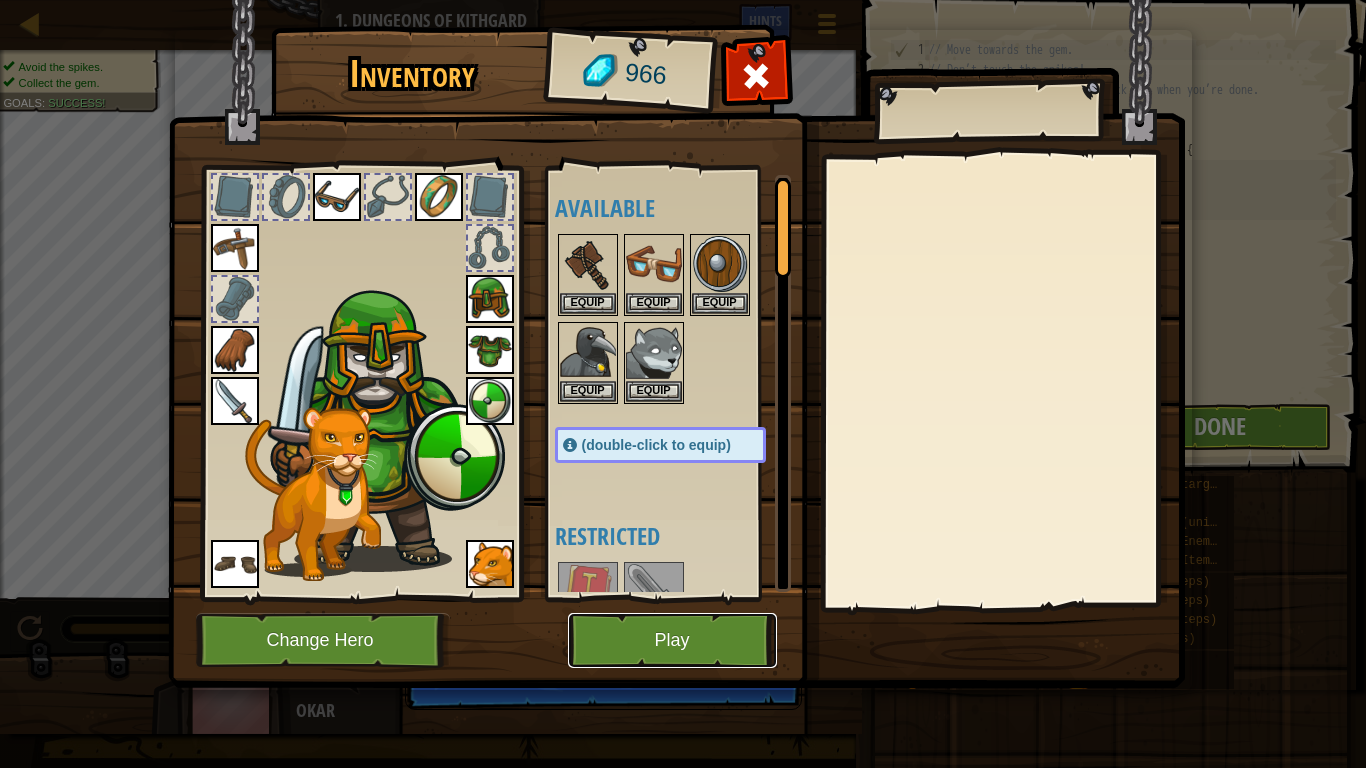 click on "Play" at bounding box center (672, 640) 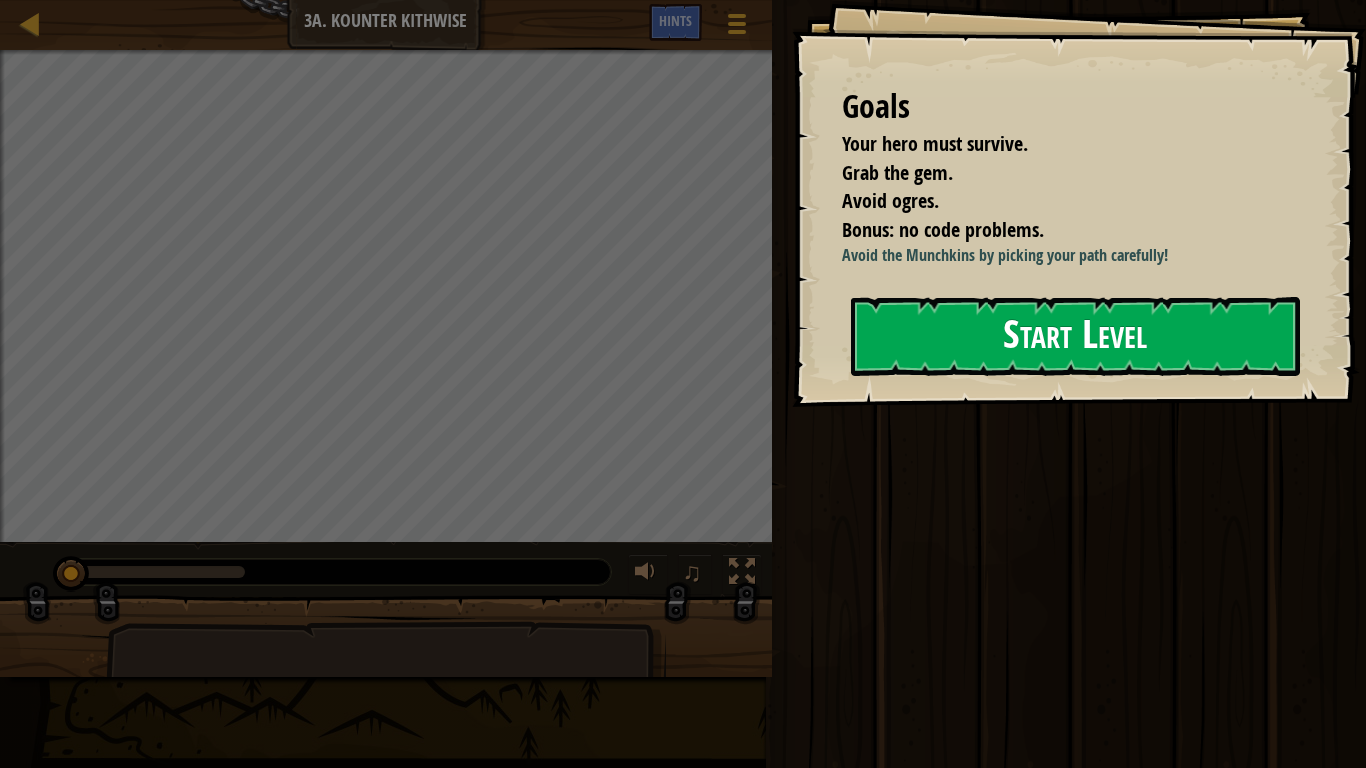 click on "Start Level" at bounding box center (1075, 336) 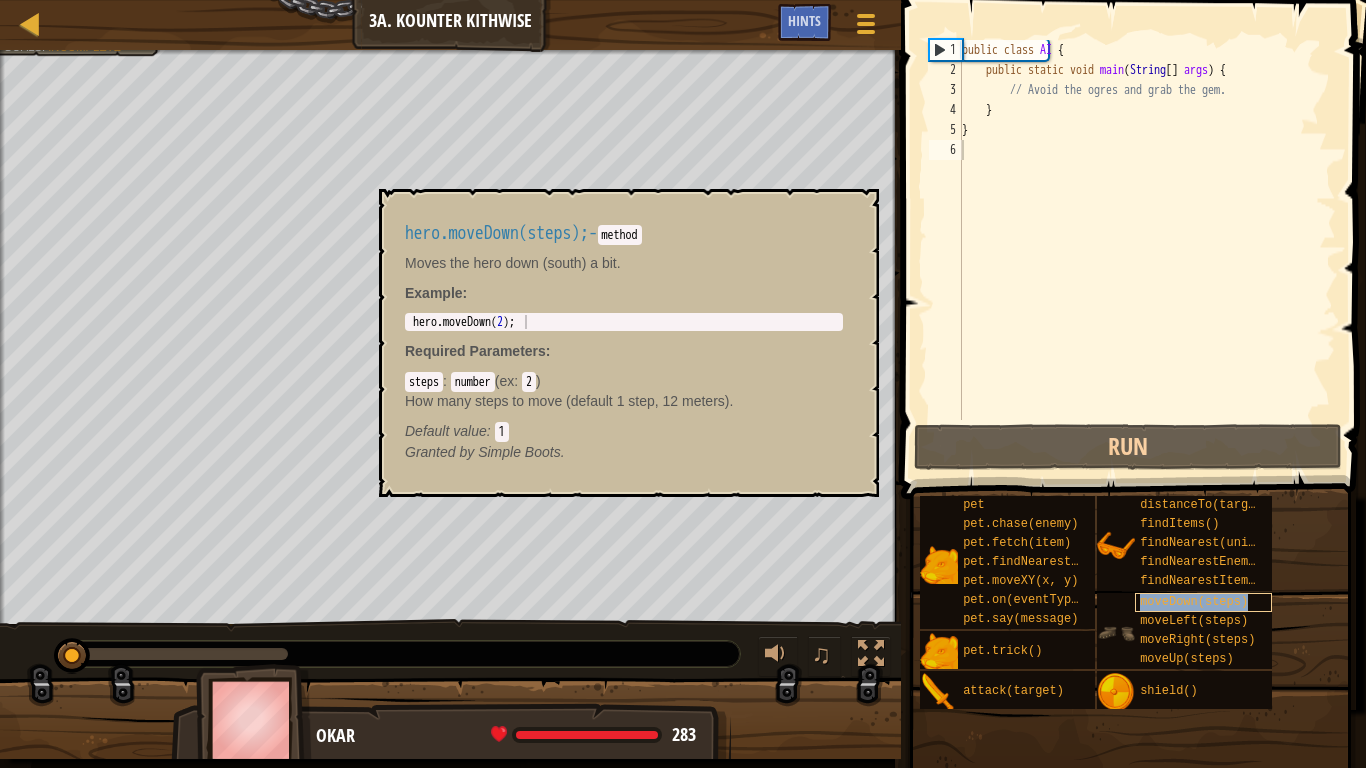 click on "moveDown(steps)" at bounding box center [1194, 602] 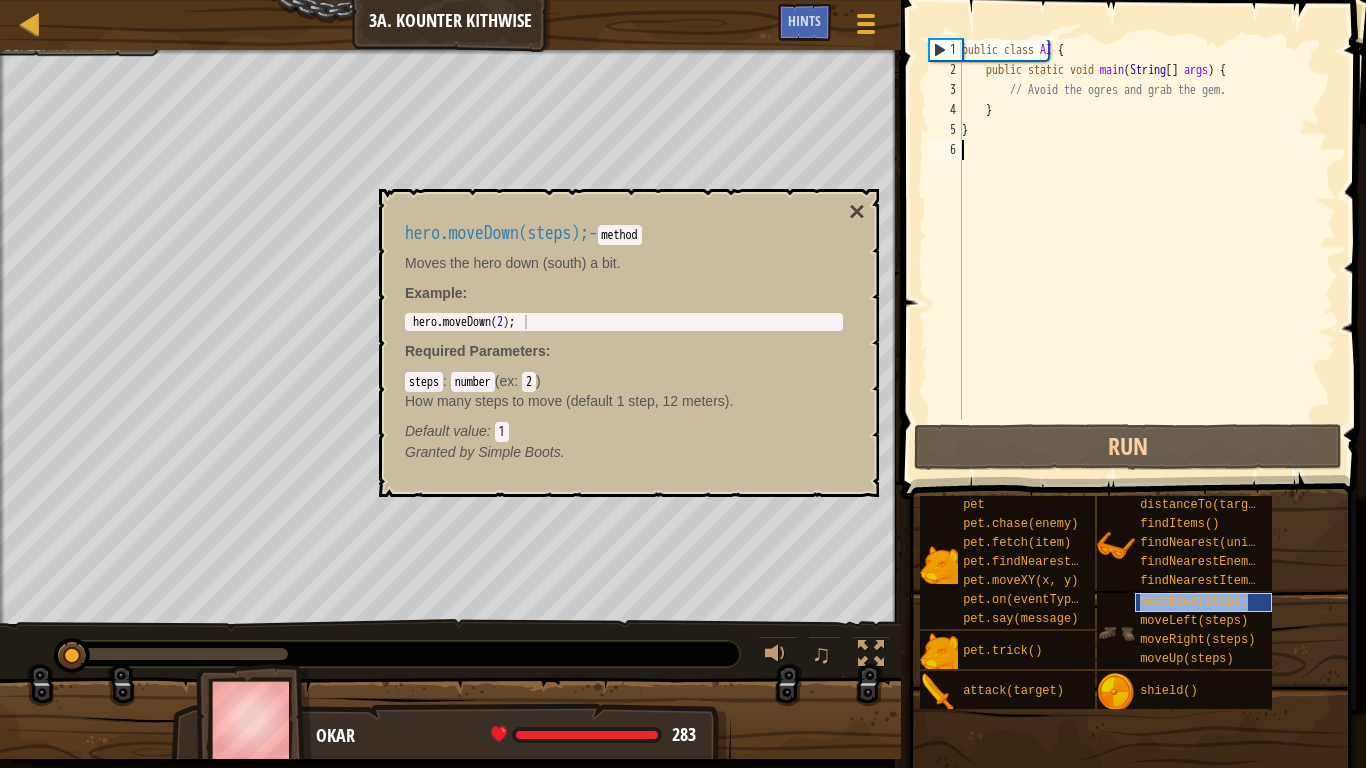click on "moveDown(steps)" at bounding box center (1194, 602) 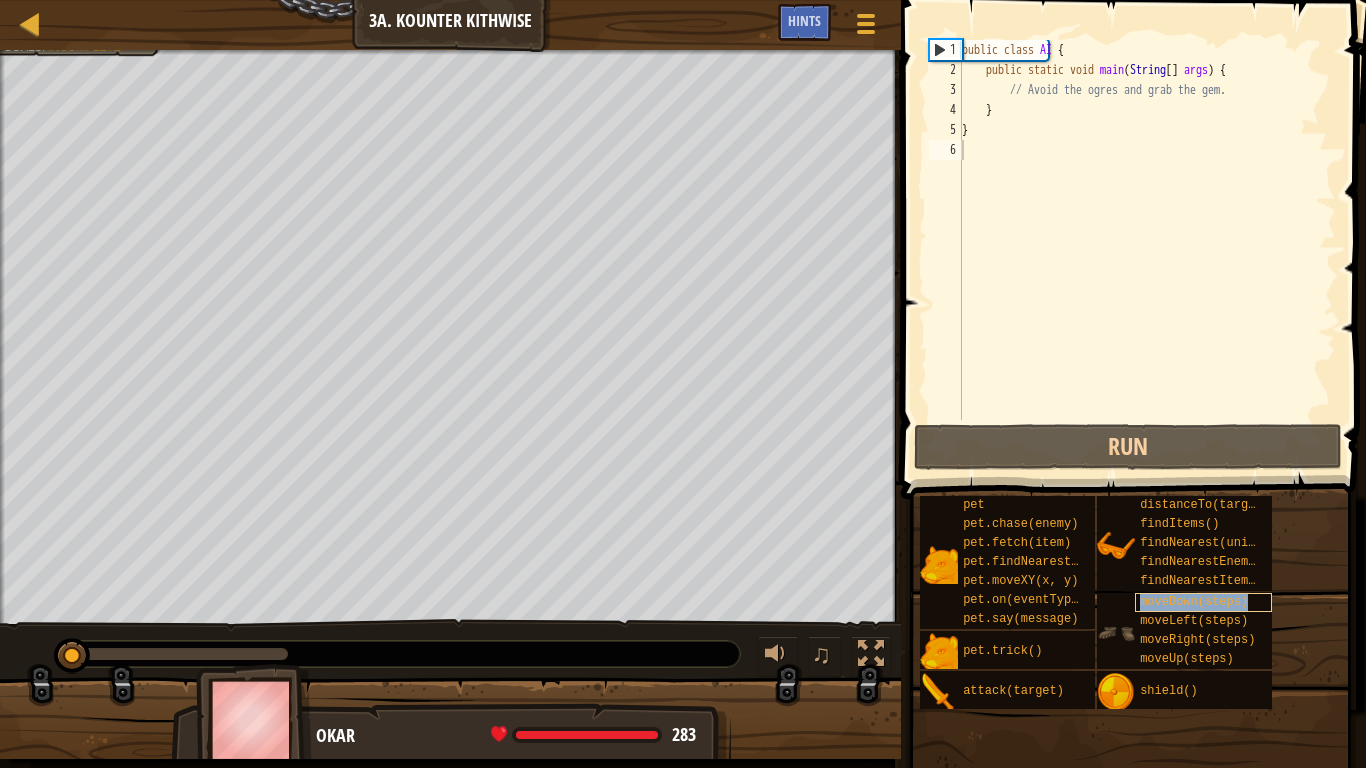 click on "moveDown(steps)" at bounding box center [1194, 602] 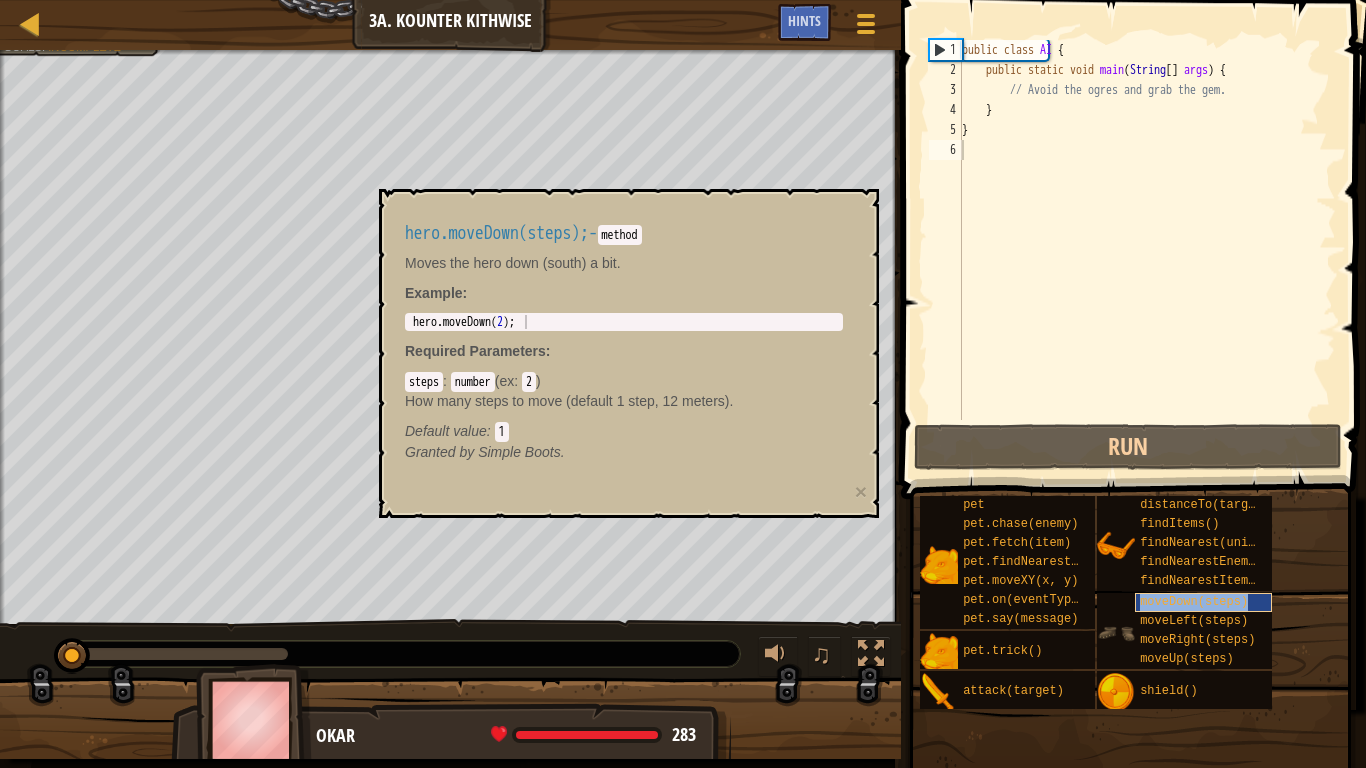 click on "moveDown(steps)" at bounding box center (1194, 602) 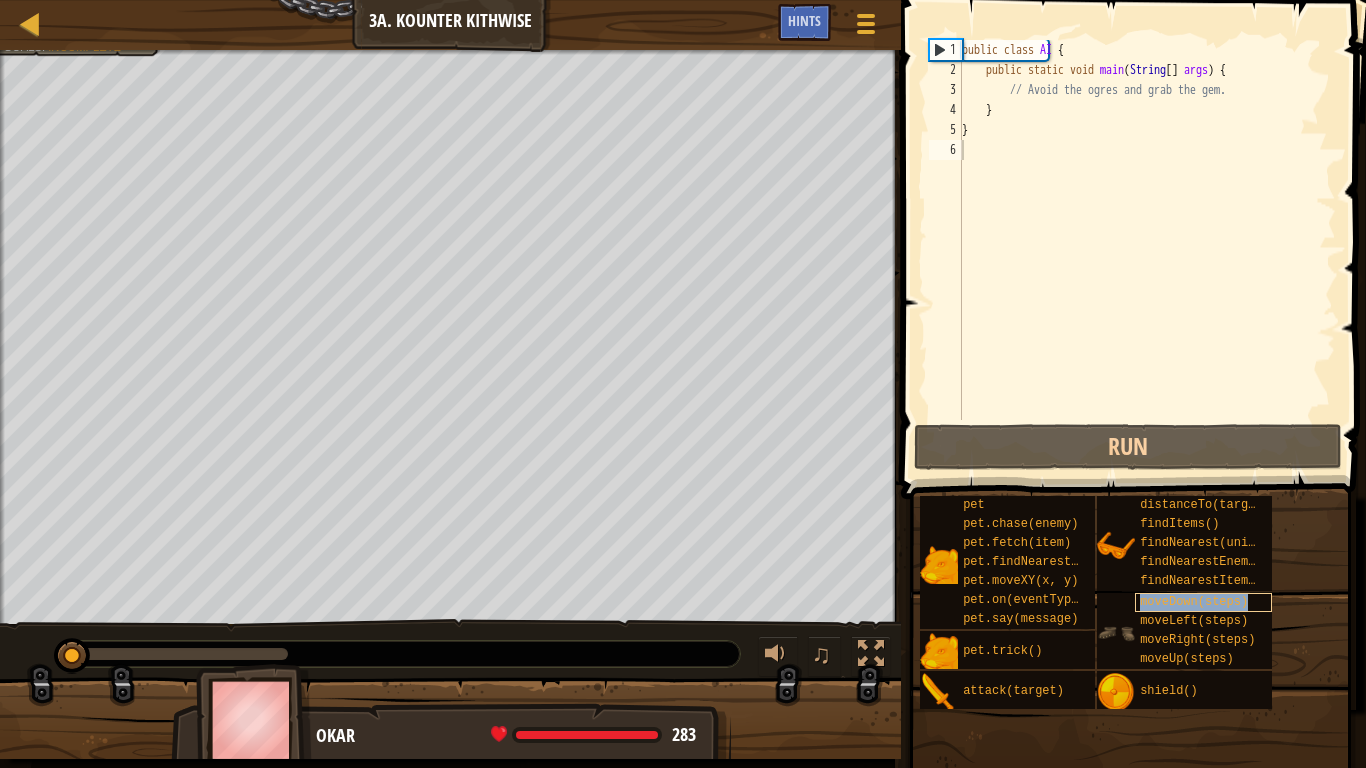 click on "moveDown(steps)" at bounding box center (1194, 602) 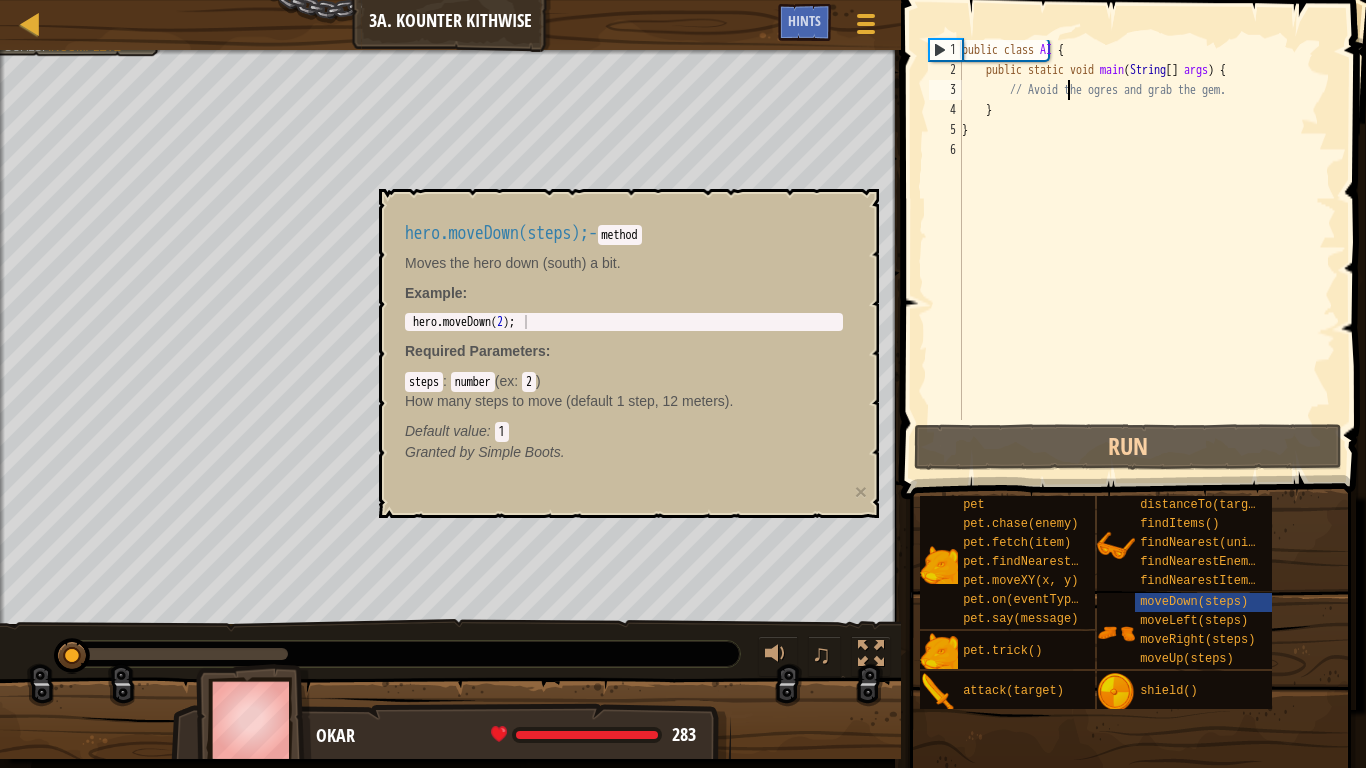 click on "public   class   AI   {      public   static   void   main ( String [ ]   args )   {          // Avoid the ogres and grab the gem.         } }" at bounding box center (1147, 250) 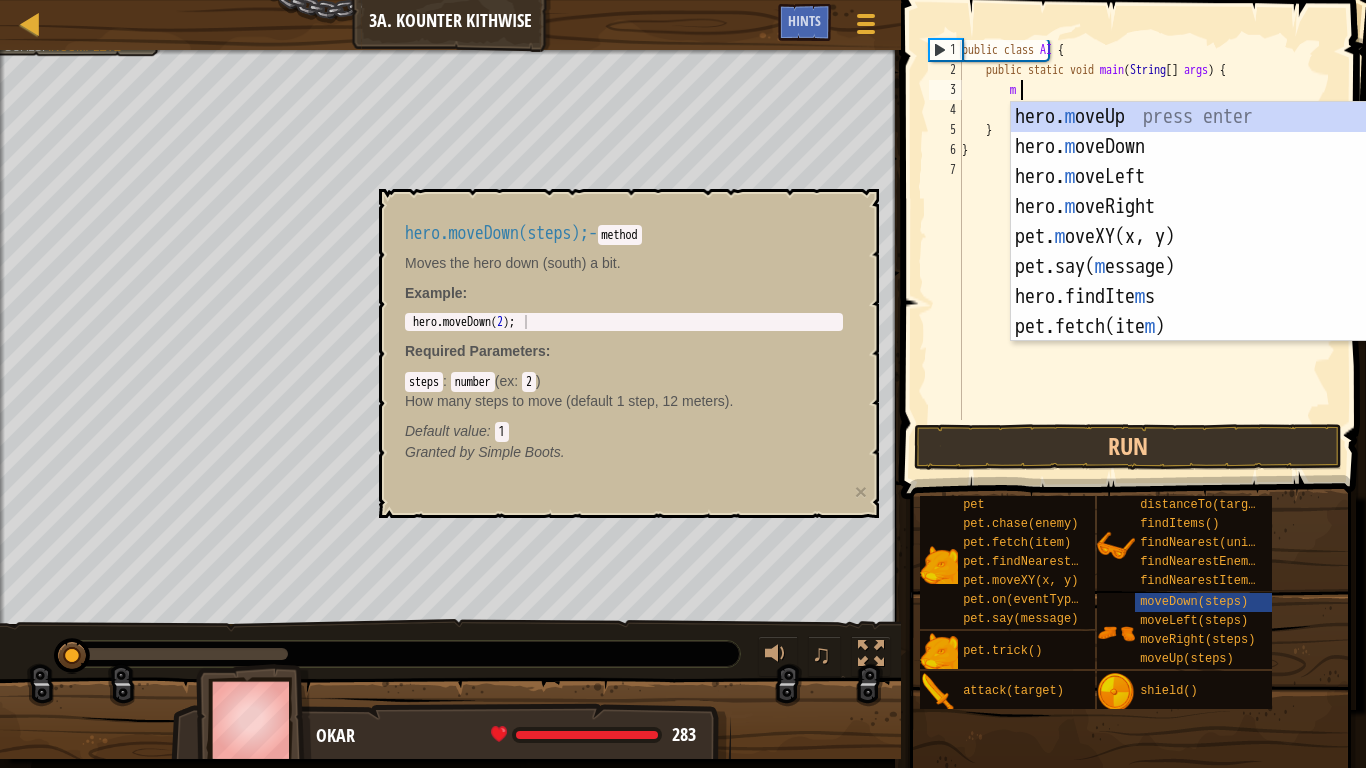 type on "mo" 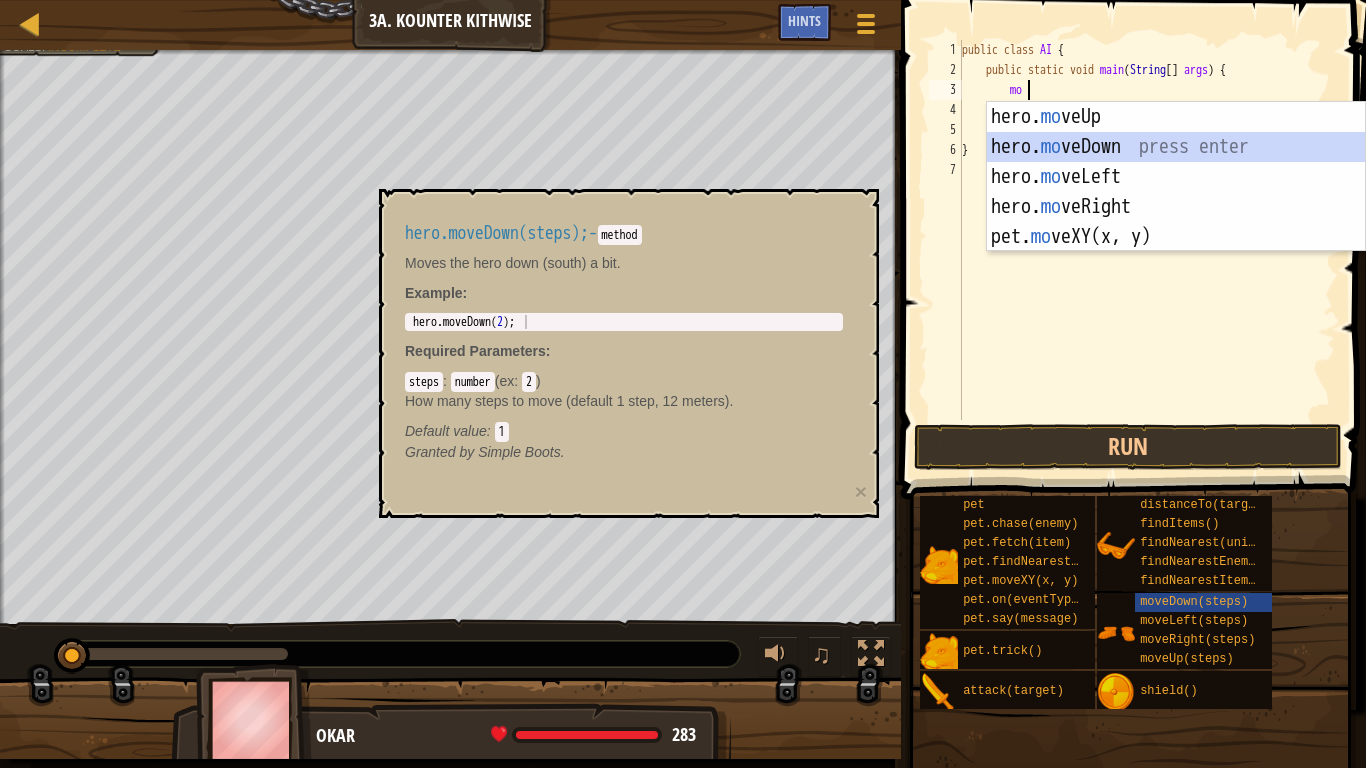 scroll, scrollTop: 9, scrollLeft: 3, axis: both 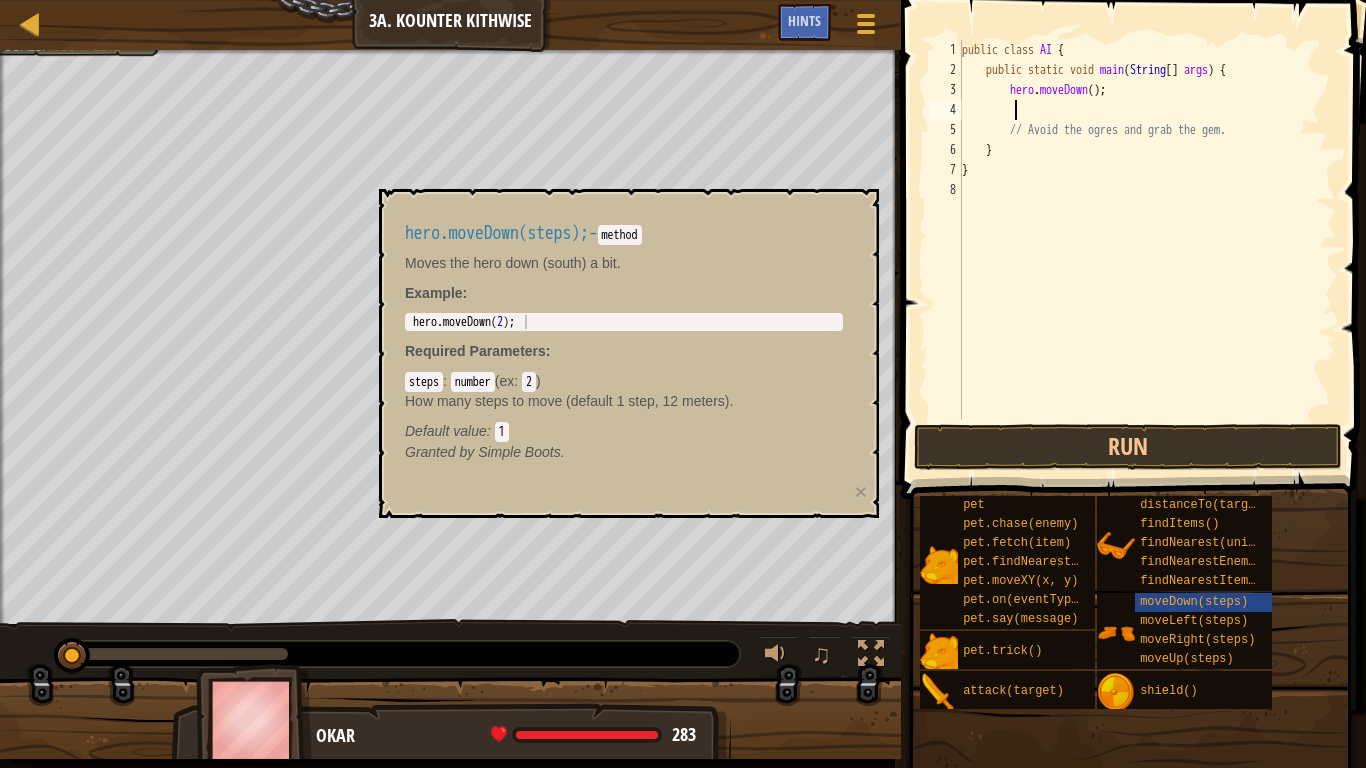 click on "public   class   AI   {      public   static   void   main ( String [ ]   args )   {          hero . moveDown ( ) ;                   // Avoid the ogres and grab the gem.         } }" at bounding box center (1147, 250) 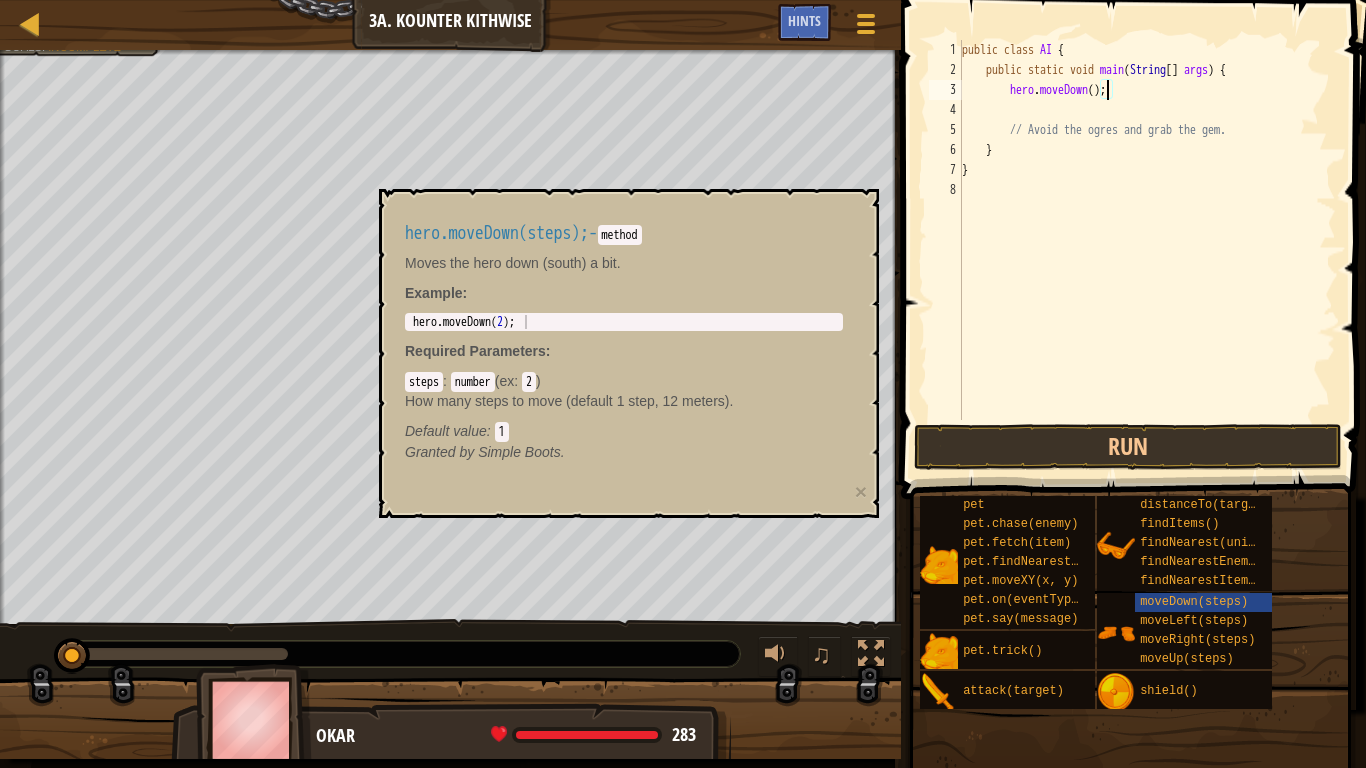 type on "hero.moveDown(2);" 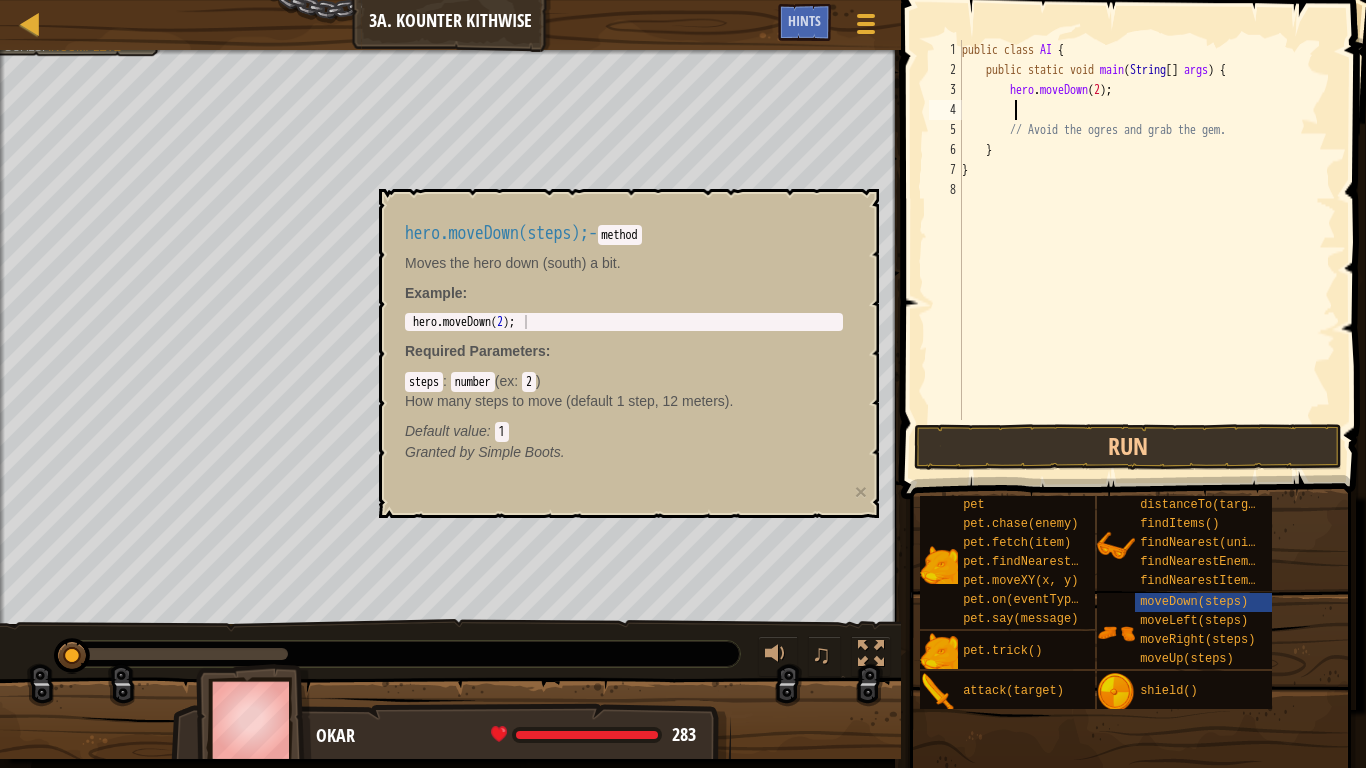 click on "public   class   AI   {      public   static   void   main ( String [ ]   args )   {          hero . moveDown ( 2 ) ;                   // Avoid the ogres and grab the gem.         } }" at bounding box center (1147, 250) 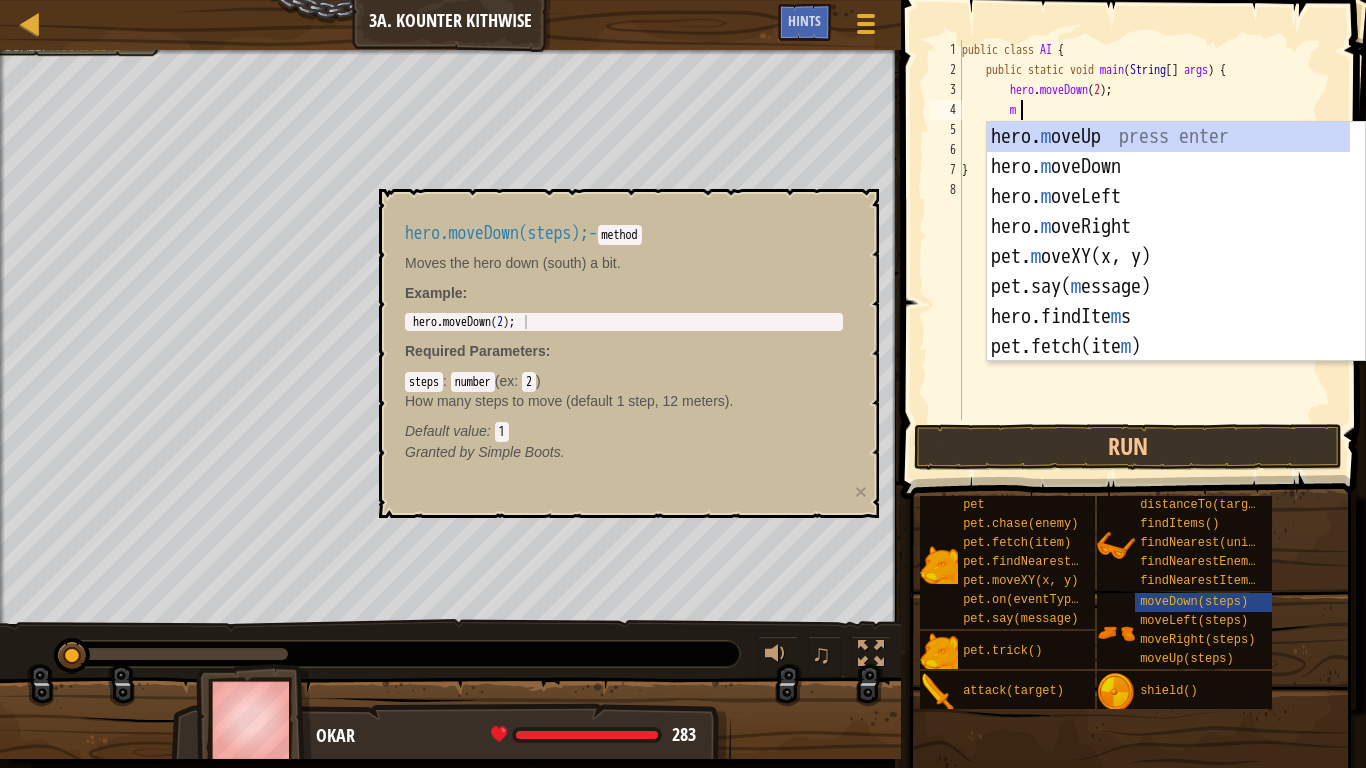 type on "mo" 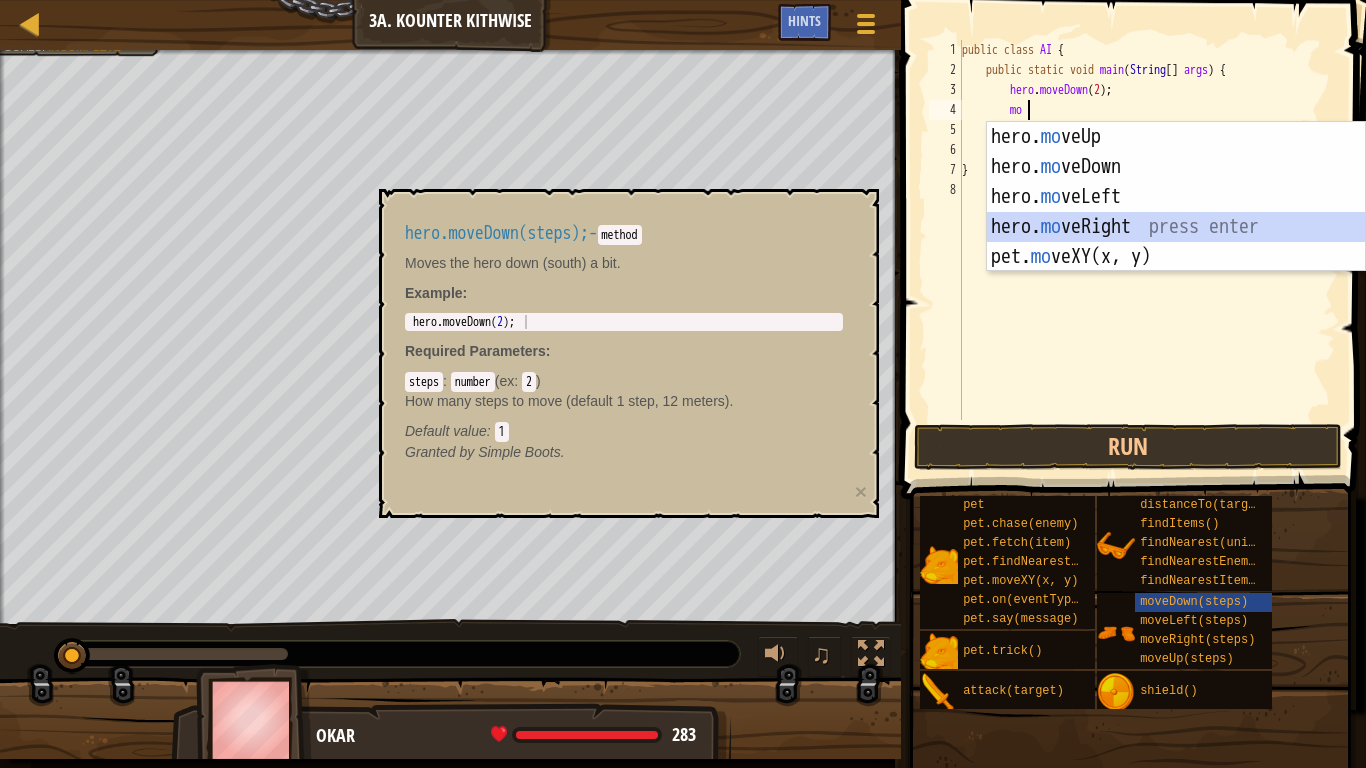 scroll, scrollTop: 9, scrollLeft: 3, axis: both 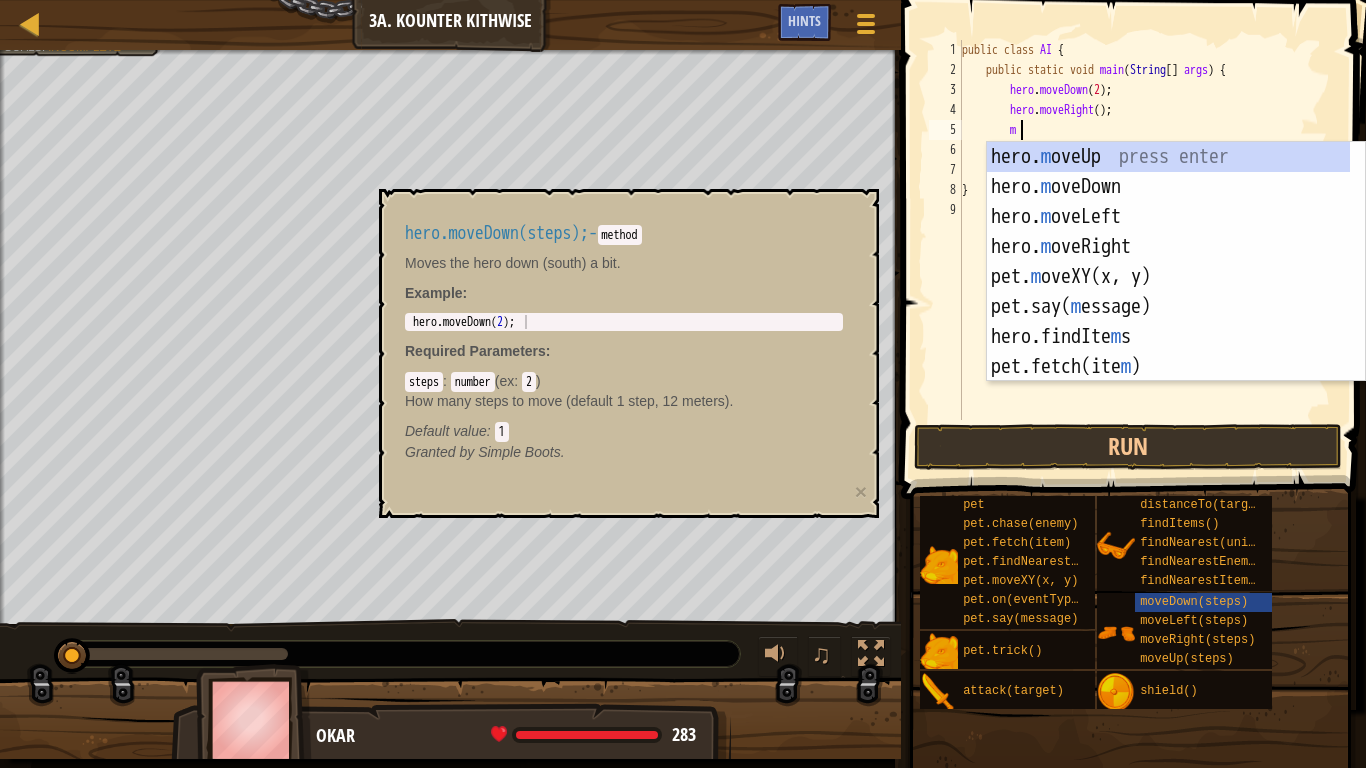 type on "mo" 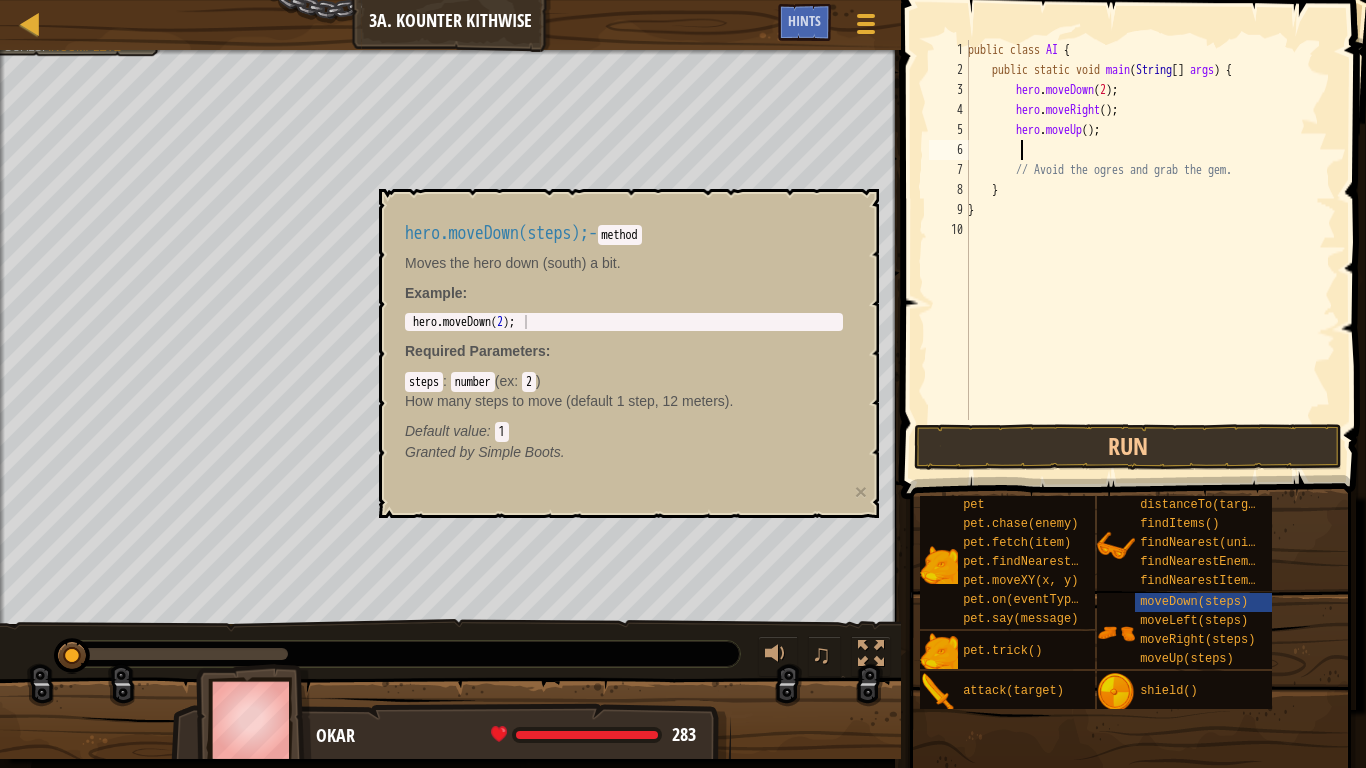 scroll, scrollTop: 9, scrollLeft: 3, axis: both 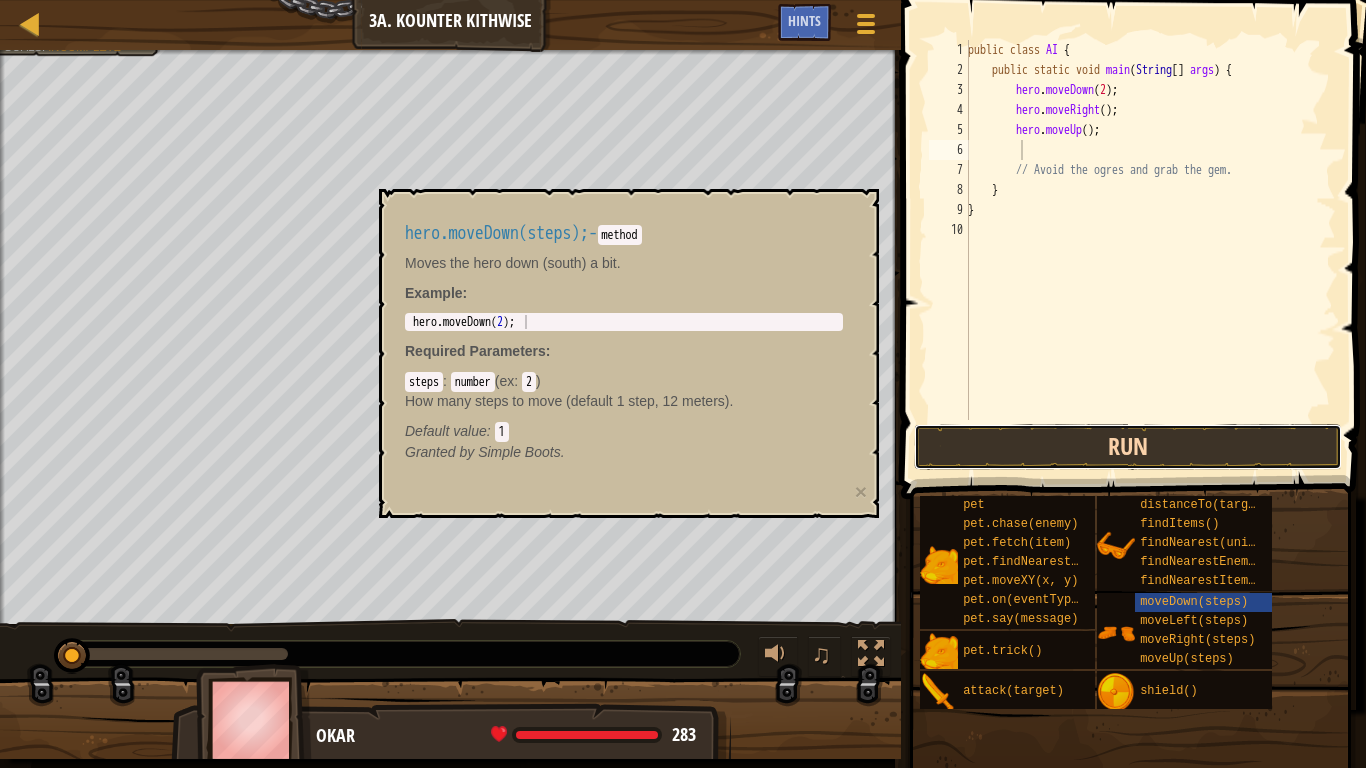 click on "Run" at bounding box center (1128, 447) 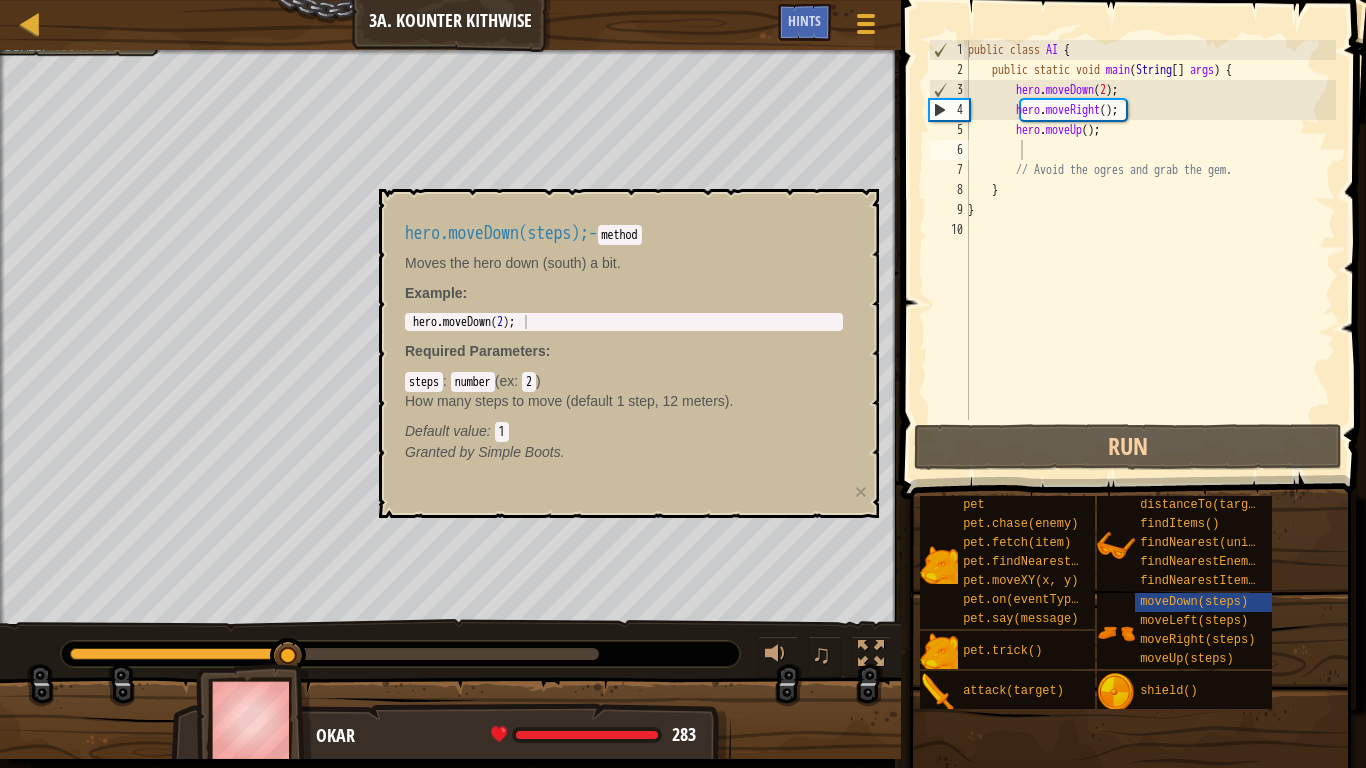 click on "hero.pet;pet.chase(enemy) pet.fetch(item) pet.findNearestByType(type) pet.moveXY(x, y) pet.on(eventType, handler) pet.say(message) pet.trick() attack(target) distanceTo(target) findItems() findNearest(units) findNearestEnemy() findNearestItem() moveDown(steps) moveLeft(steps) moveRight(steps) moveUp(steps) shield()" at bounding box center (1135, 602) 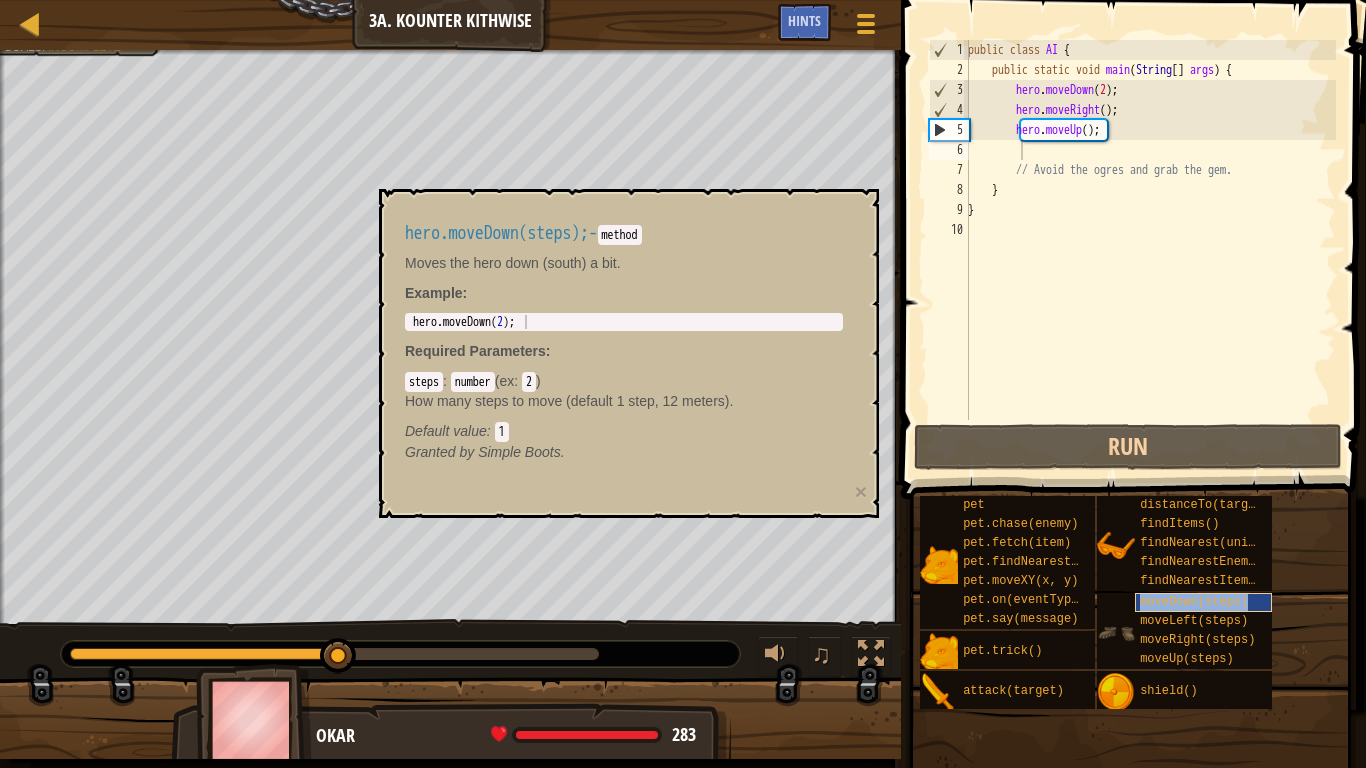 click on "moveDown(steps)" at bounding box center [1194, 602] 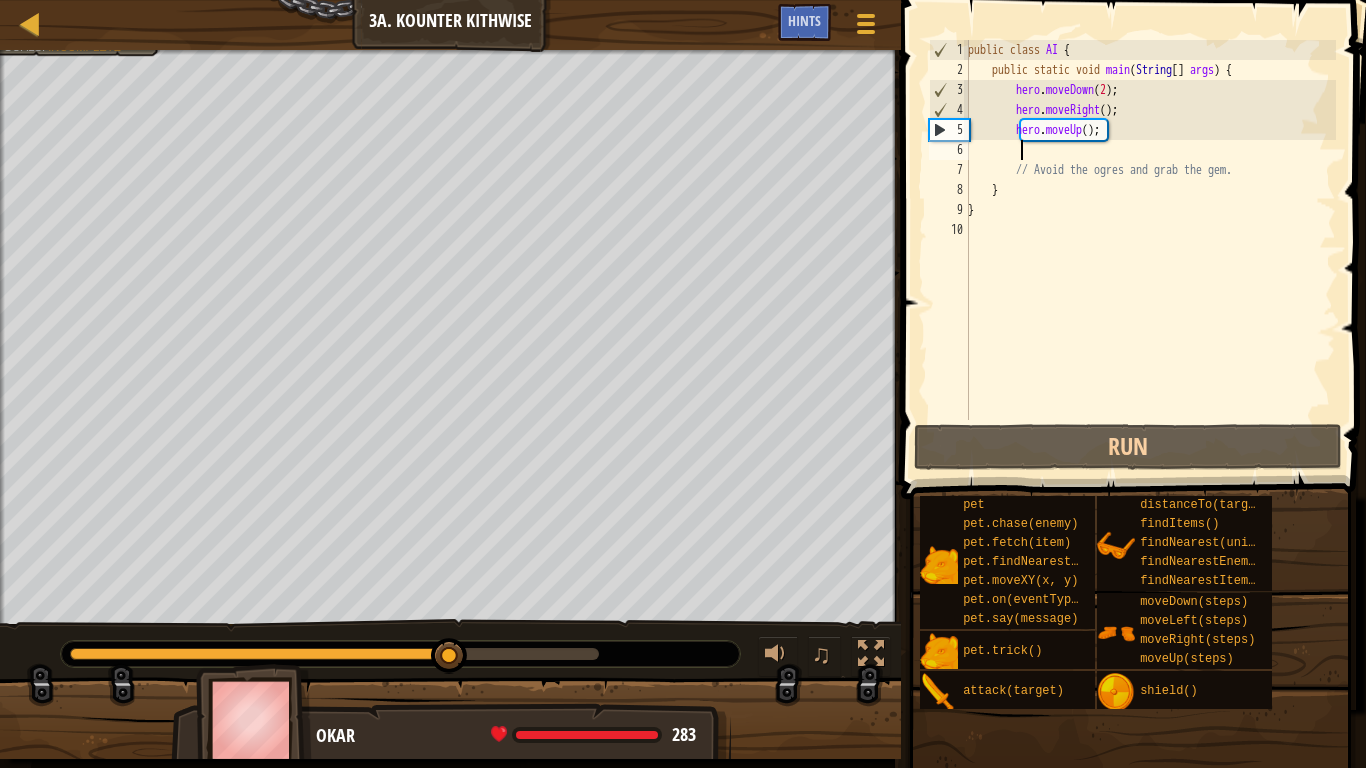 type on "mo" 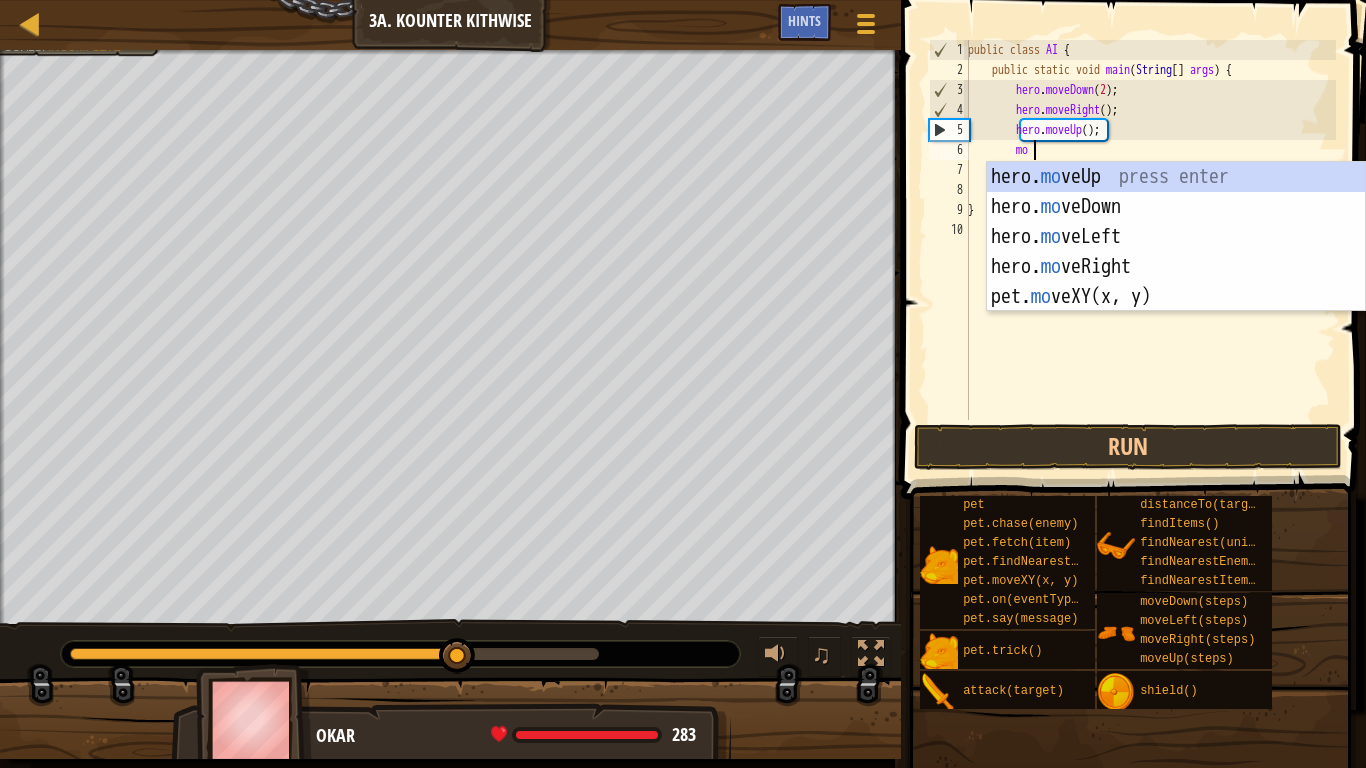 scroll, scrollTop: 9, scrollLeft: 4, axis: both 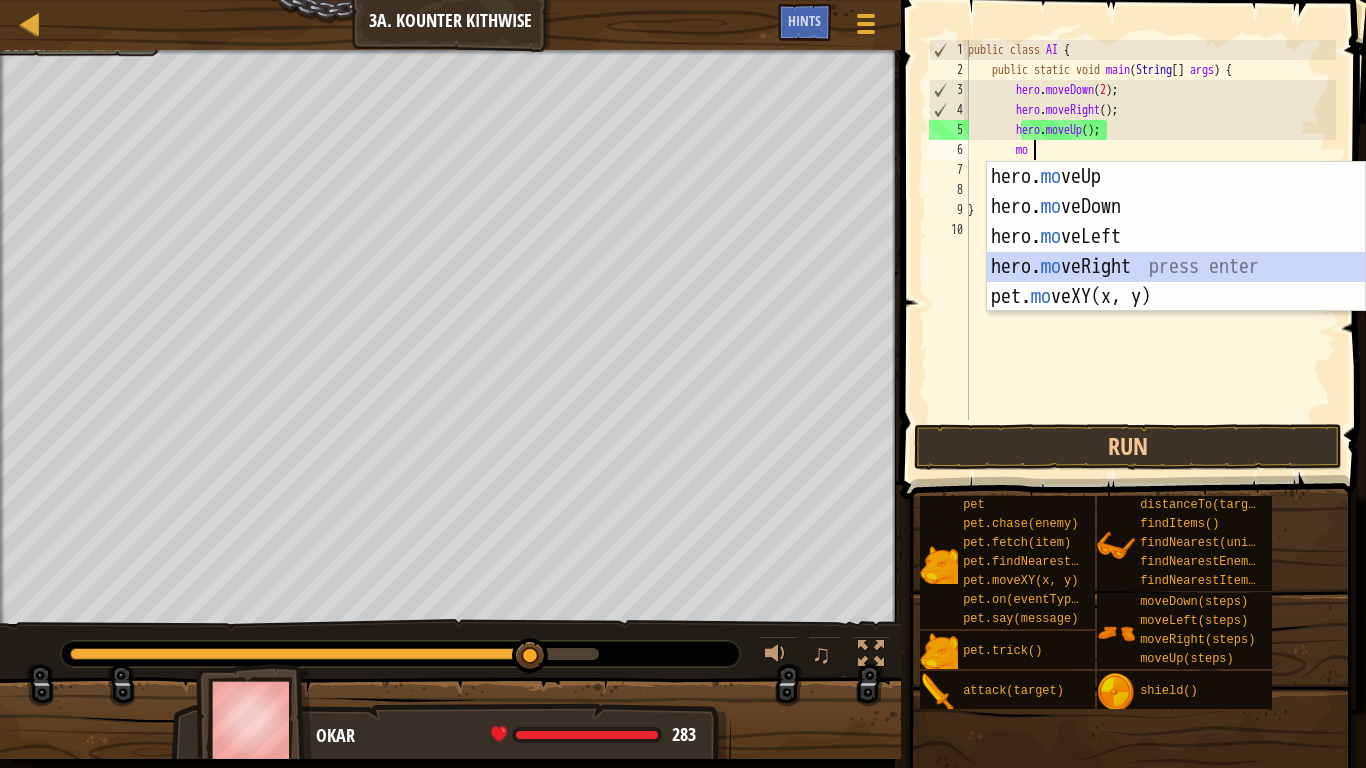 type 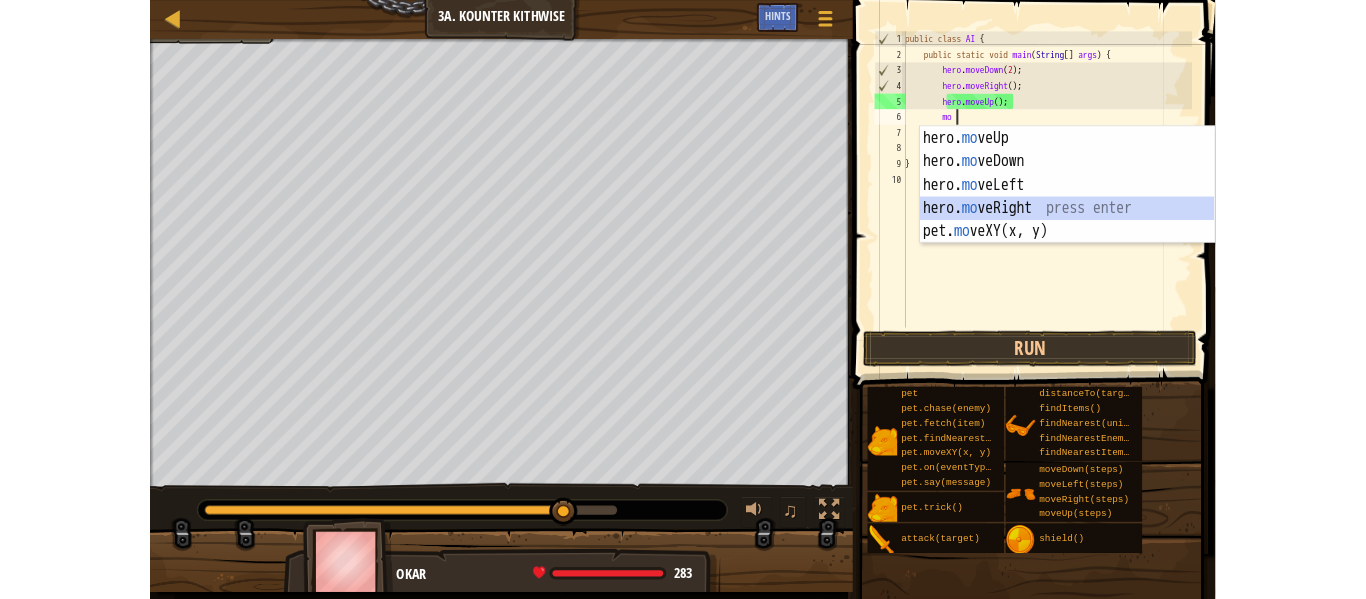 scroll, scrollTop: 9, scrollLeft: 3, axis: both 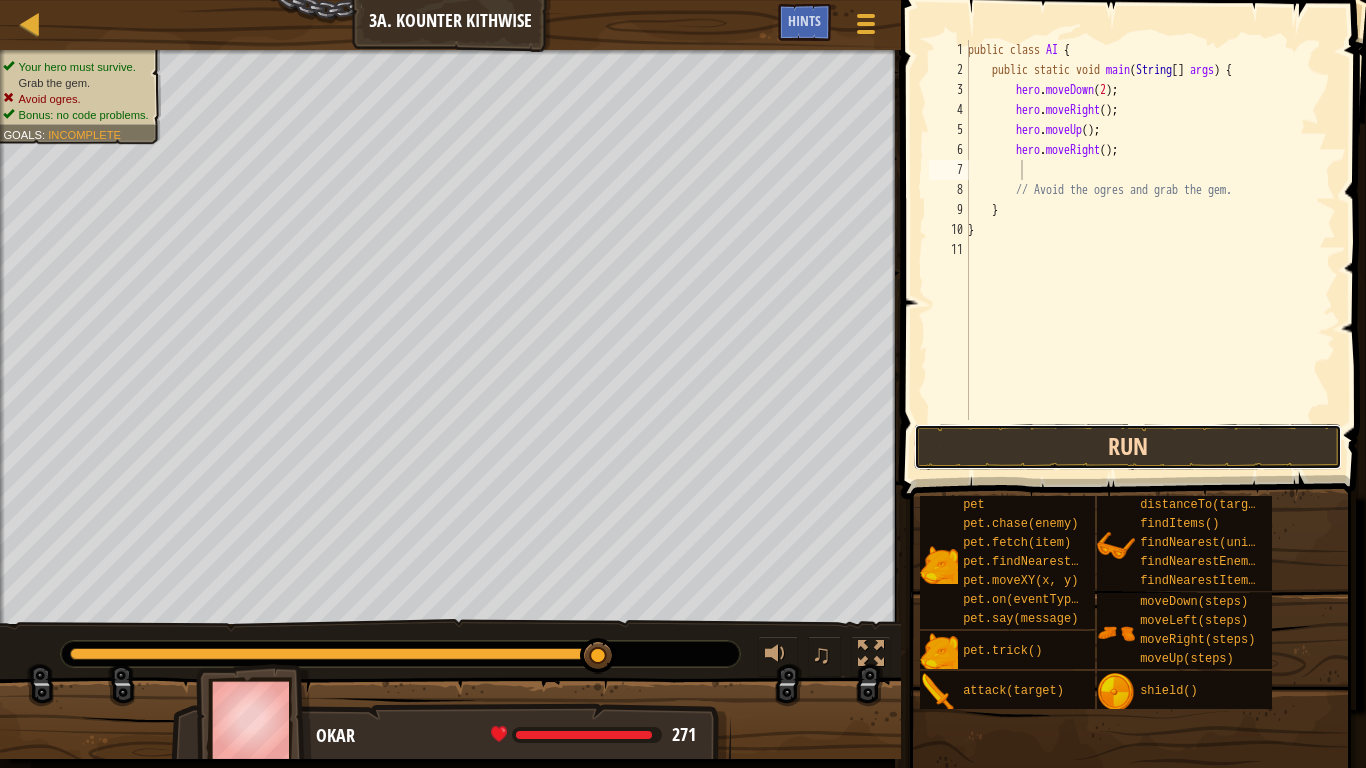 click on "Run" at bounding box center [1128, 447] 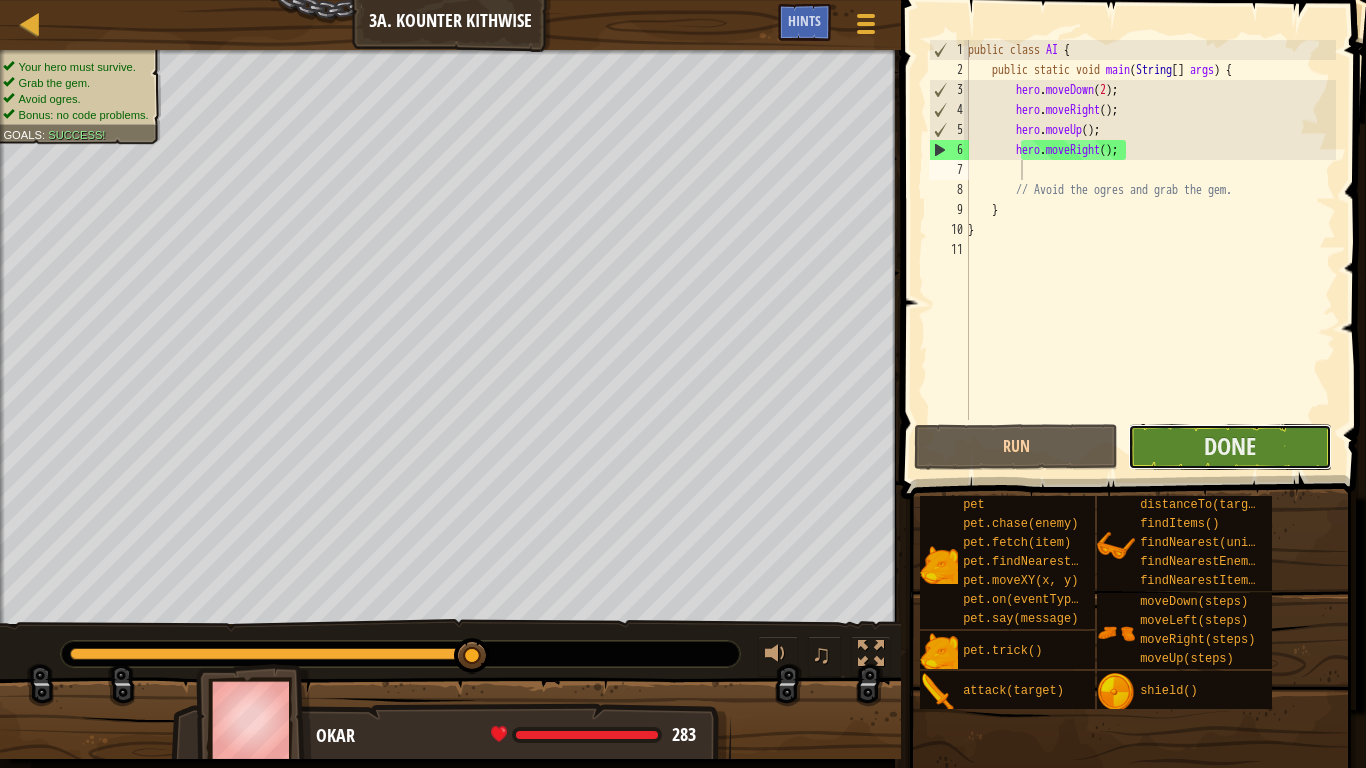 click on "Done" at bounding box center [1230, 447] 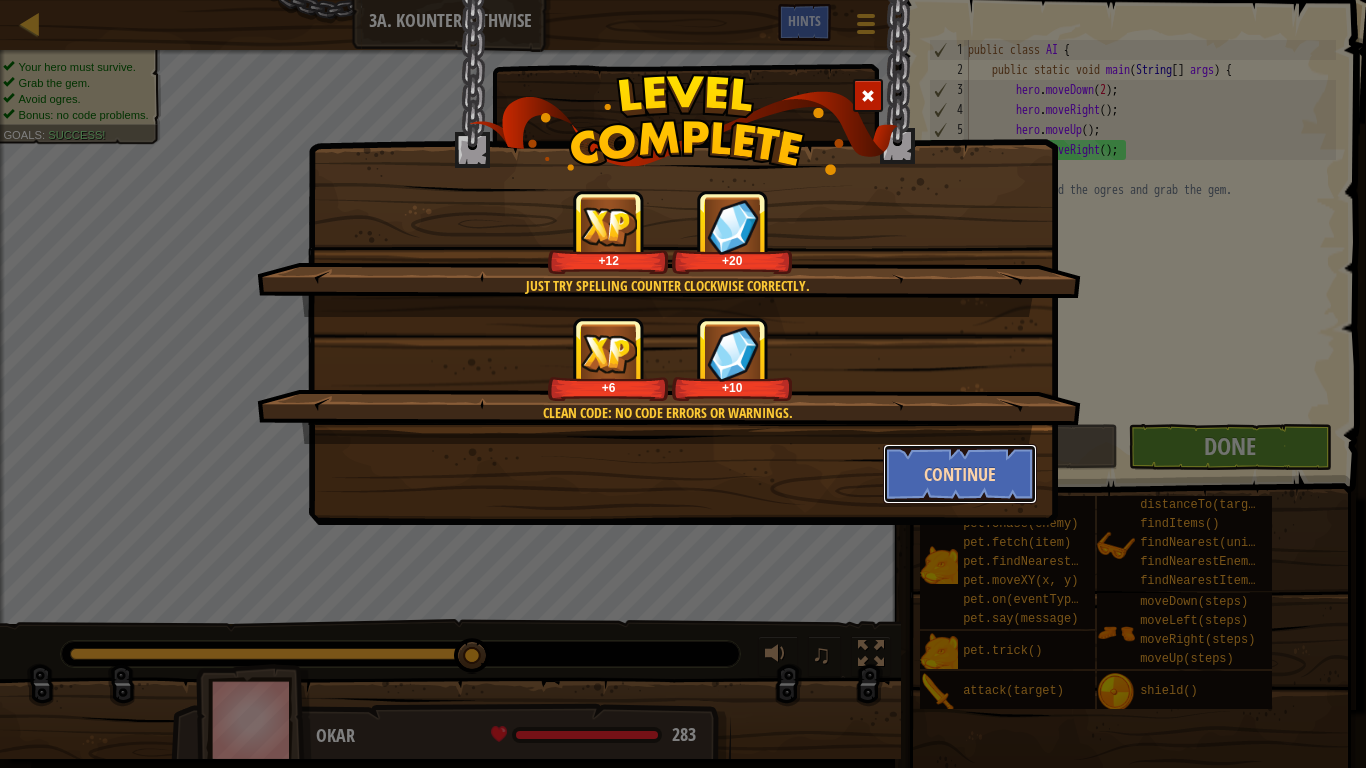 click on "Continue" at bounding box center [960, 474] 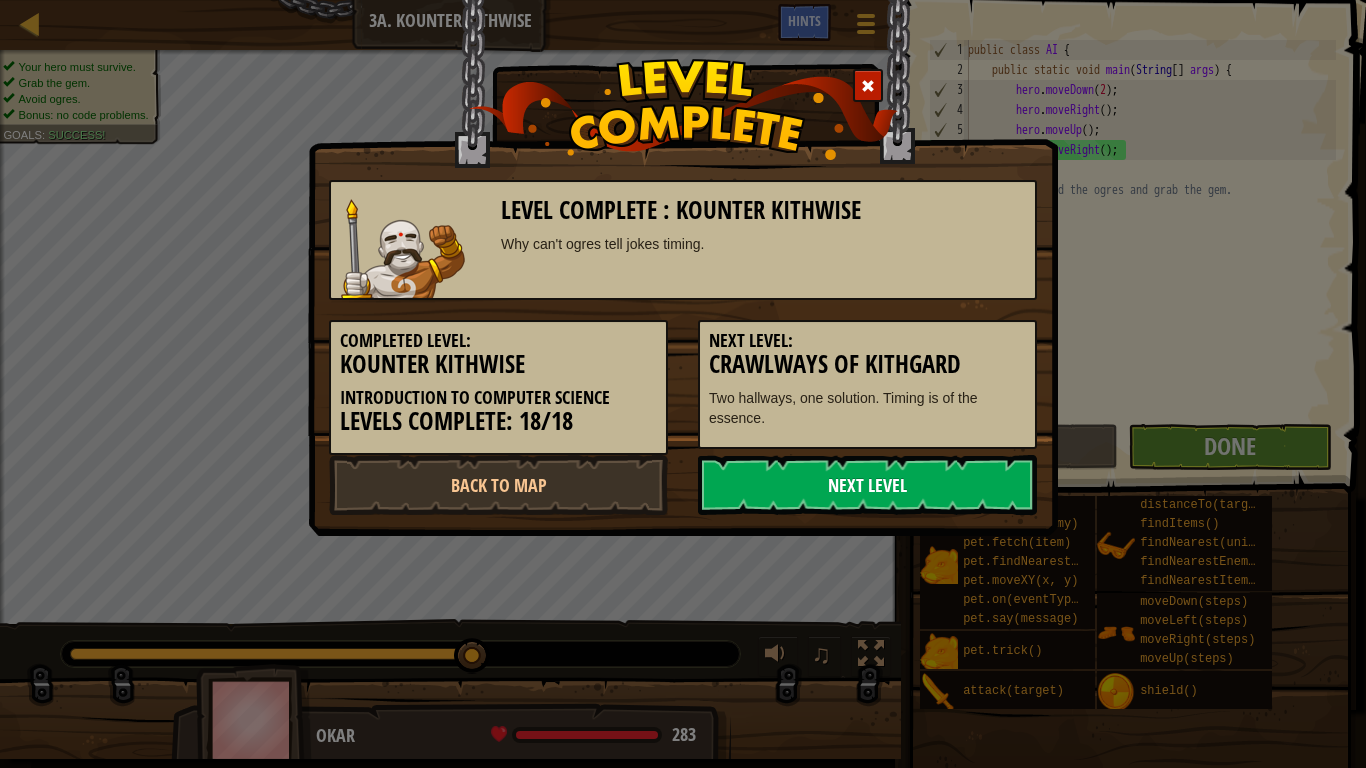 click on "Next Level" at bounding box center (867, 485) 